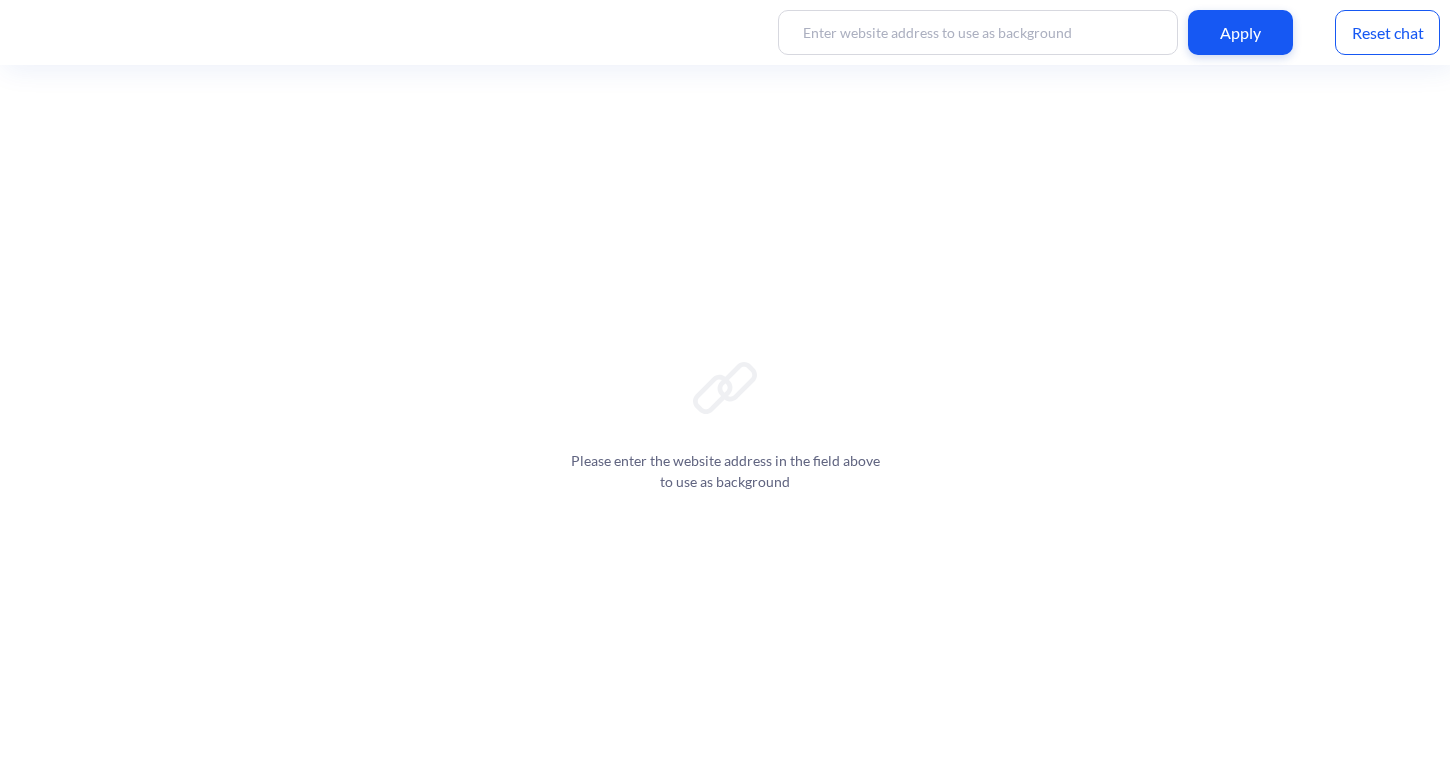 scroll, scrollTop: 0, scrollLeft: 0, axis: both 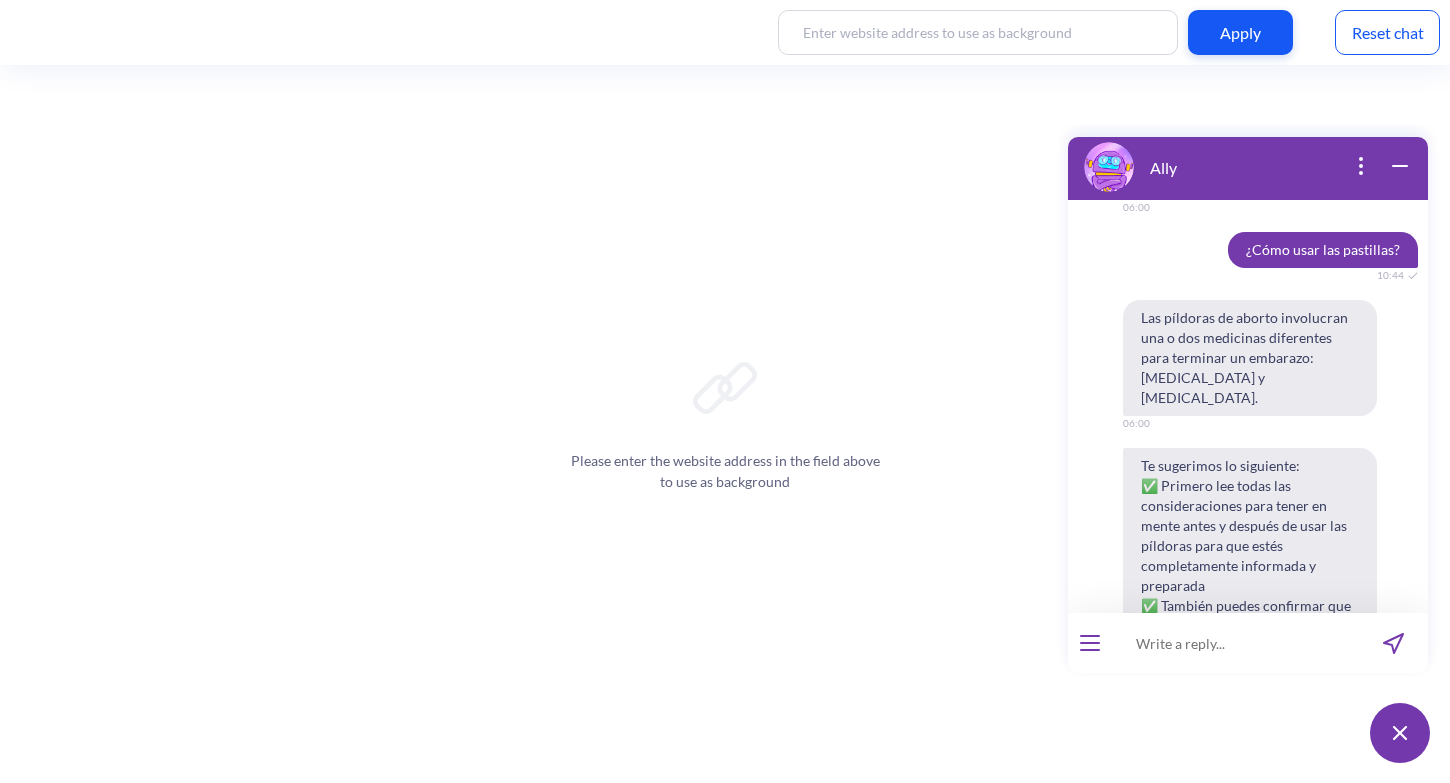 click on "Reset chat" at bounding box center [1387, 32] 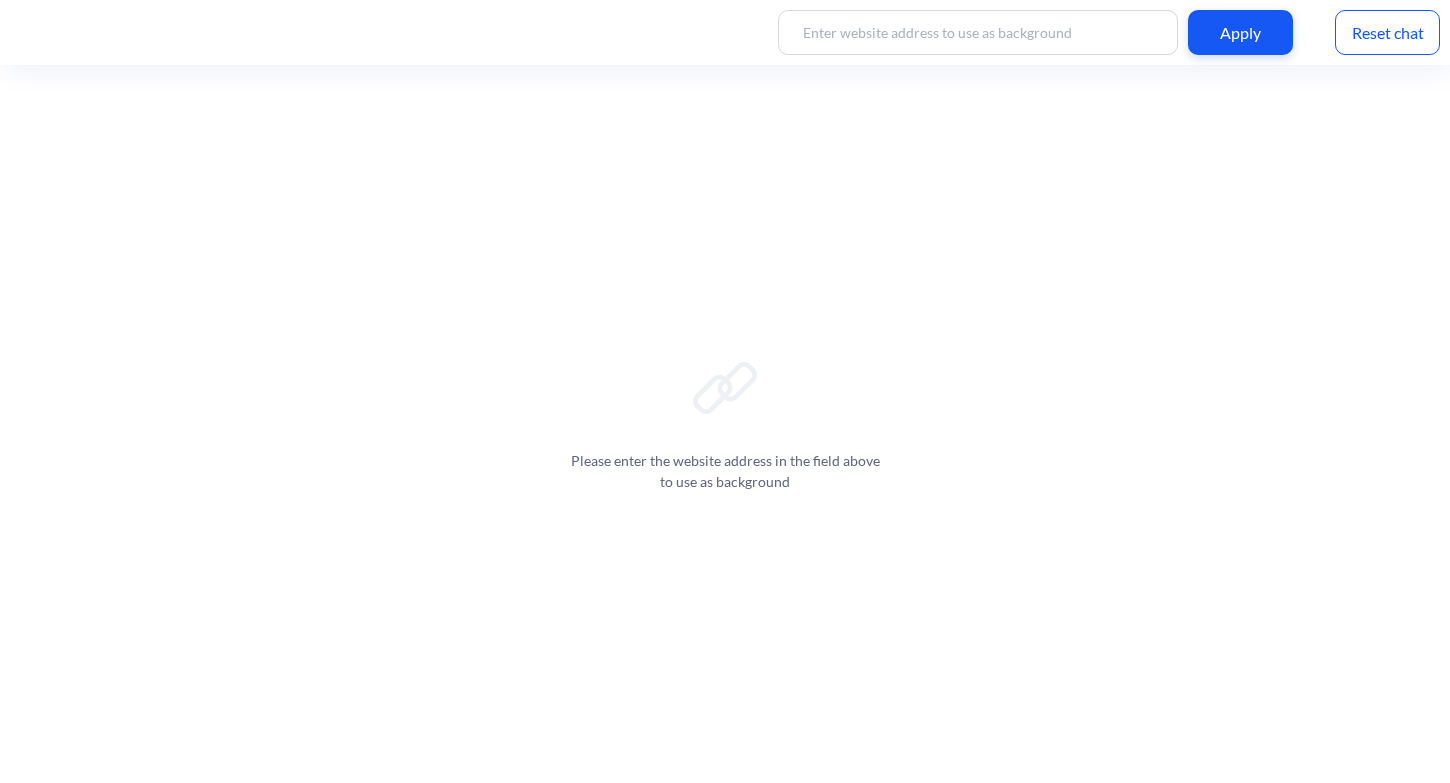 scroll, scrollTop: 0, scrollLeft: 0, axis: both 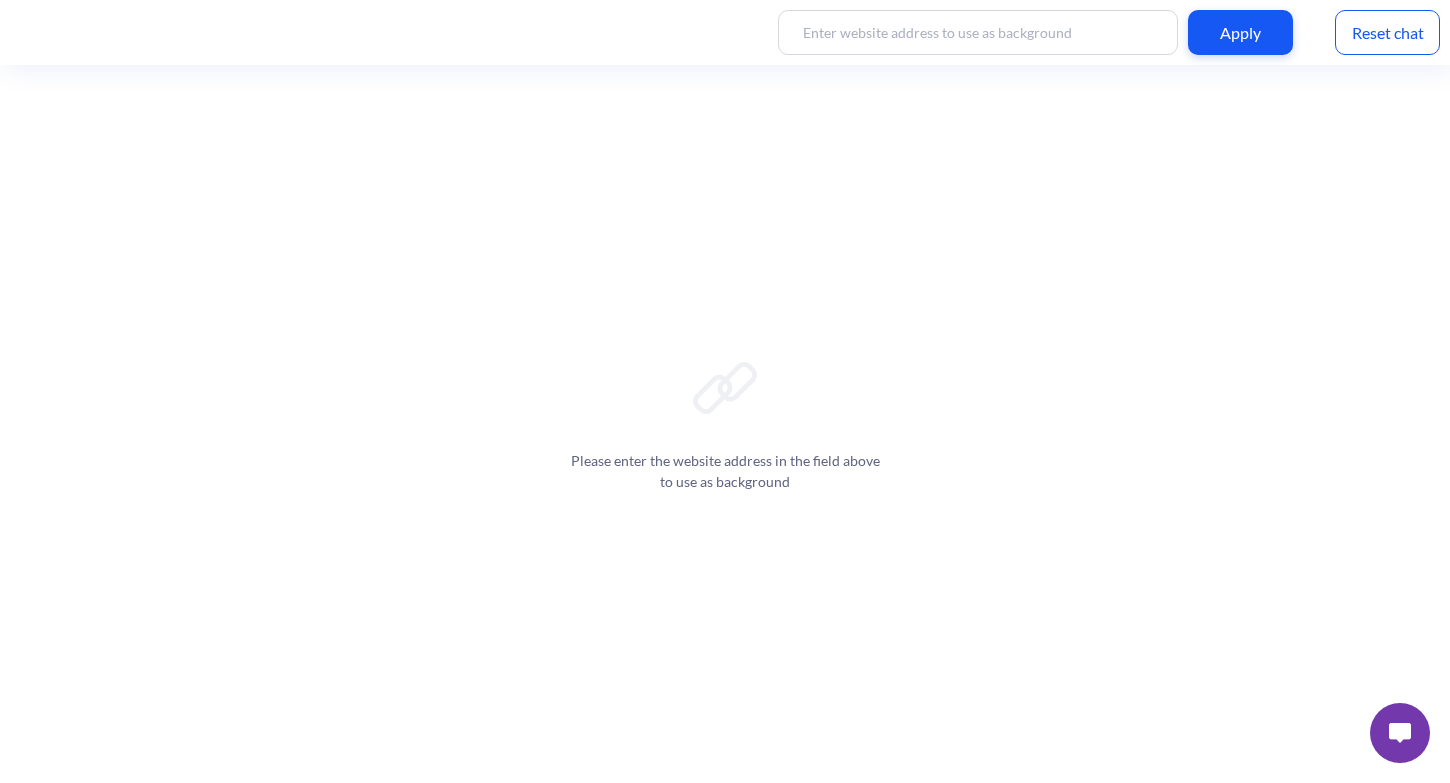 click at bounding box center (1400, 733) 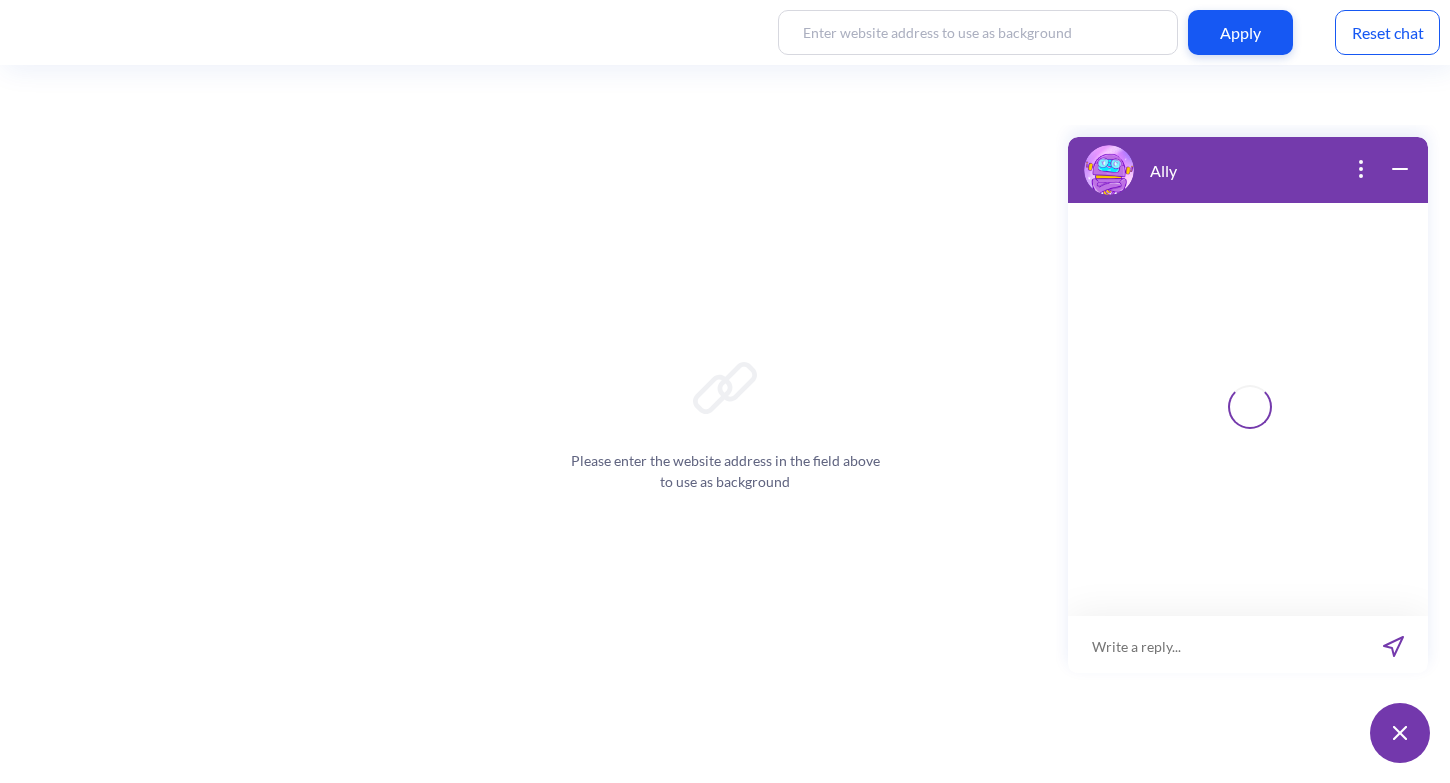 scroll, scrollTop: 3, scrollLeft: 0, axis: vertical 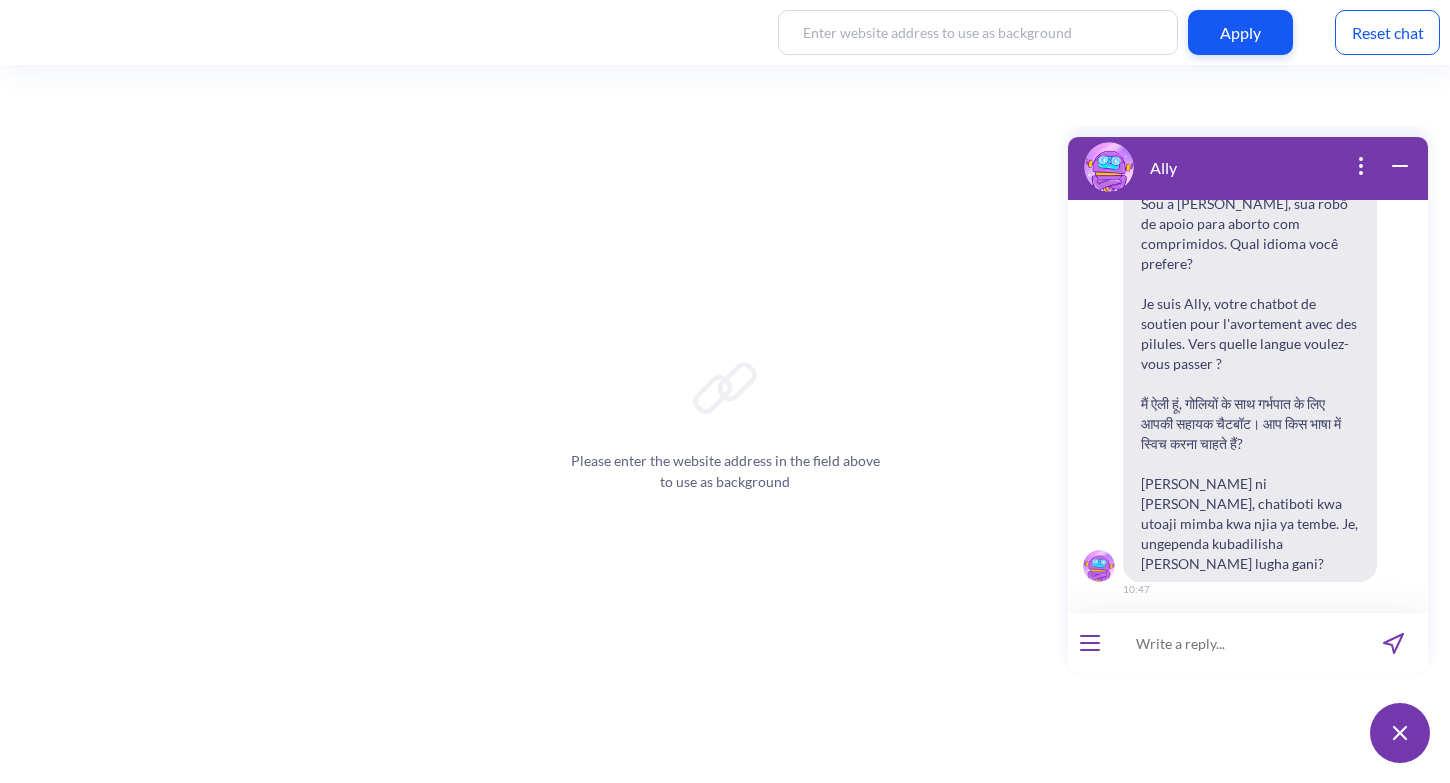 click at bounding box center (1235, 643) 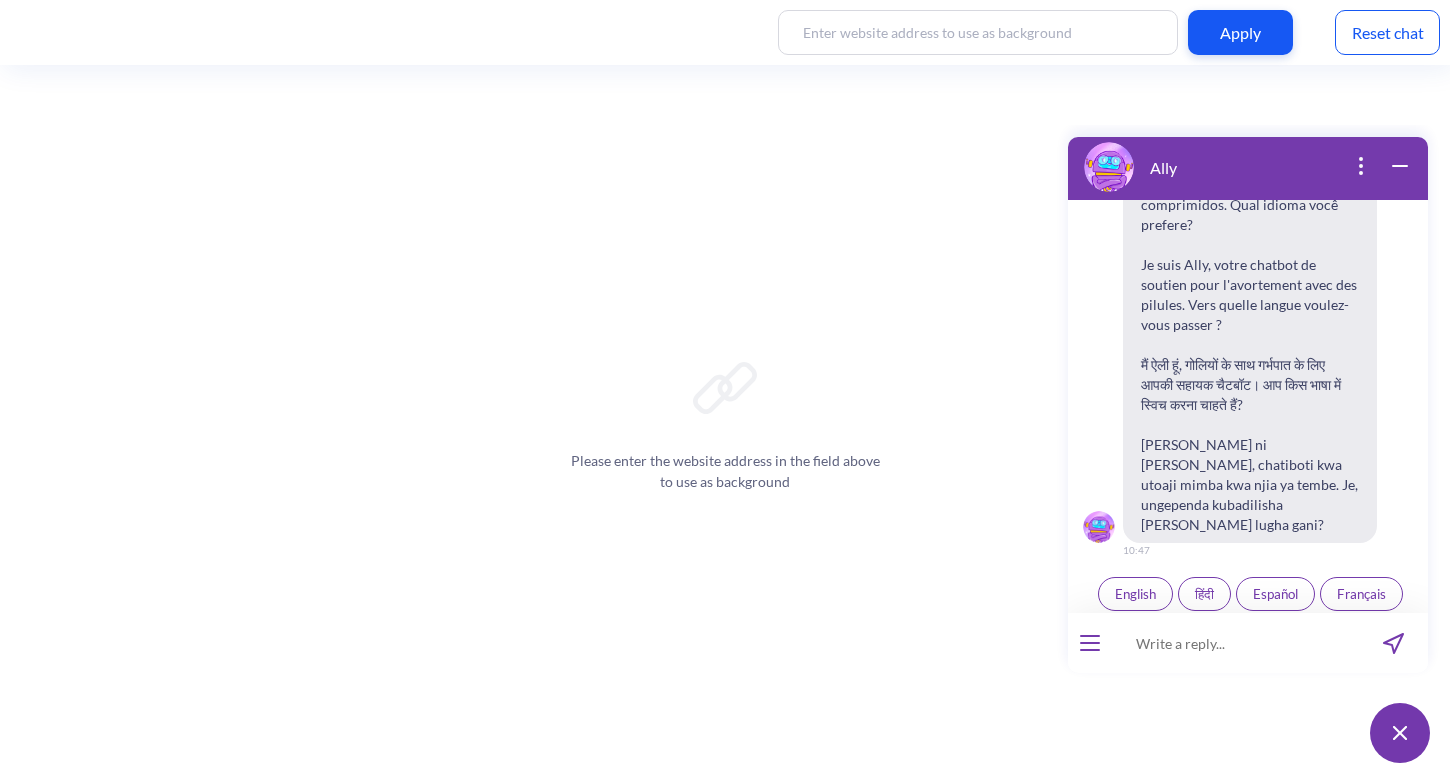 click on "Español" at bounding box center (1275, 594) 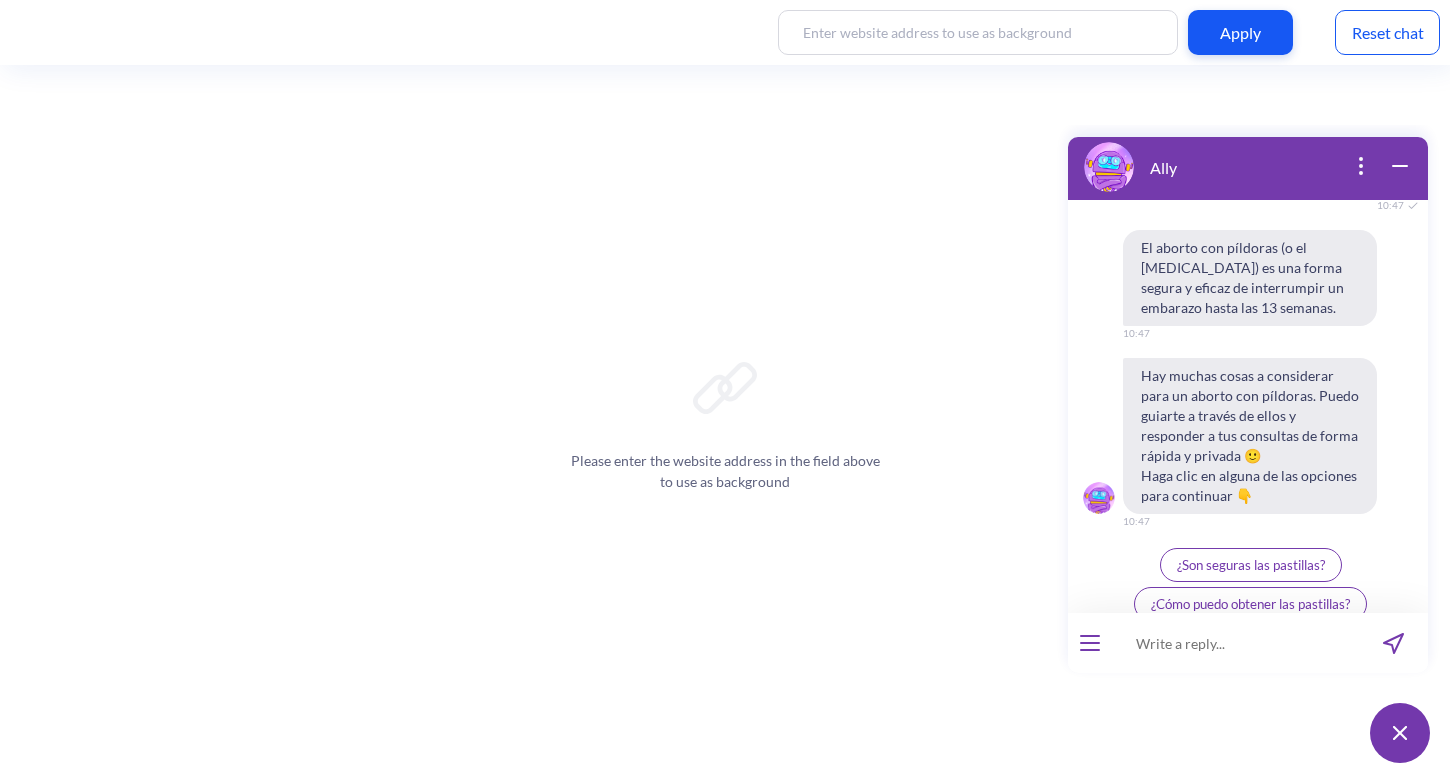 scroll, scrollTop: 761, scrollLeft: 0, axis: vertical 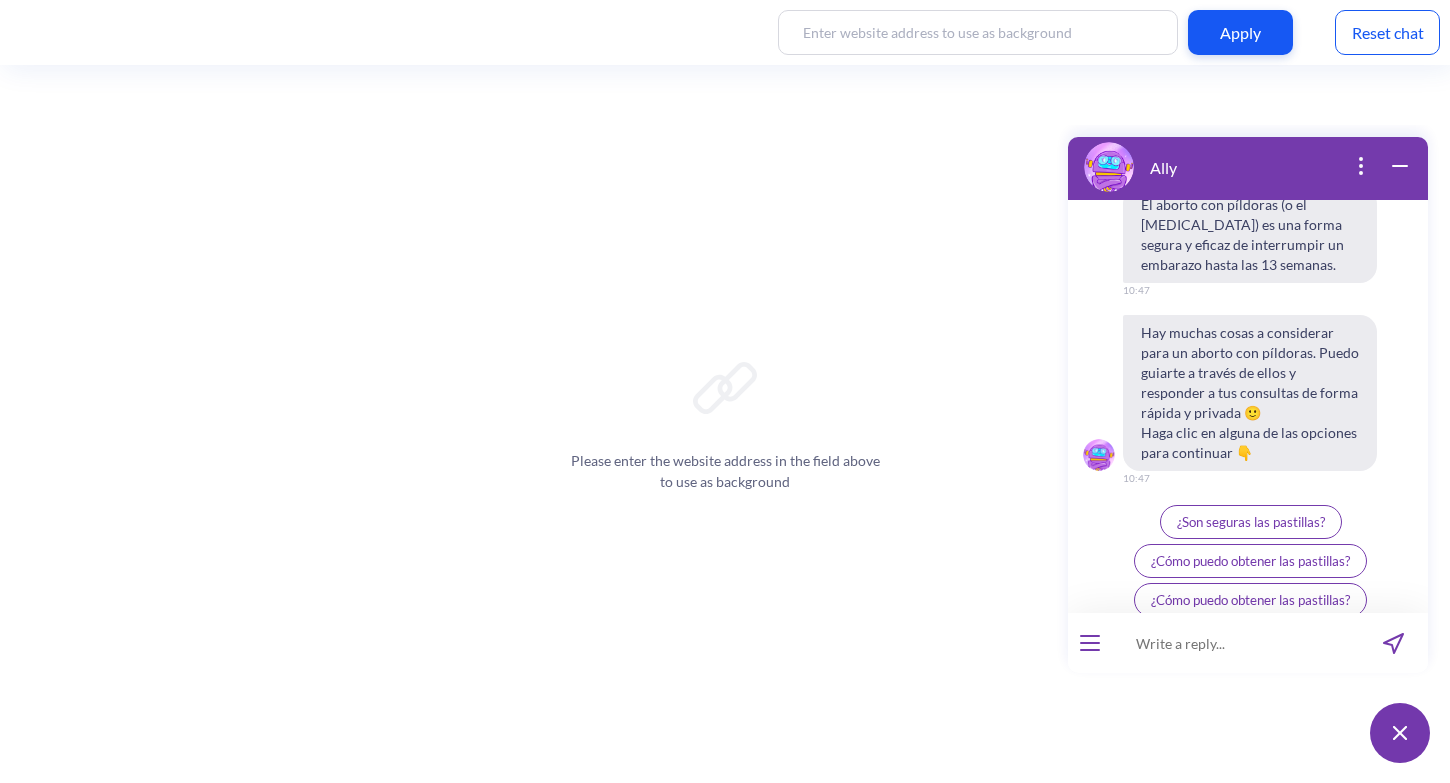 click at bounding box center (1235, 643) 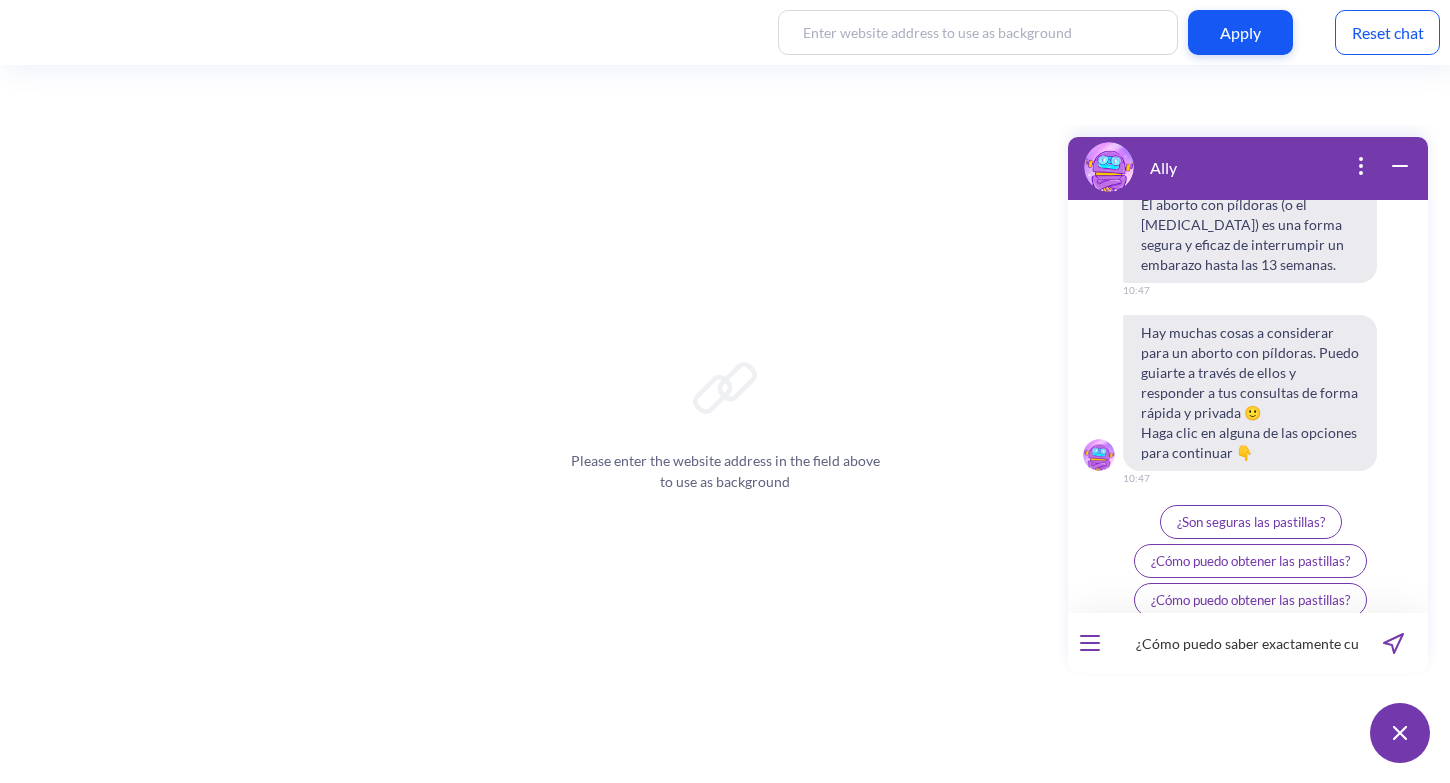 type on "¿Cómo puedo saber exactamente cuántas semanas tengo de embarazo?" 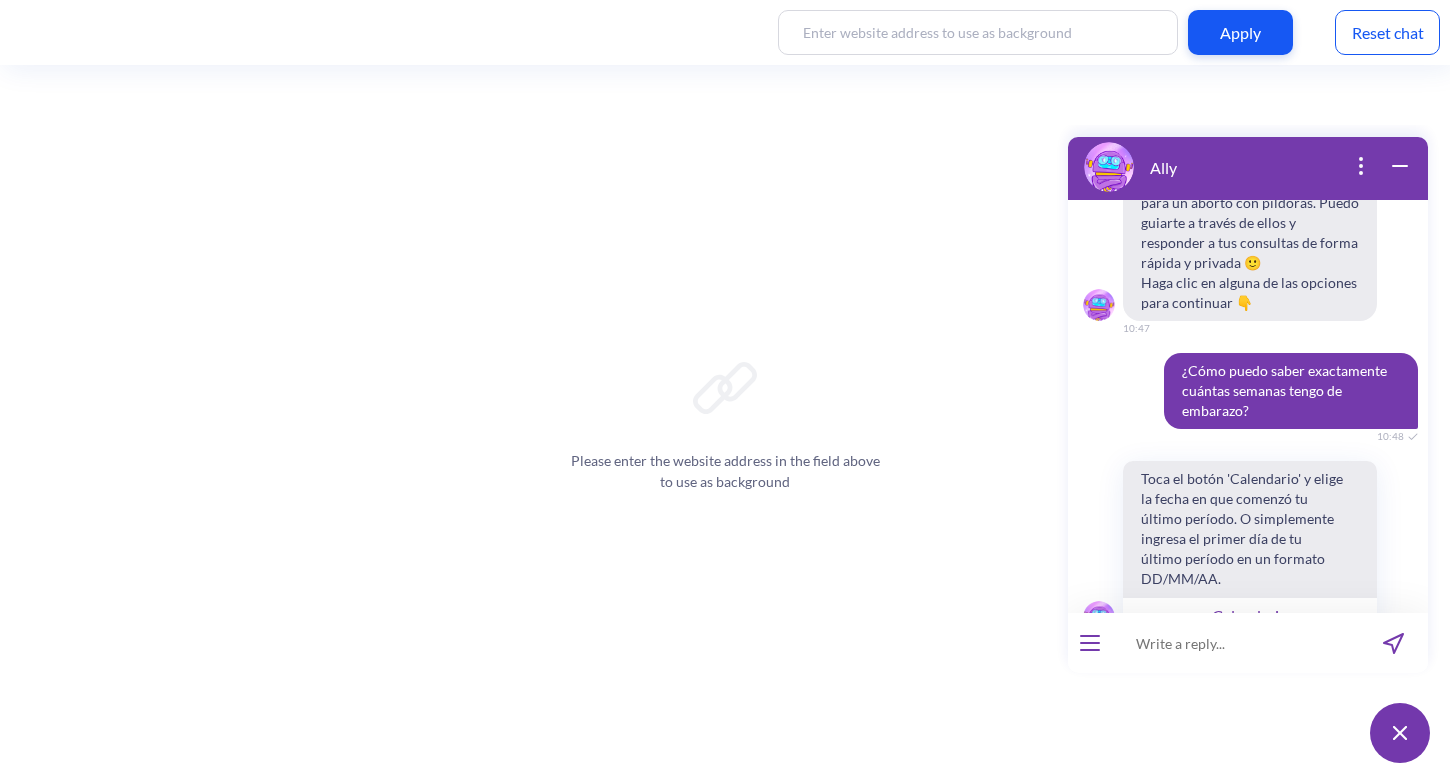 scroll, scrollTop: 929, scrollLeft: 0, axis: vertical 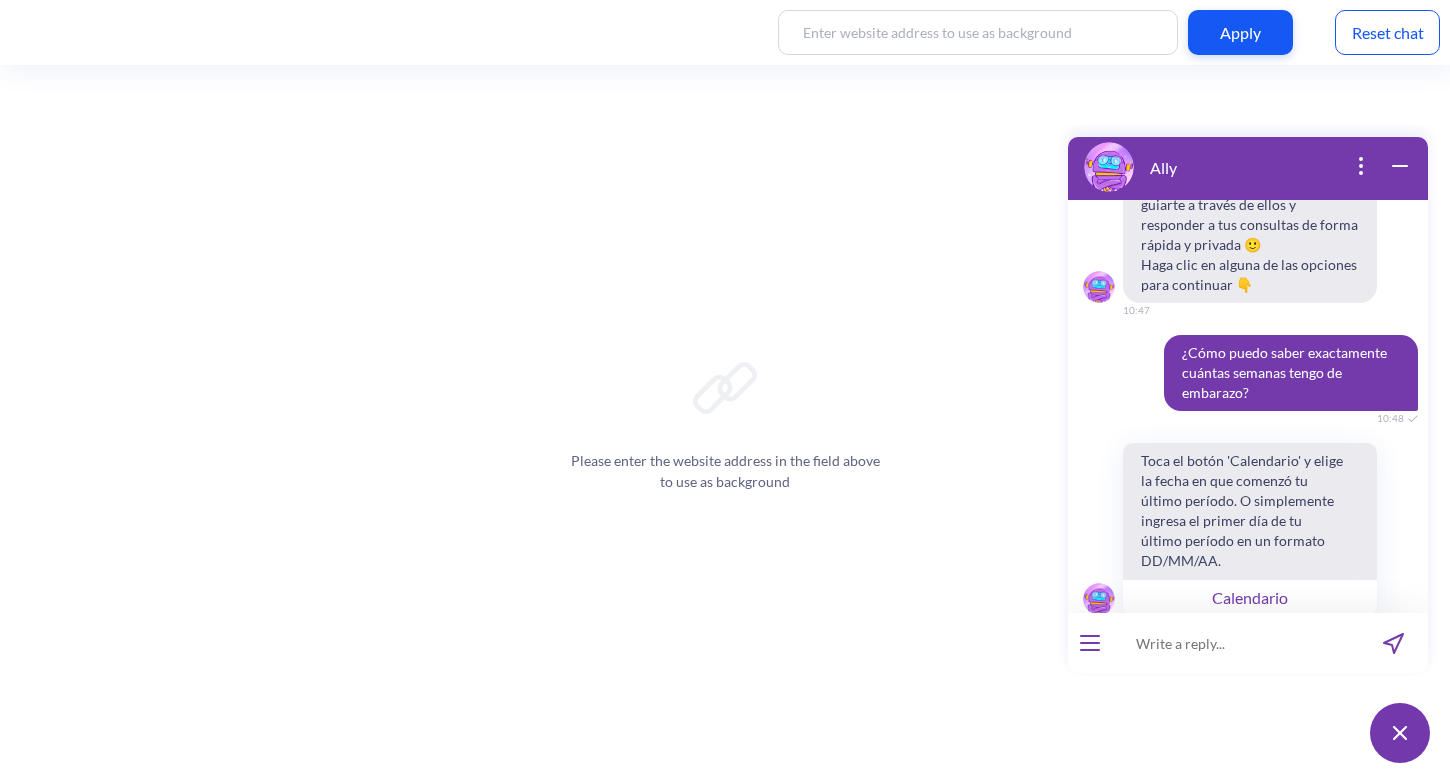 click on "Calendario" at bounding box center [1250, 597] 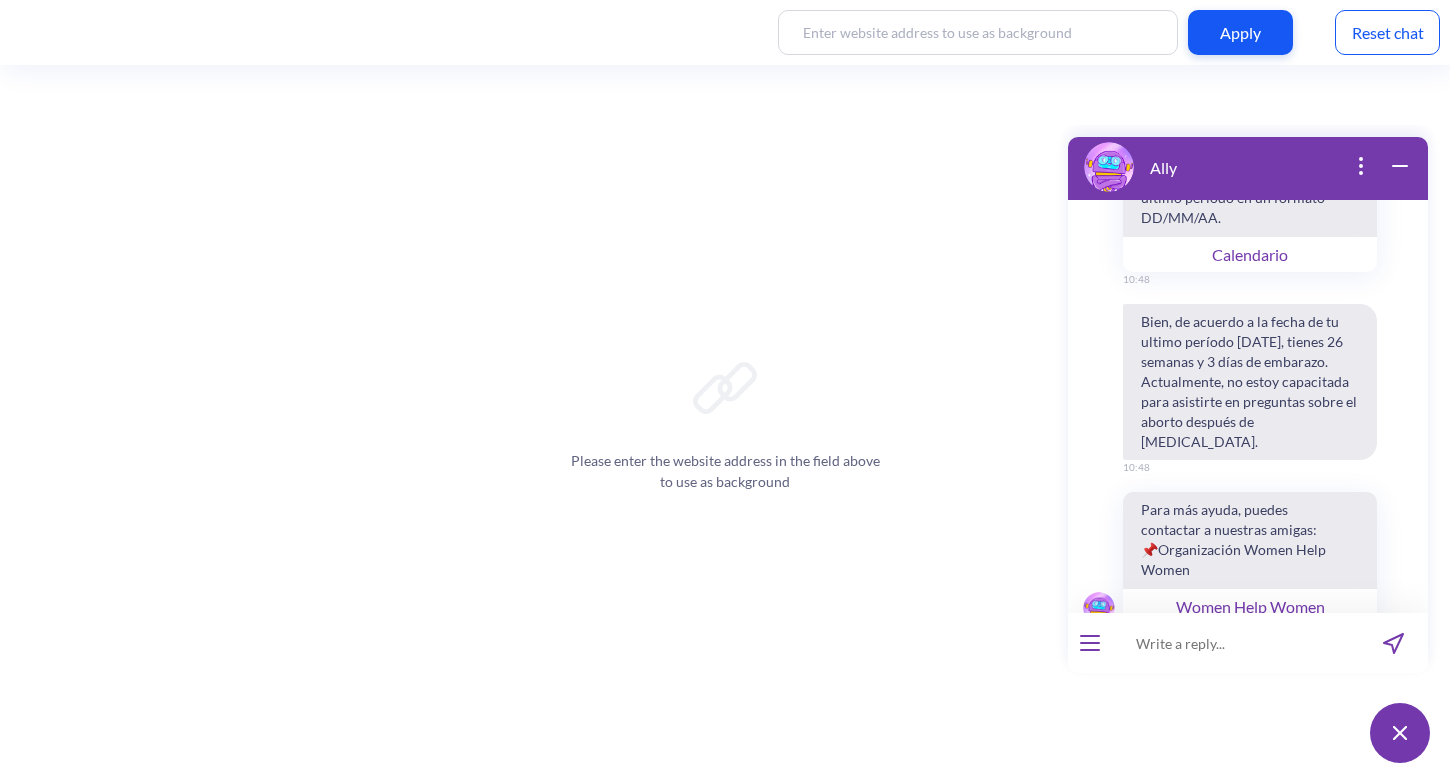 scroll, scrollTop: 1301, scrollLeft: 0, axis: vertical 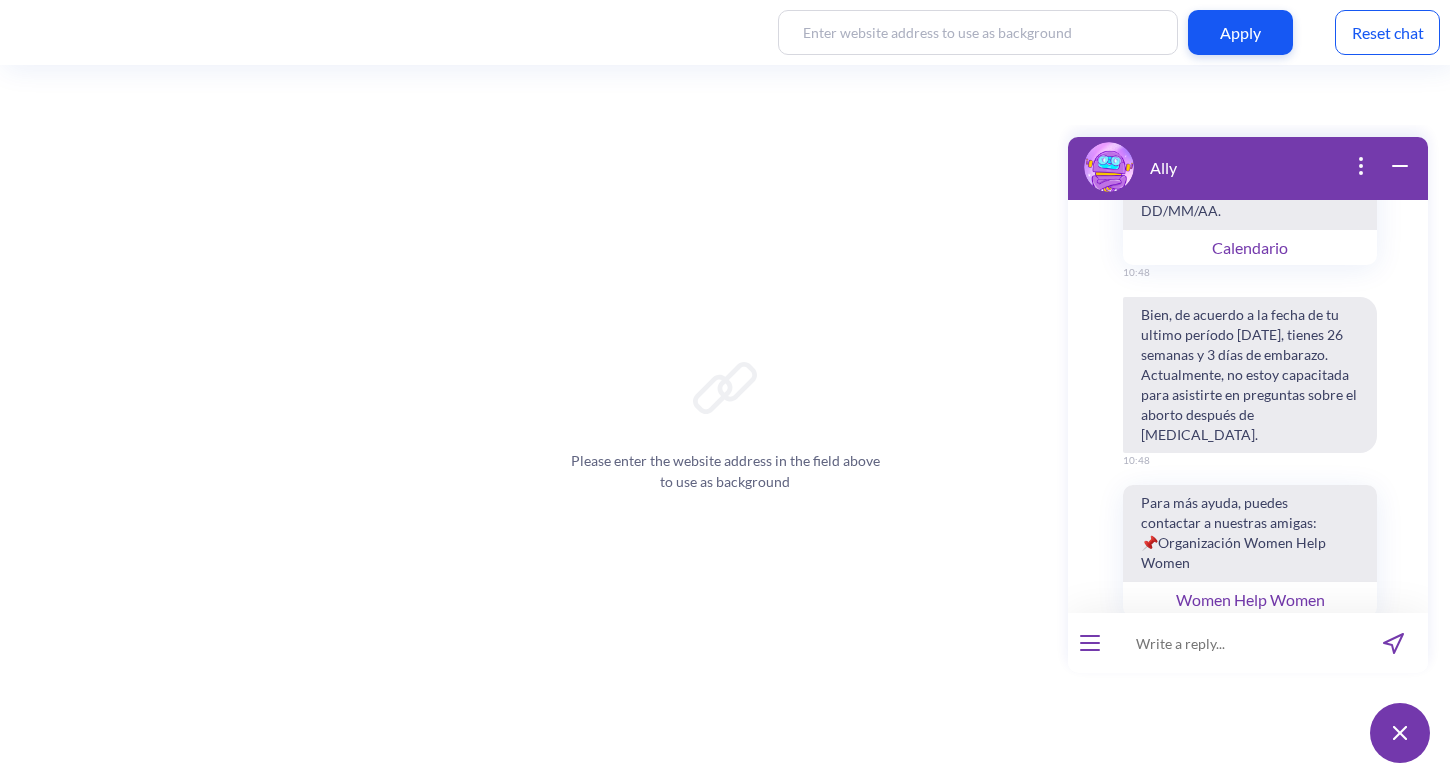 click at bounding box center [1235, 643] 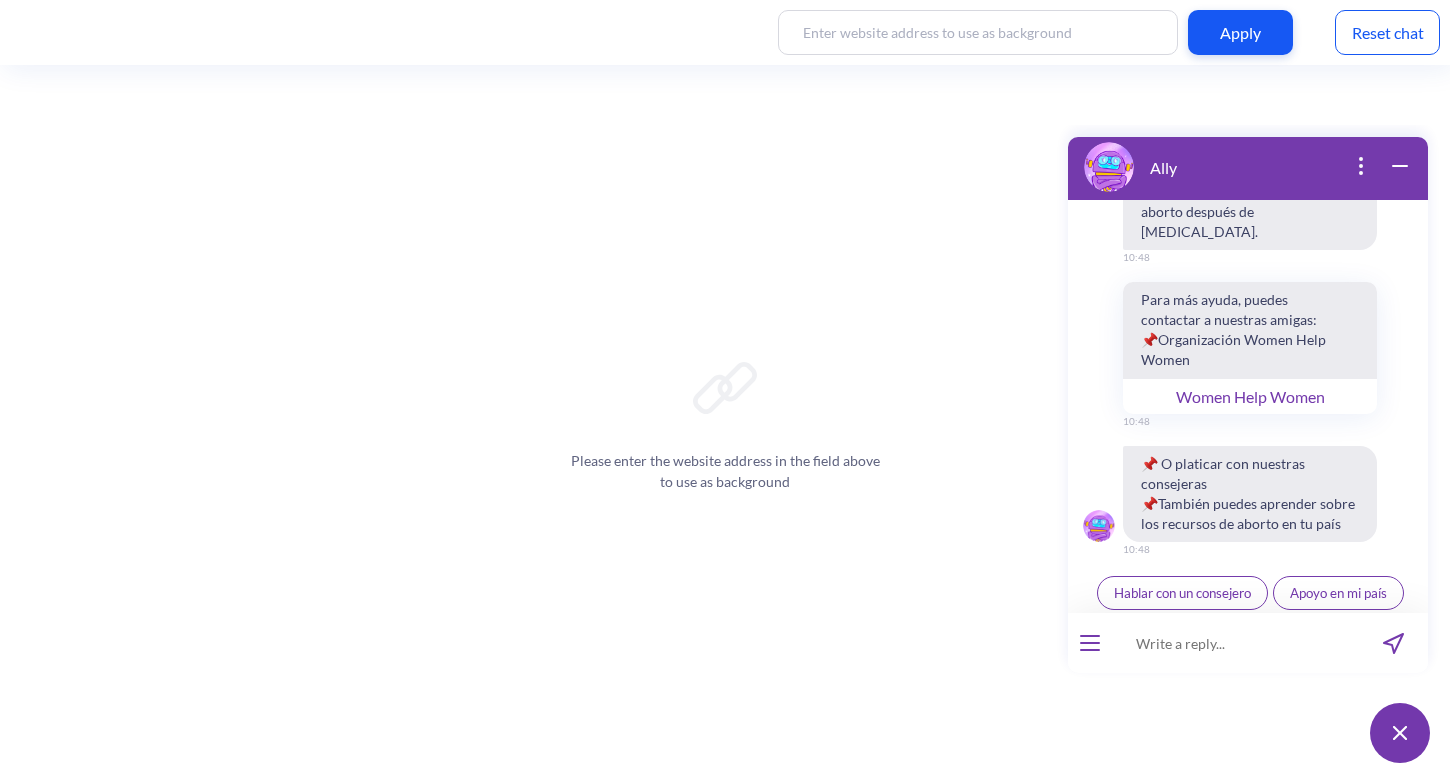 scroll, scrollTop: 1481, scrollLeft: 0, axis: vertical 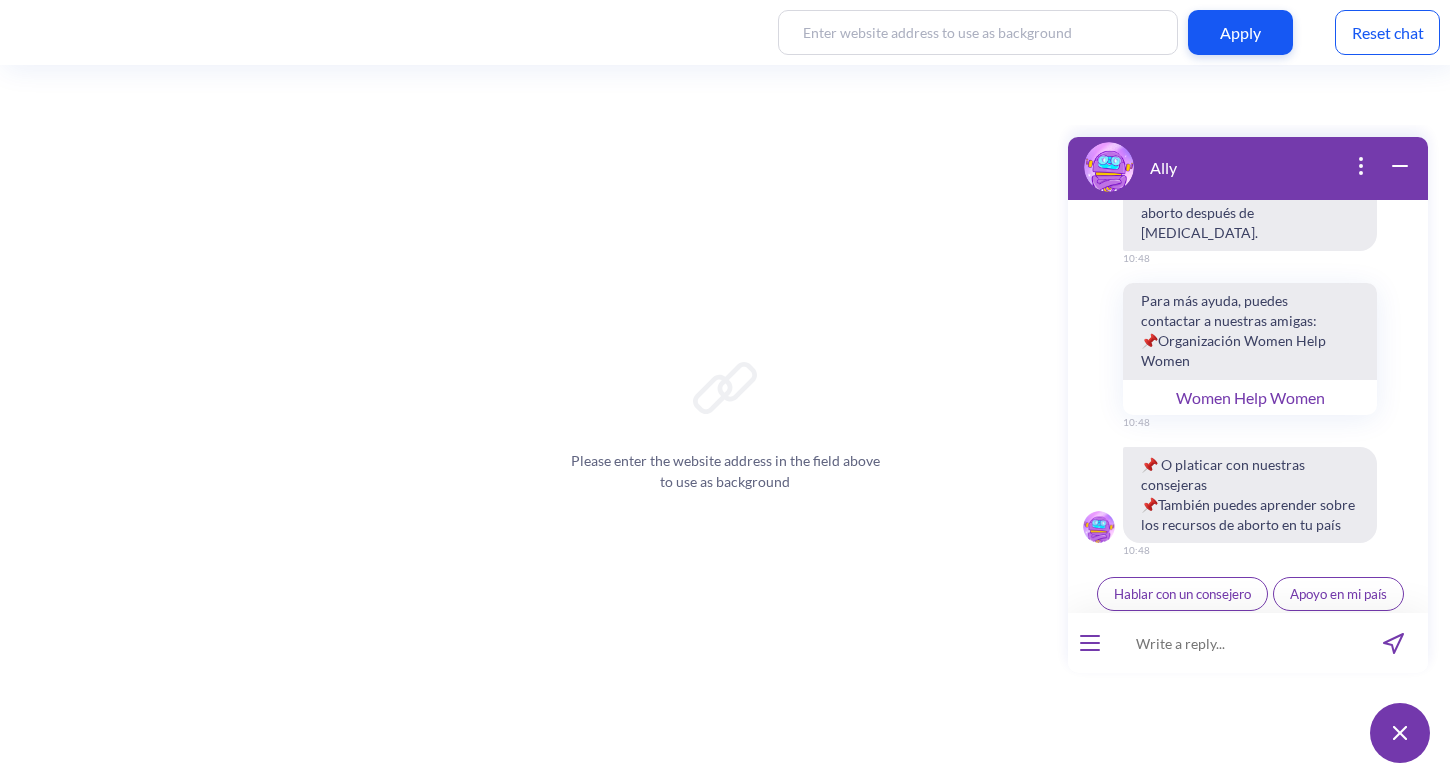 click on "Apoyo en mi país" at bounding box center (1338, 594) 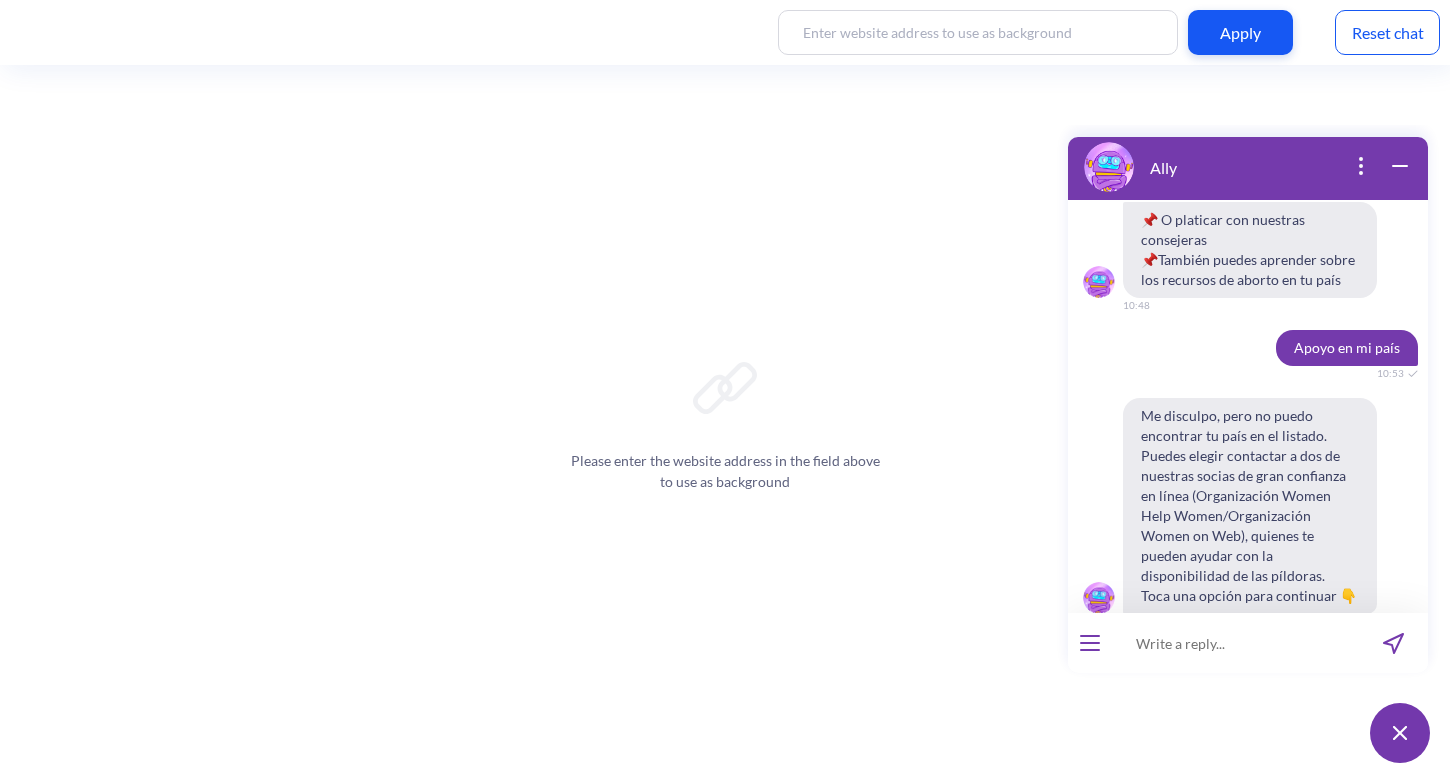 scroll, scrollTop: 1797, scrollLeft: 0, axis: vertical 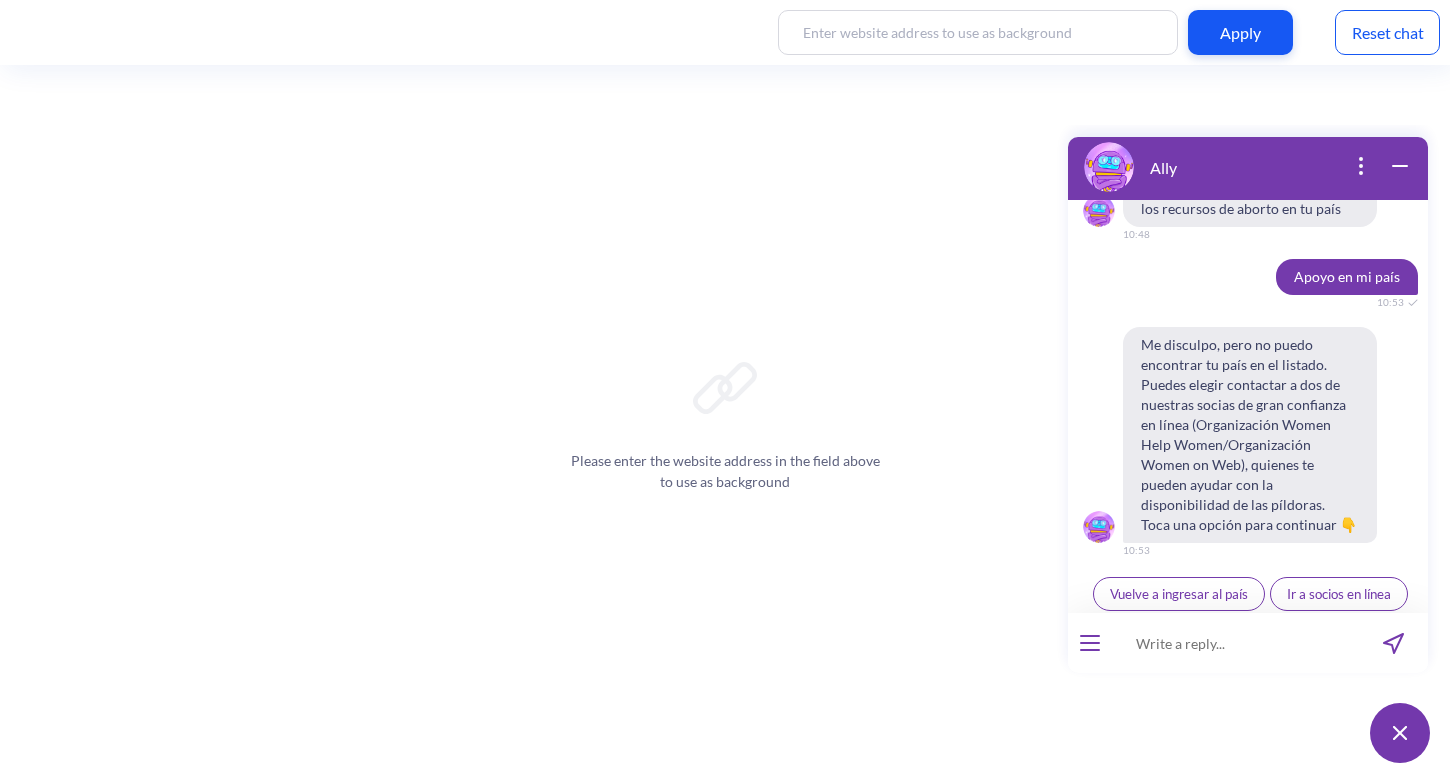 click at bounding box center (1235, 643) 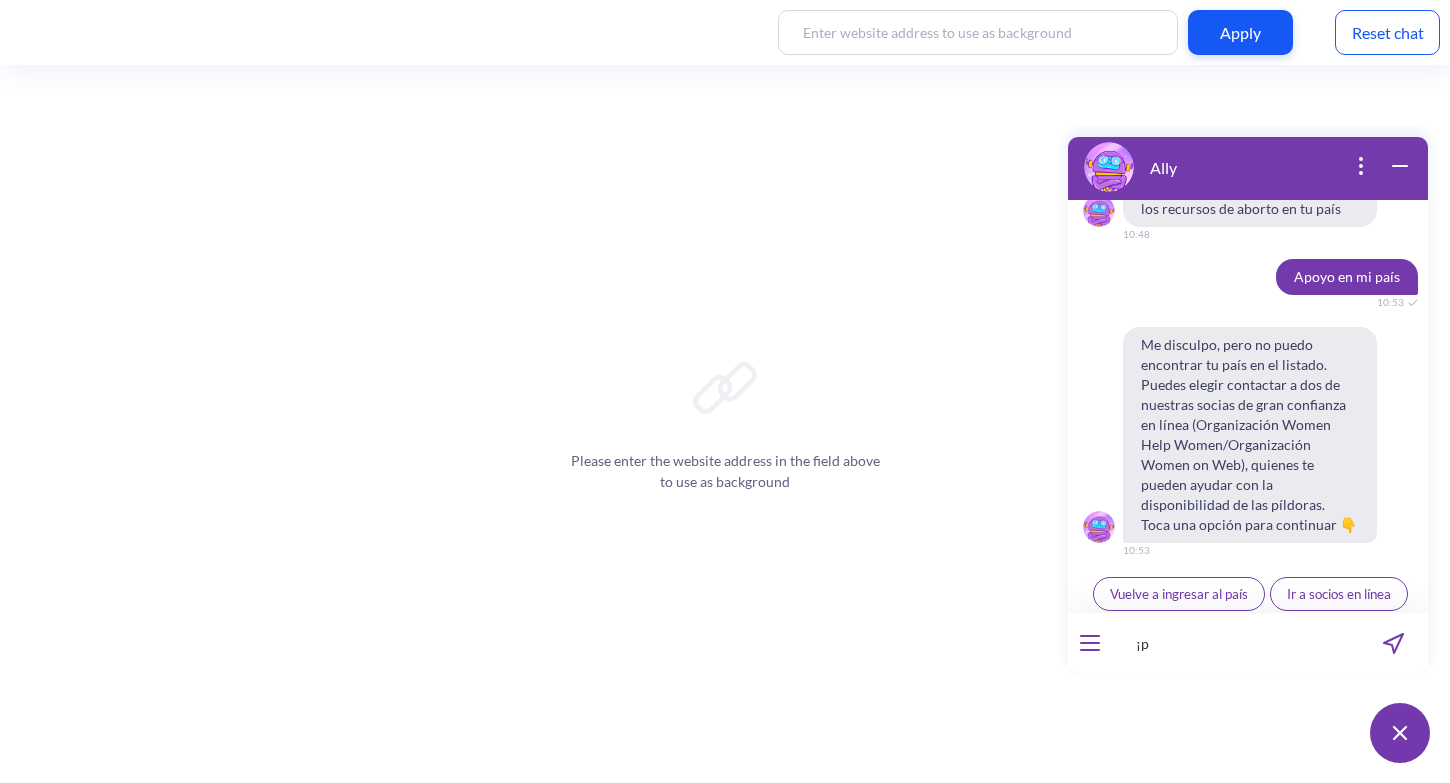 type on "¡" 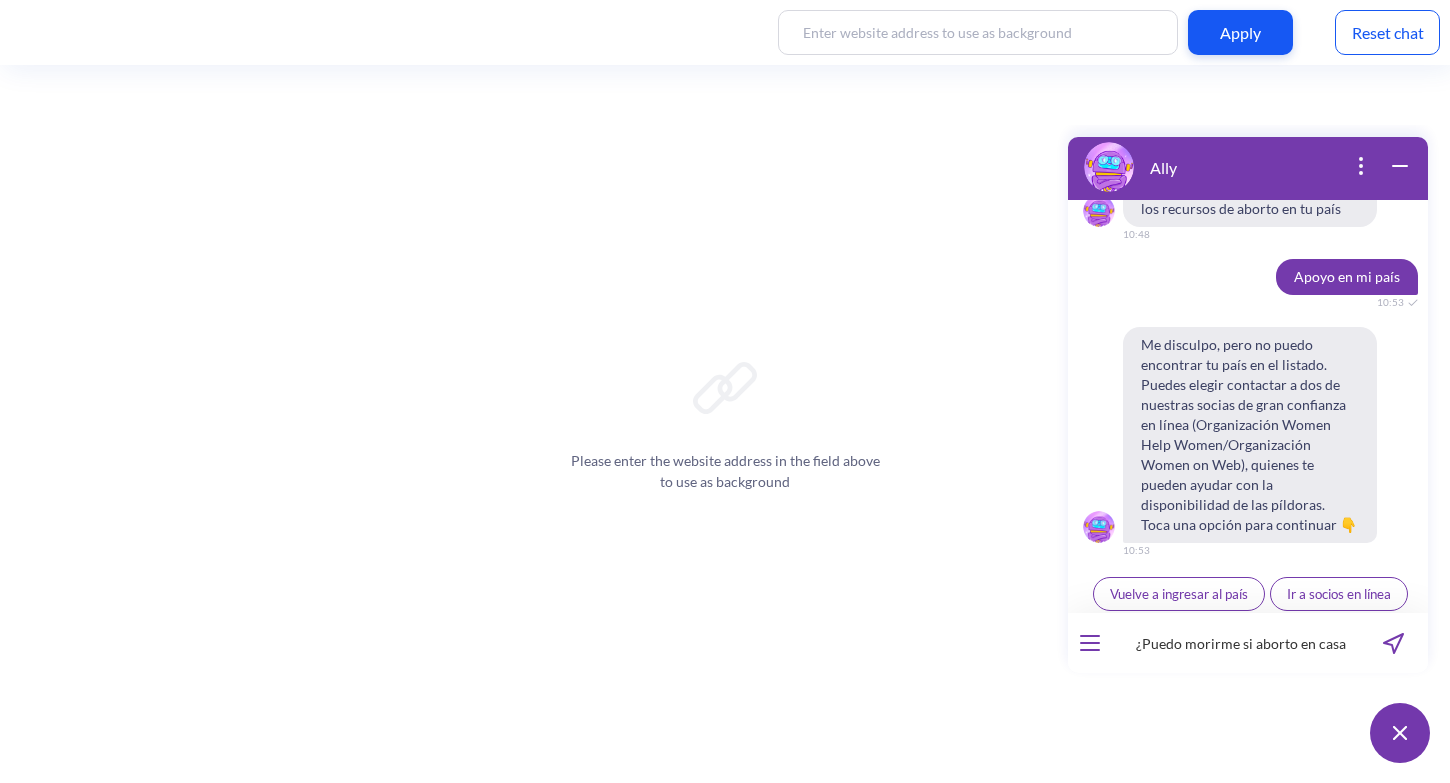 type on "¿Puedo morirme si aborto en casa?" 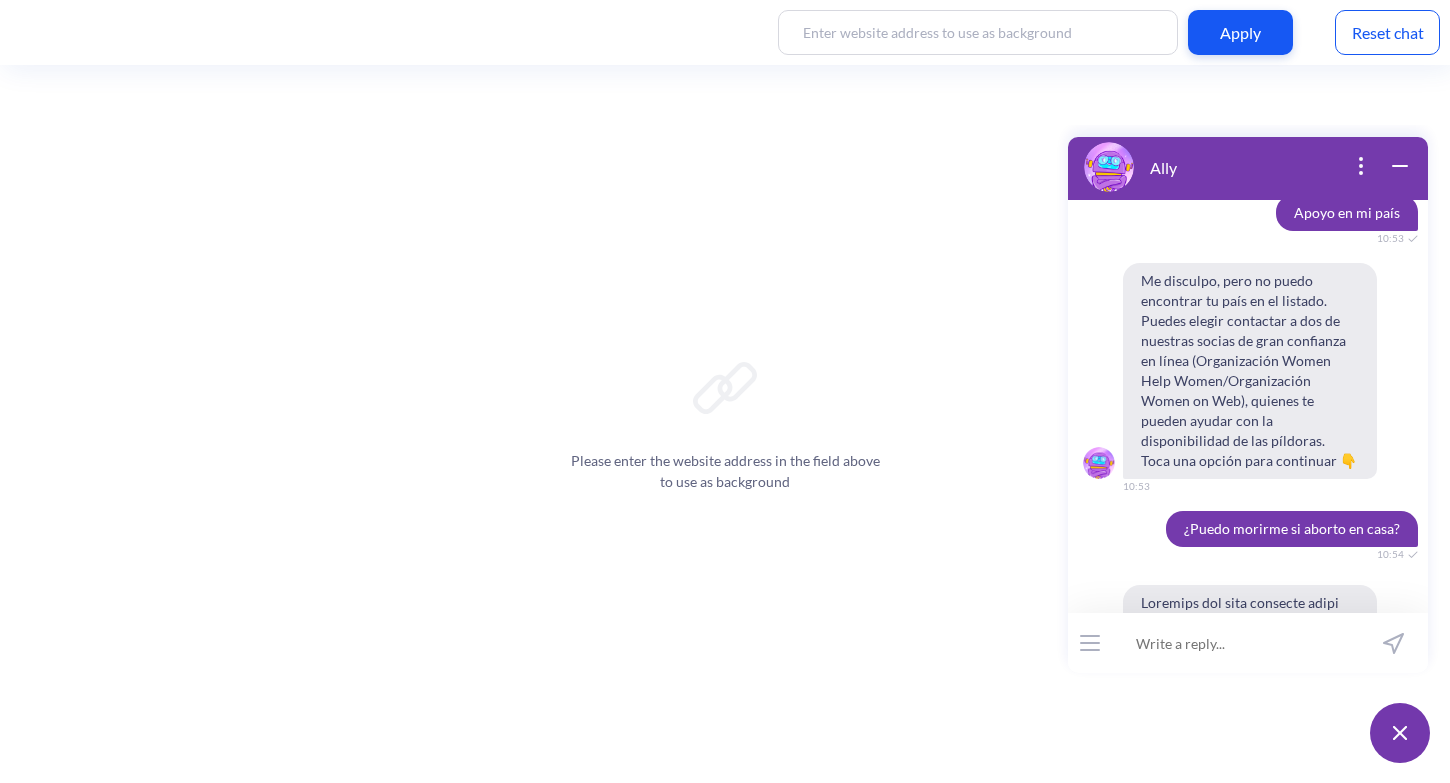 scroll, scrollTop: 2761, scrollLeft: 0, axis: vertical 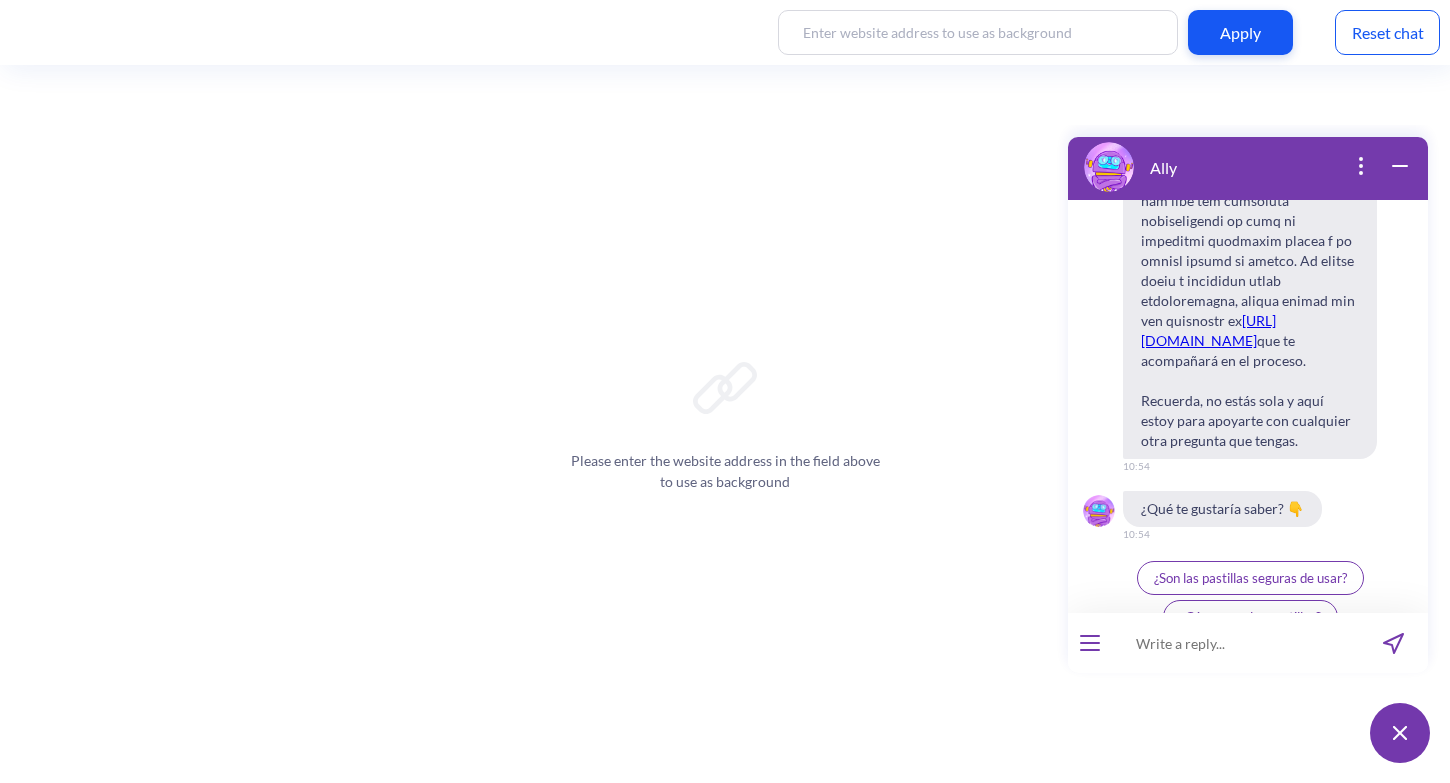 click on "¿Cómo puedo conseguir las pastillas?" at bounding box center [1250, 656] 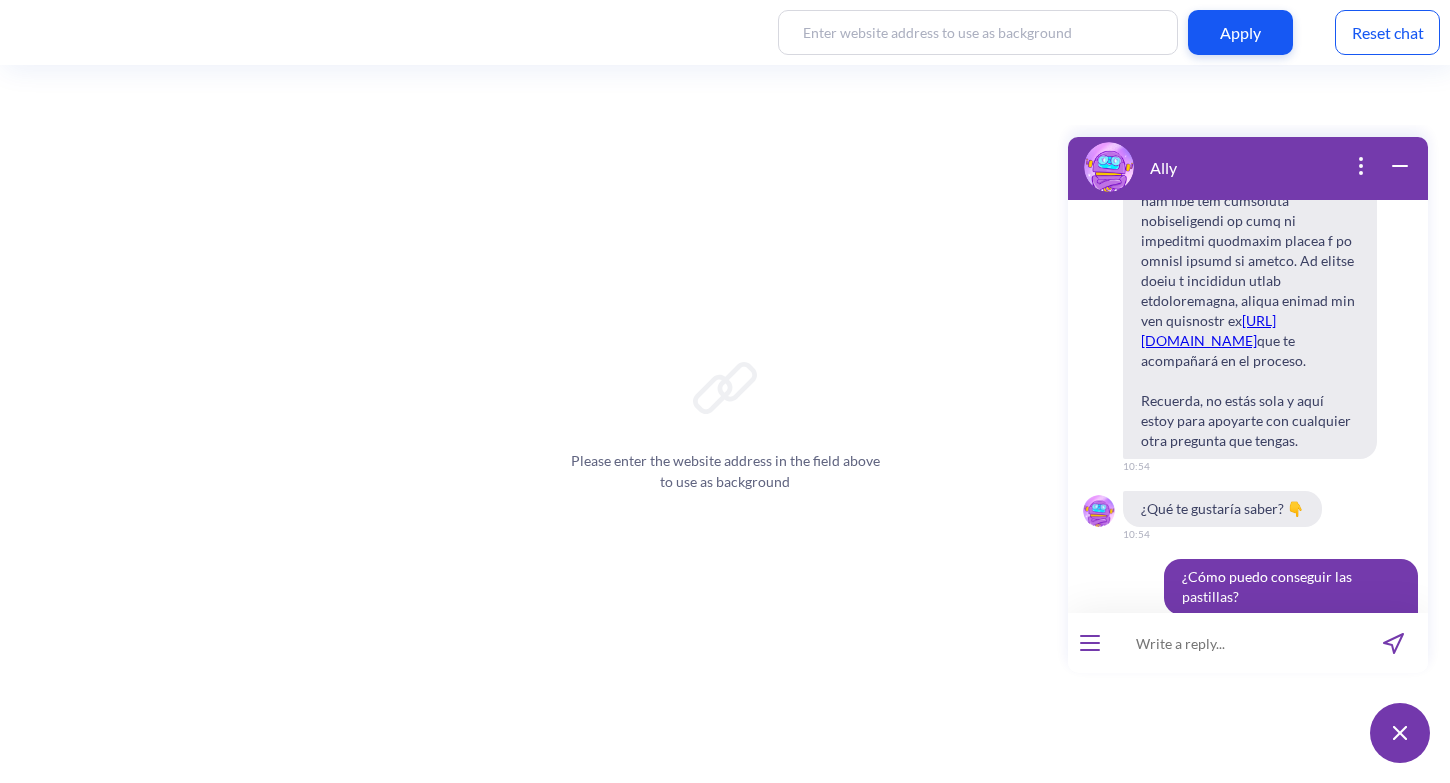 scroll, scrollTop: 3045, scrollLeft: 0, axis: vertical 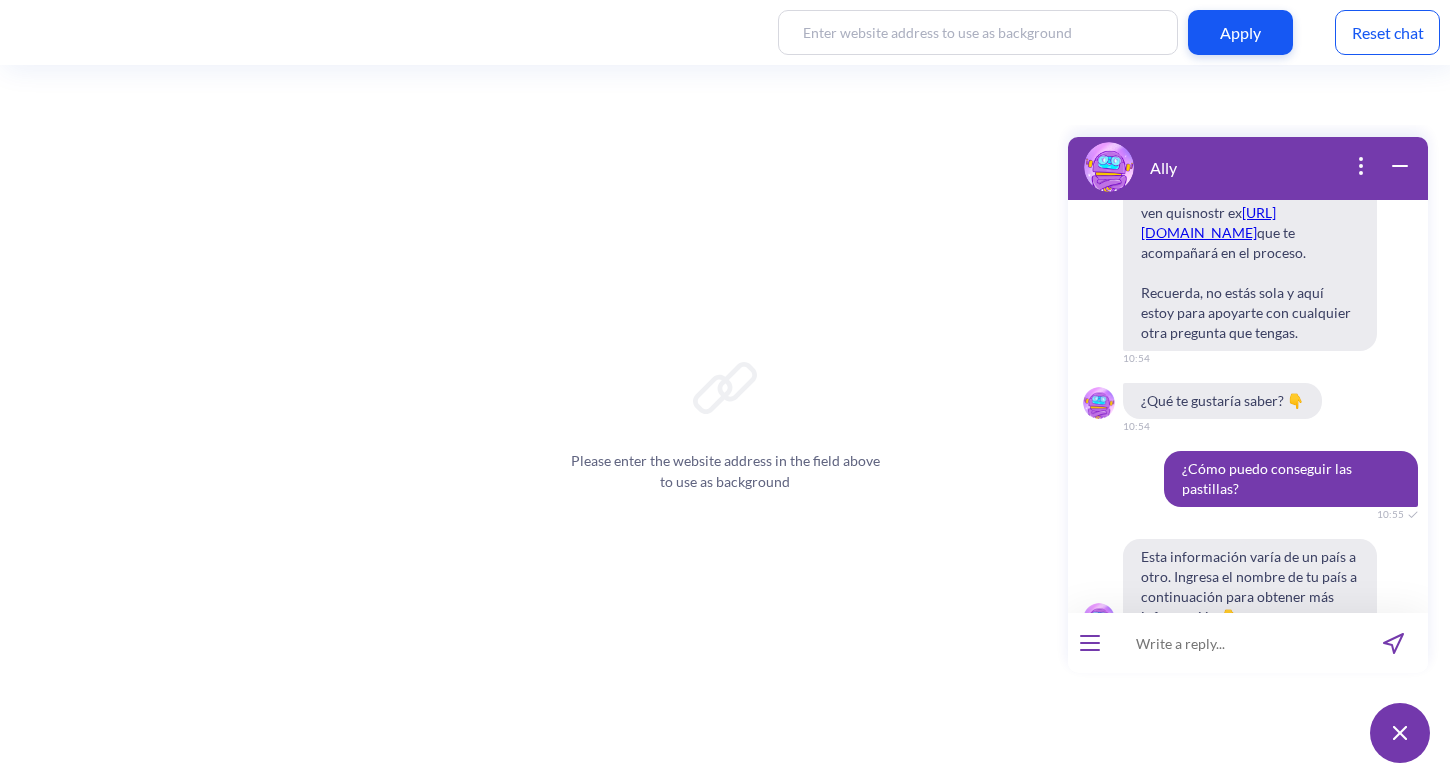 click at bounding box center (1235, 643) 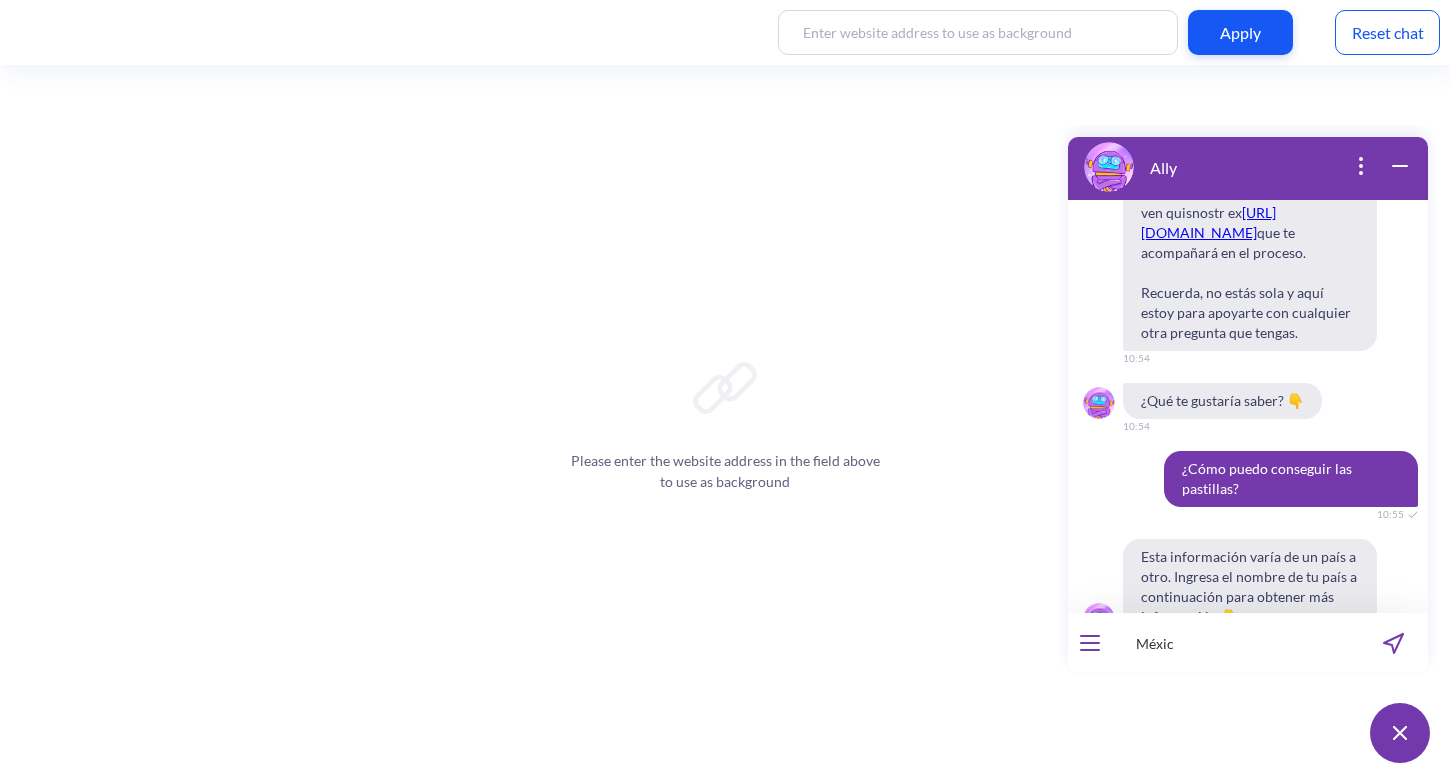 type on "México" 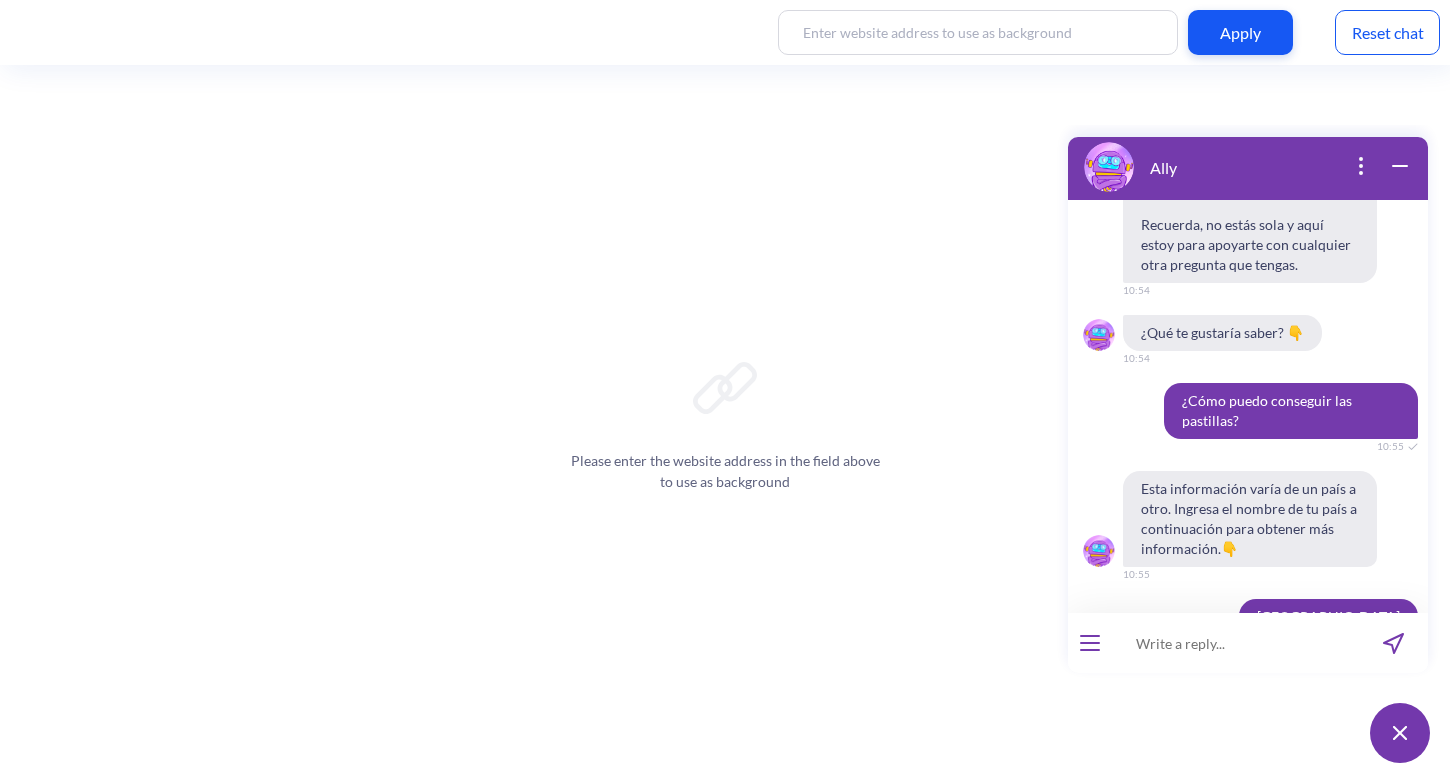 scroll, scrollTop: 3849, scrollLeft: 0, axis: vertical 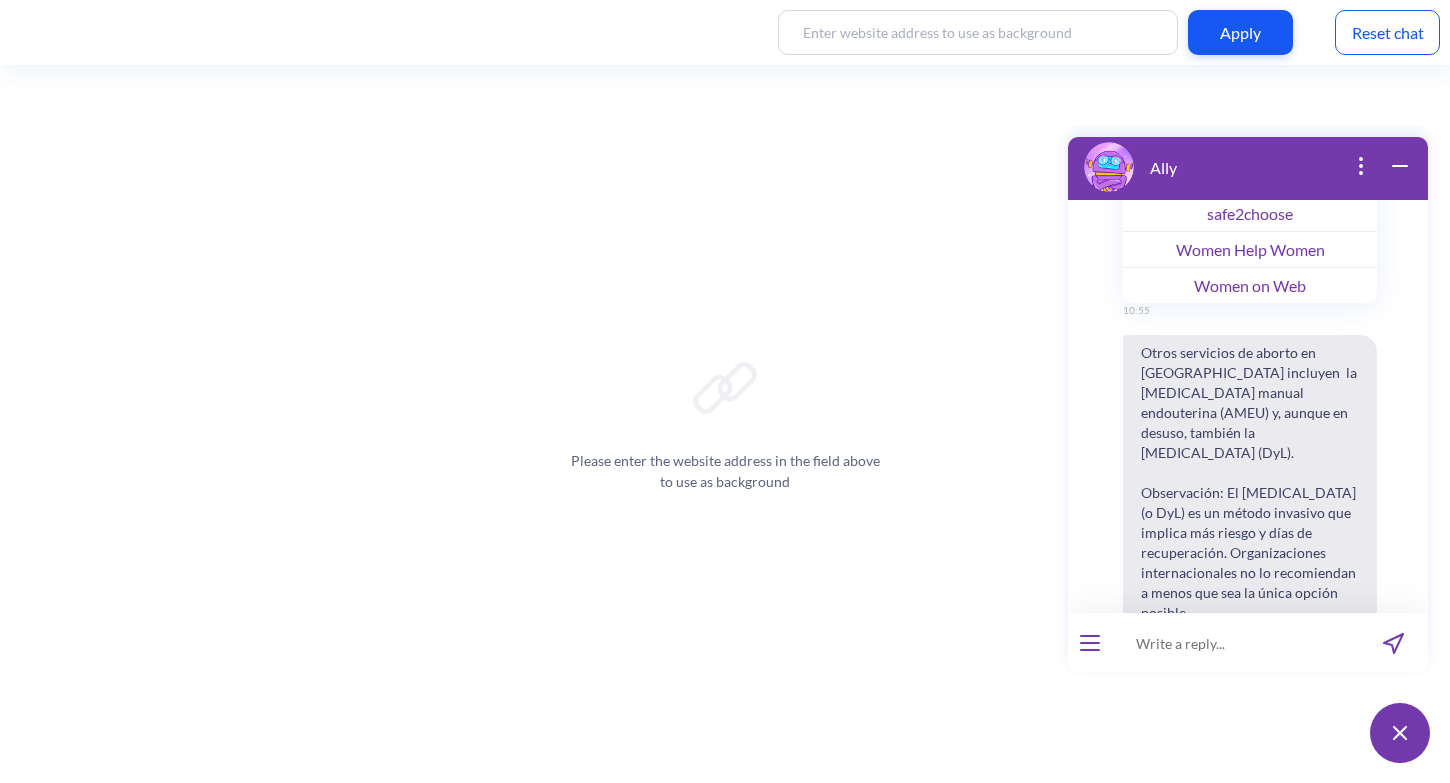click at bounding box center (1235, 643) 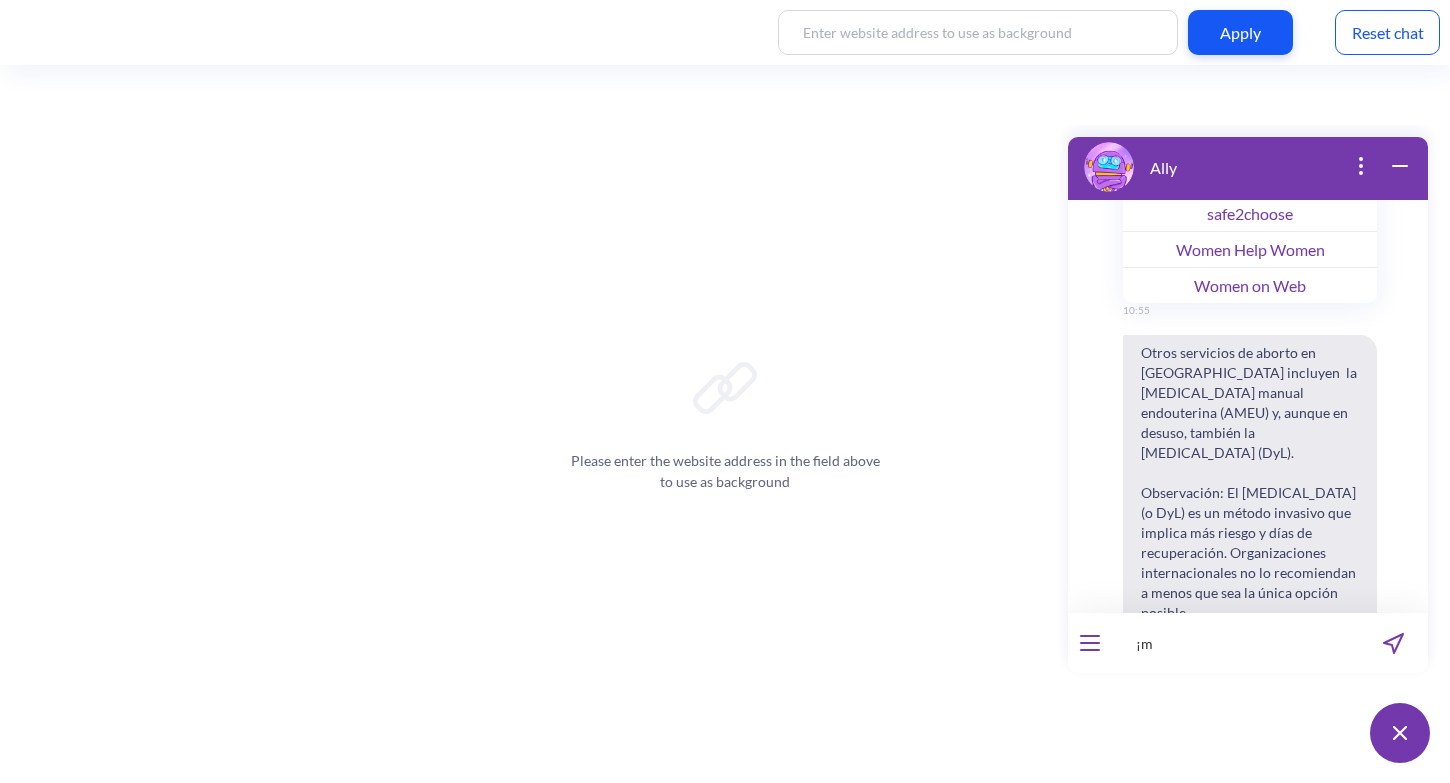type on "¡" 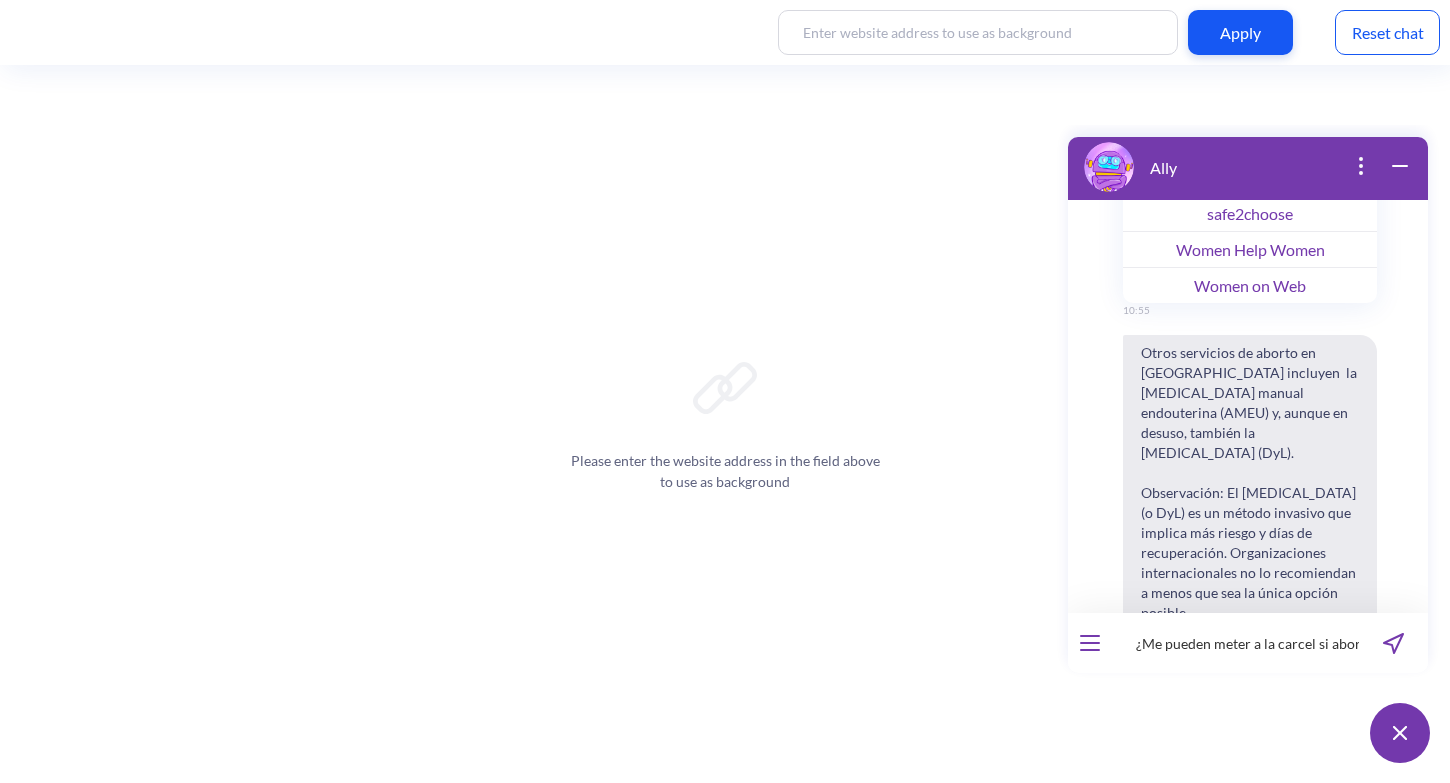 type on "¿Me pueden meter a la carcel si aborto?" 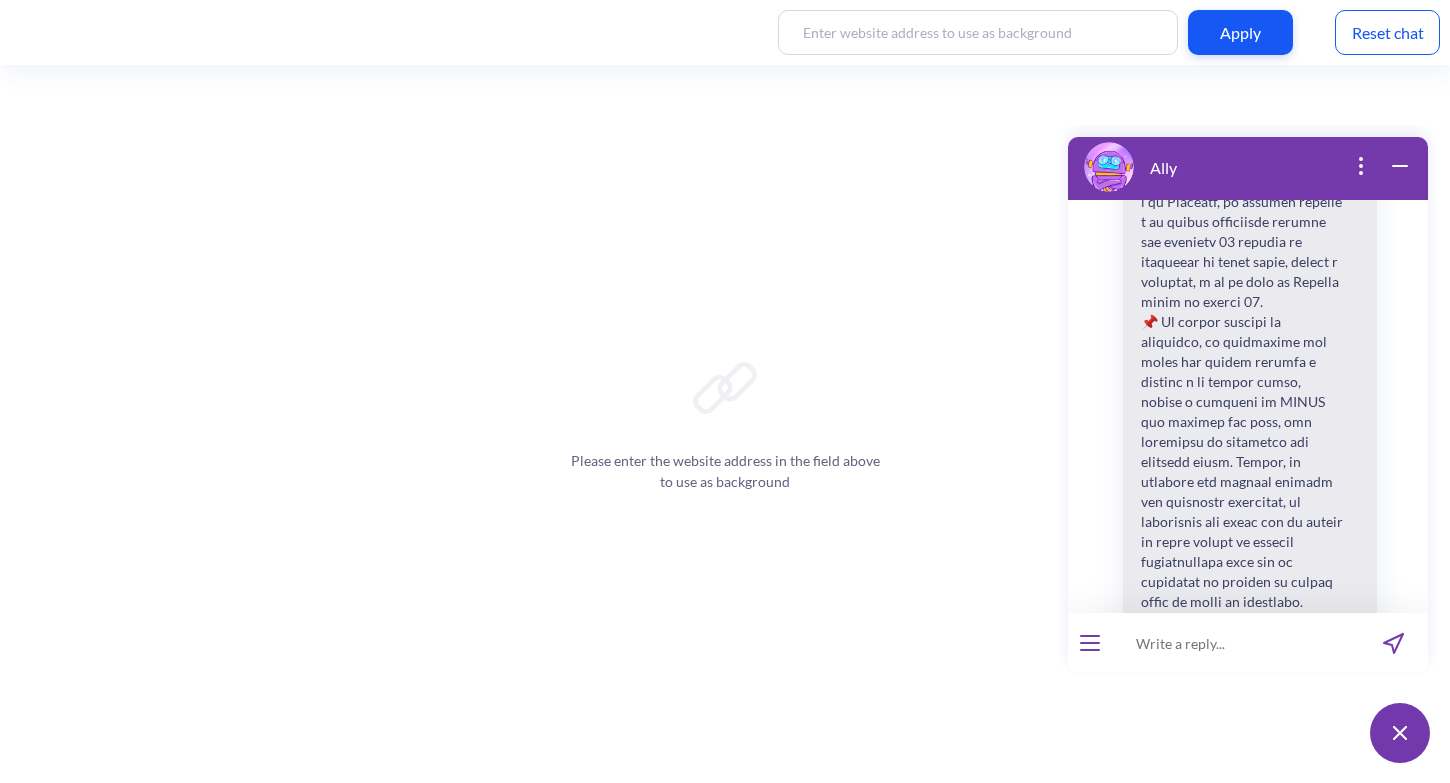 scroll, scrollTop: 5297, scrollLeft: 0, axis: vertical 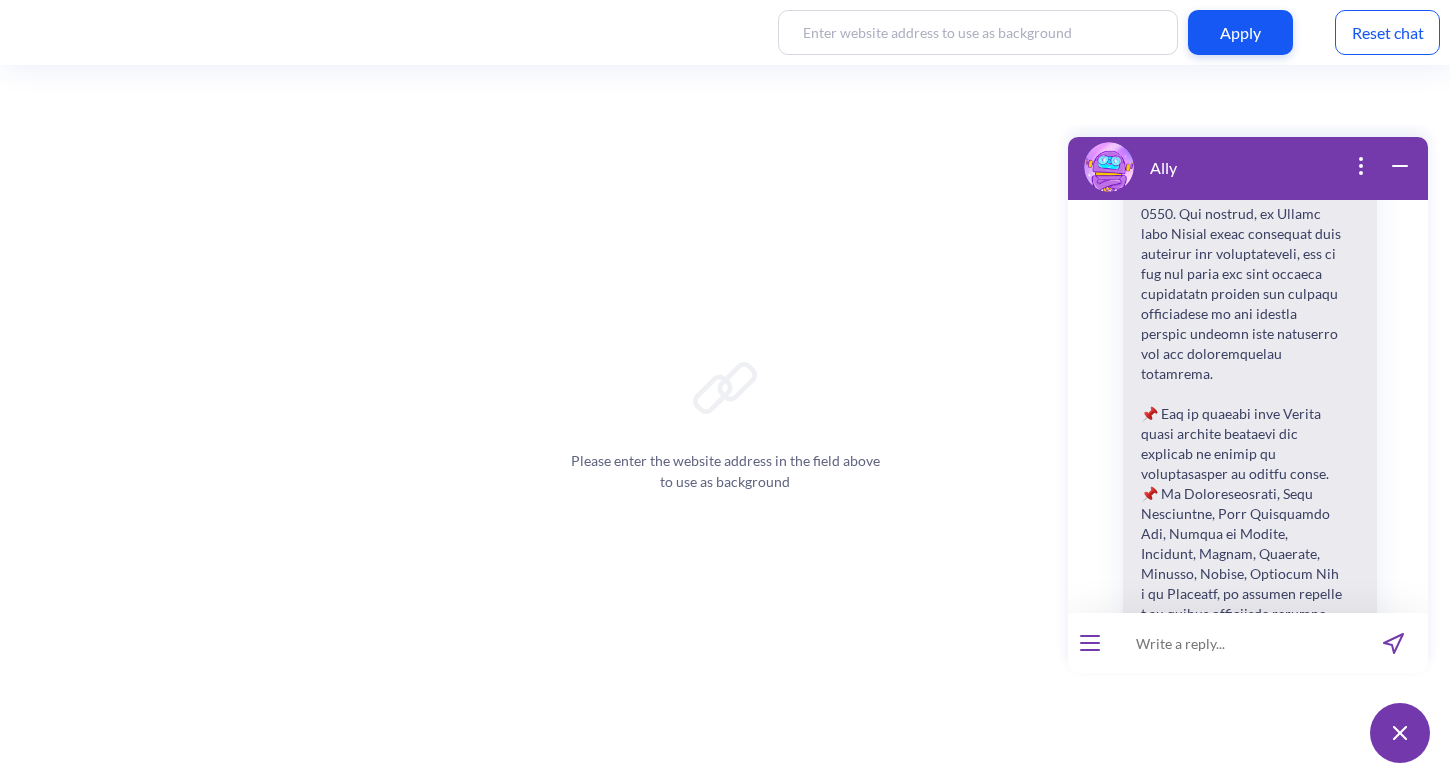 type 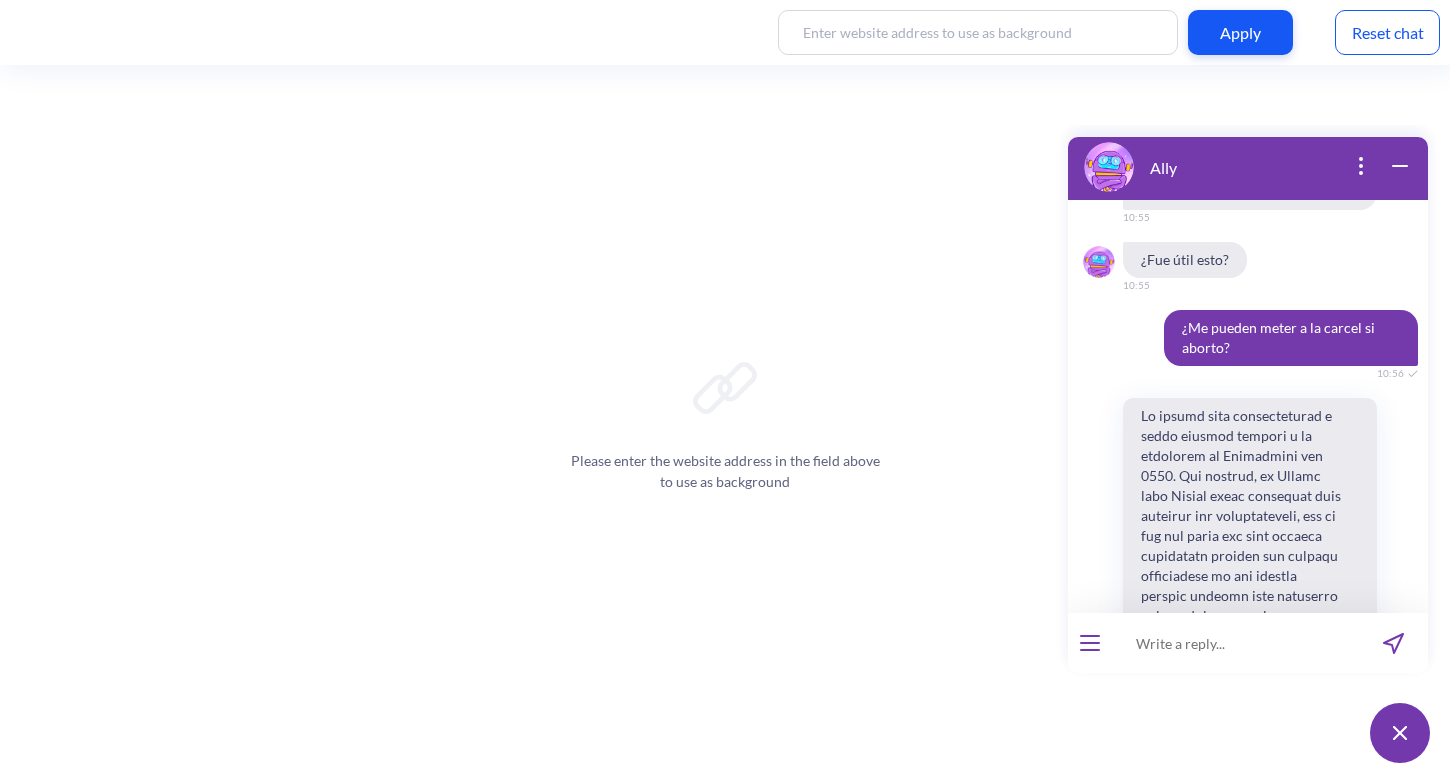 scroll, scrollTop: 4652, scrollLeft: 0, axis: vertical 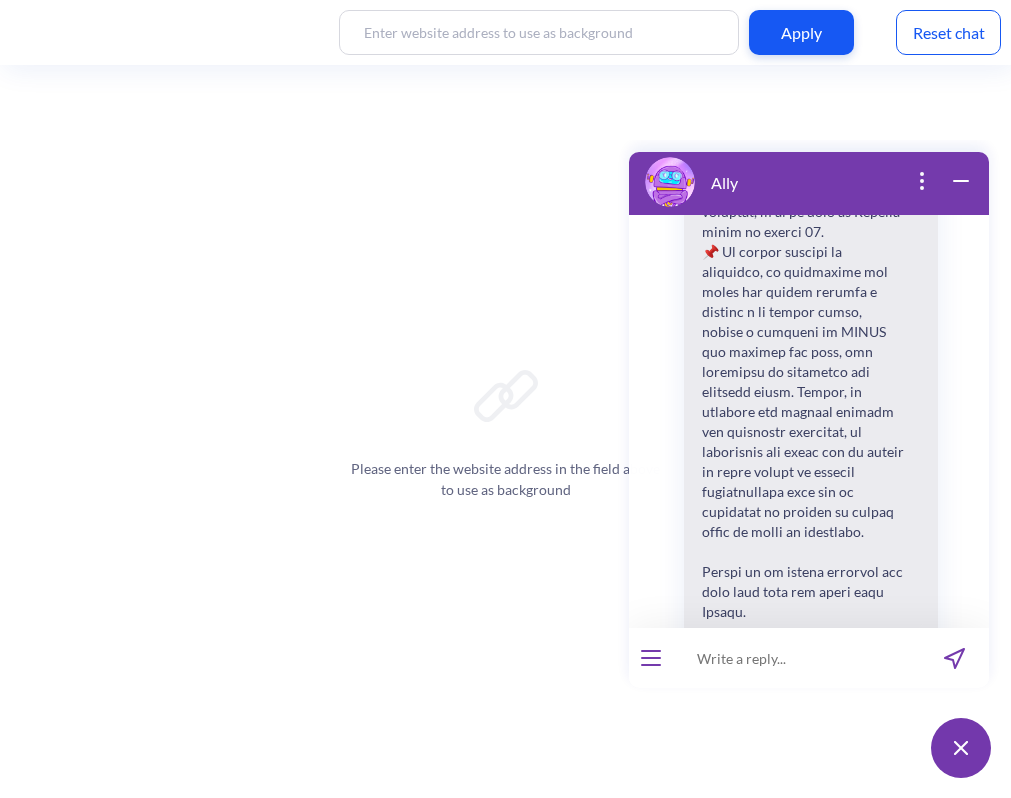 drag, startPoint x: 768, startPoint y: 604, endPoint x: 922, endPoint y: 576, distance: 156.52477 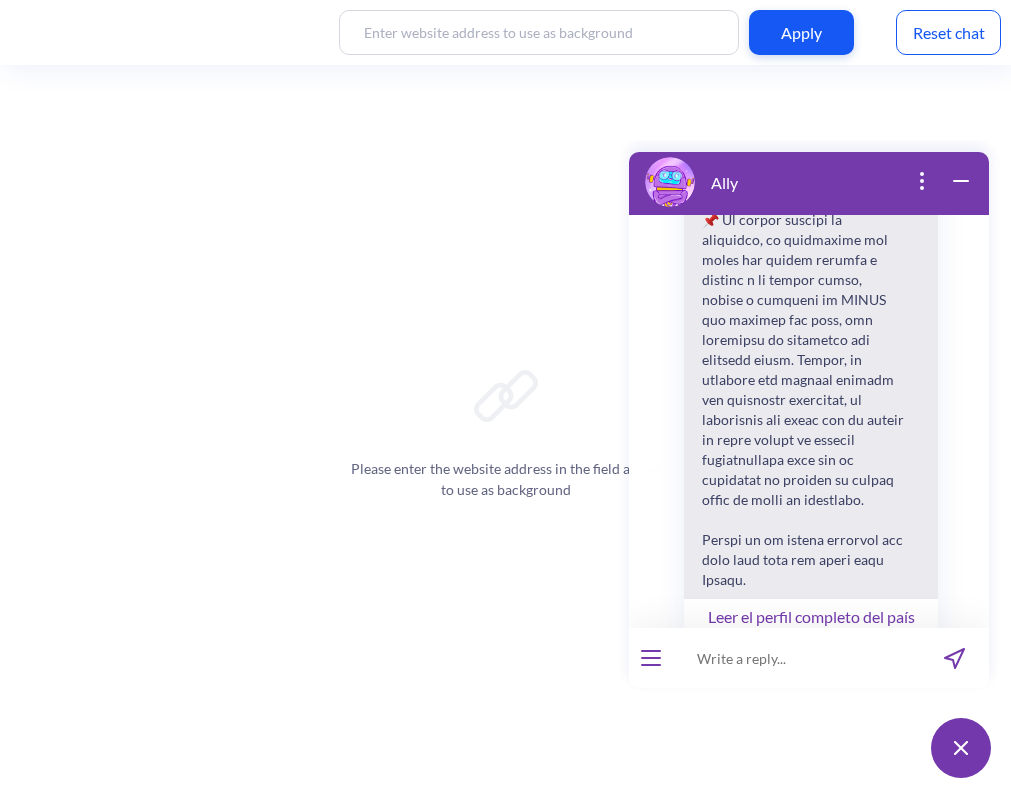 scroll, scrollTop: 8, scrollLeft: 0, axis: vertical 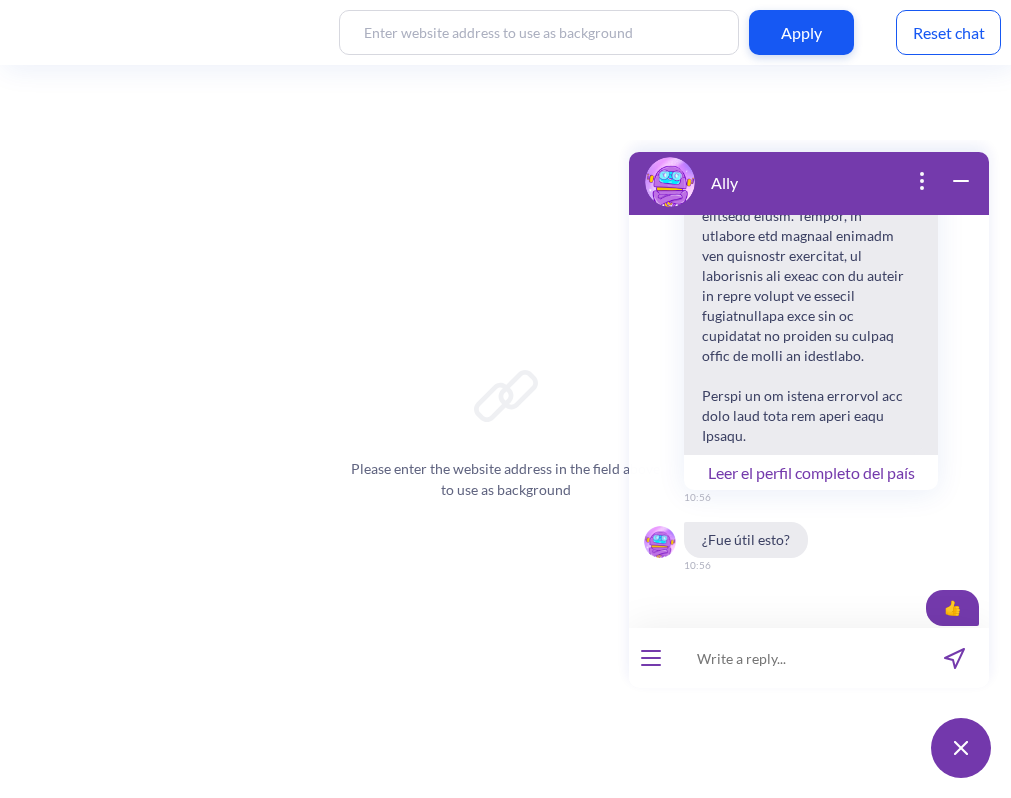 click on "Cómo usar las pastillas?" at bounding box center [812, 824] 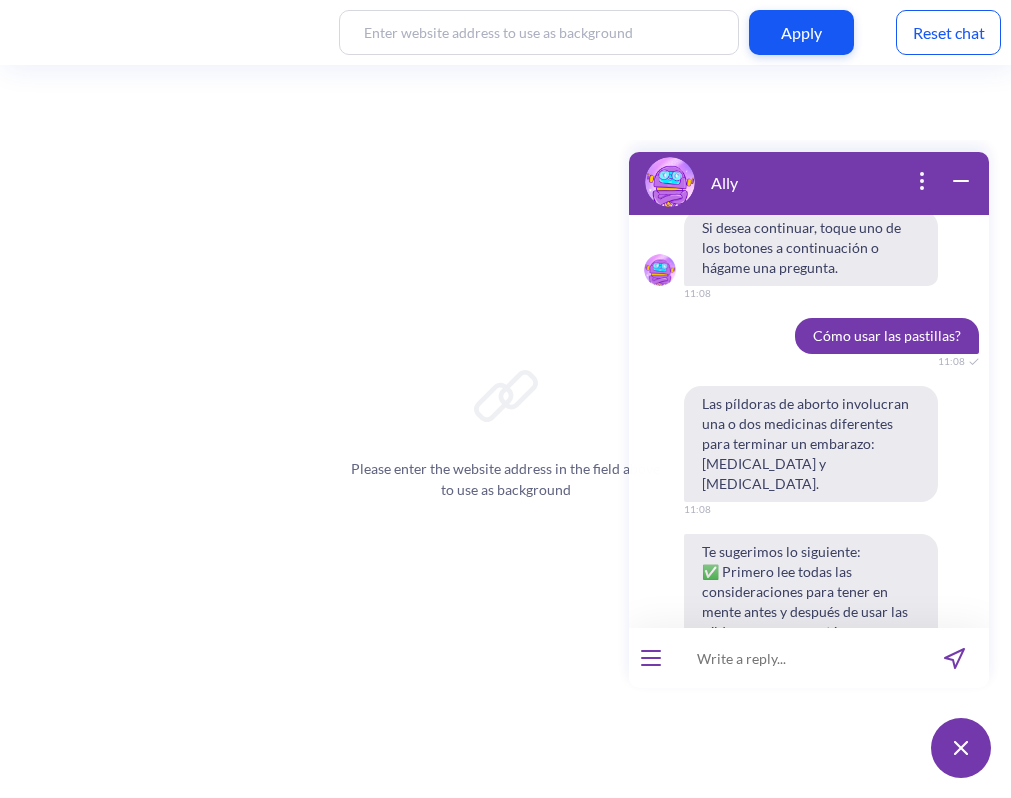 scroll, scrollTop: 6185, scrollLeft: 0, axis: vertical 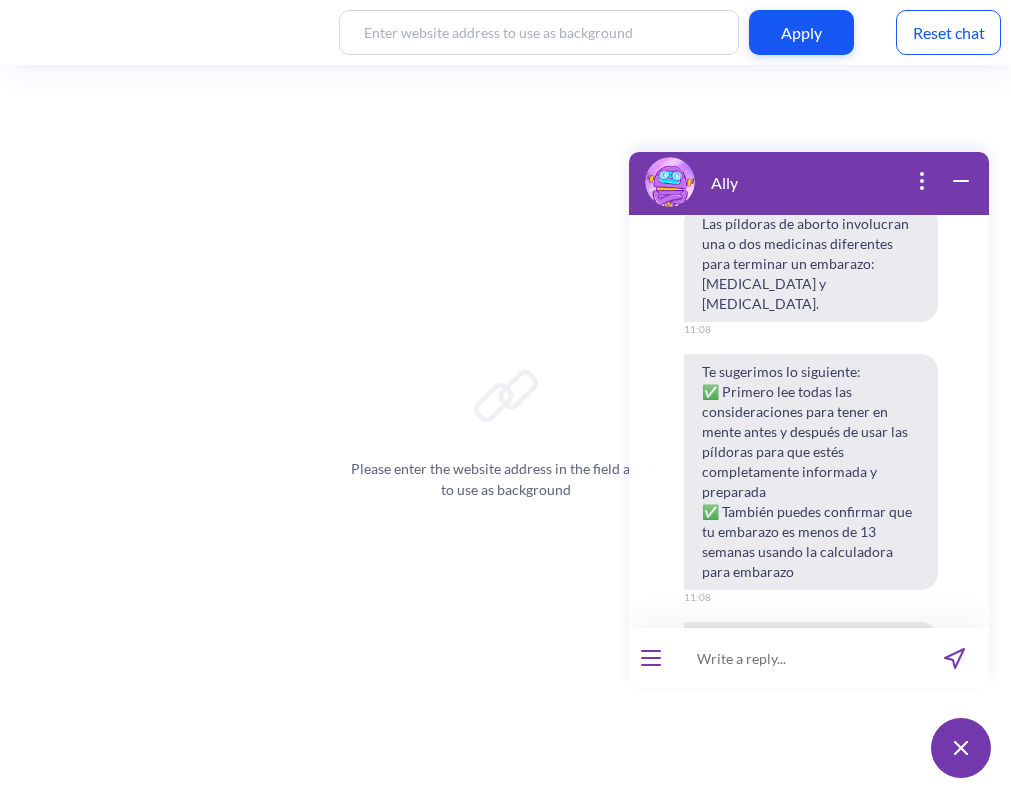 click at bounding box center [796, 658] 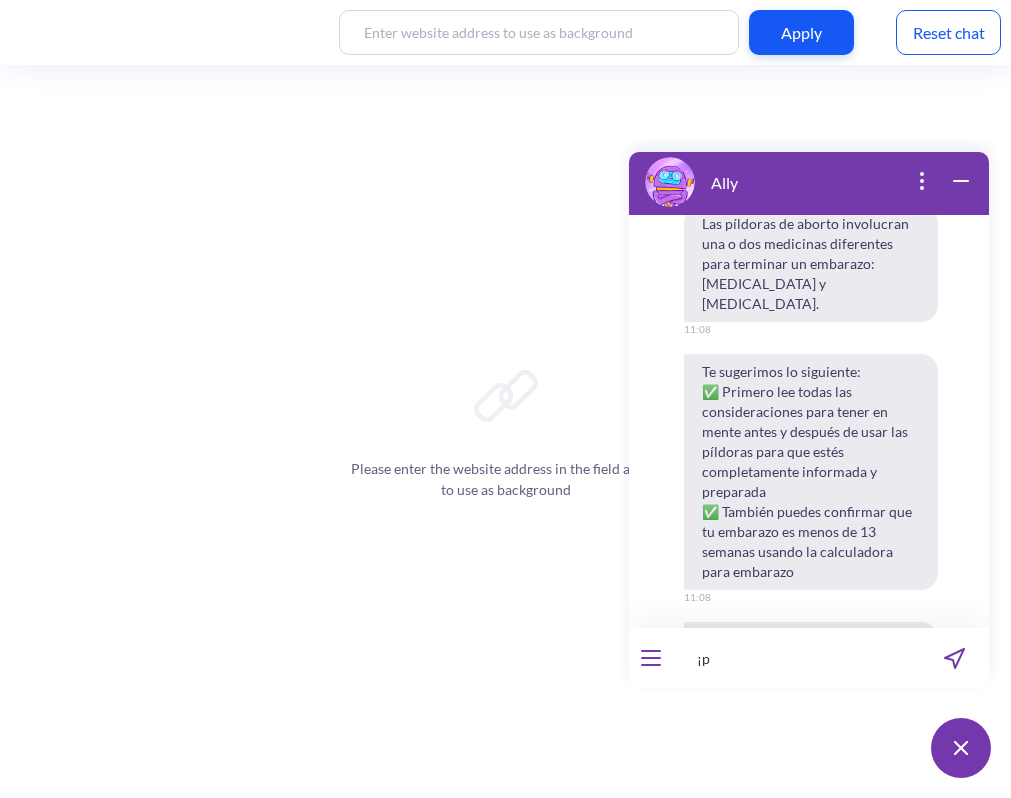 type on "¡" 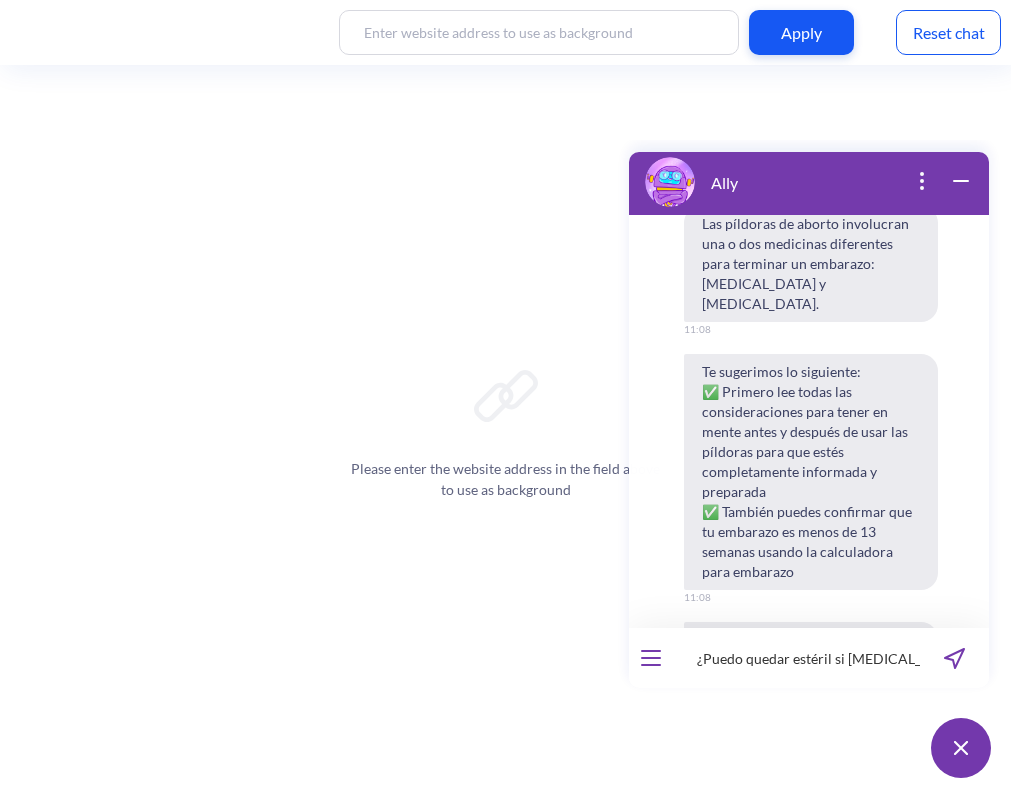 type on "¿Puedo quedar estéril si aborto con medicamentos?" 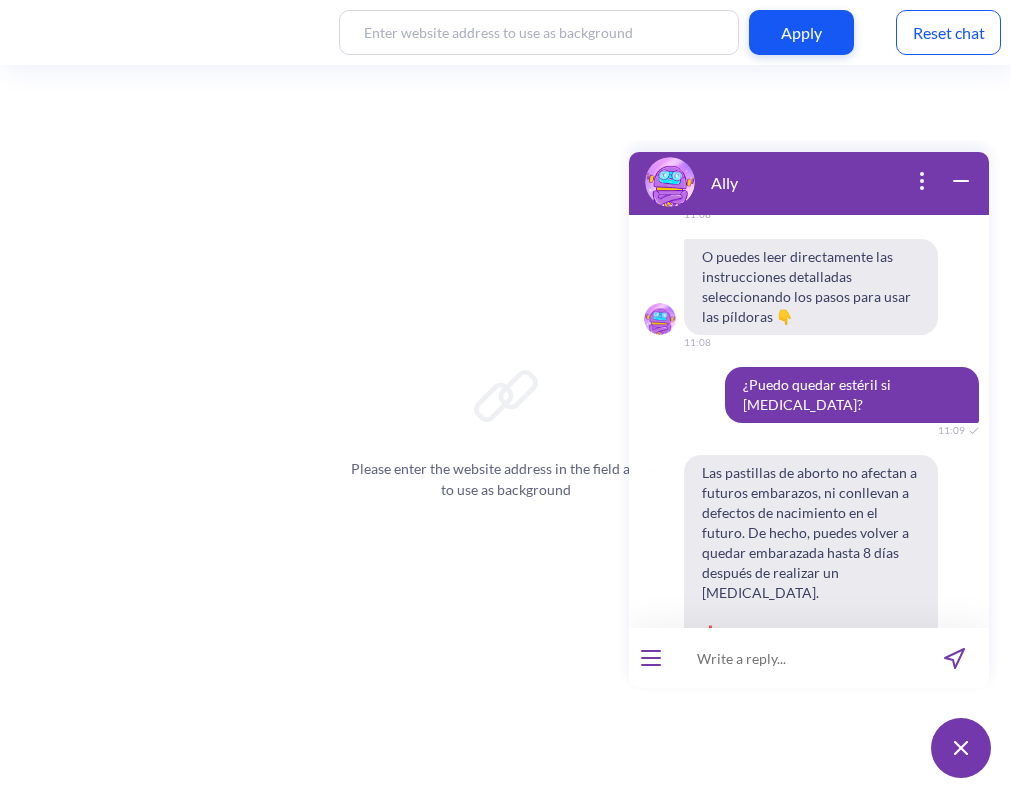 scroll, scrollTop: 6641, scrollLeft: 0, axis: vertical 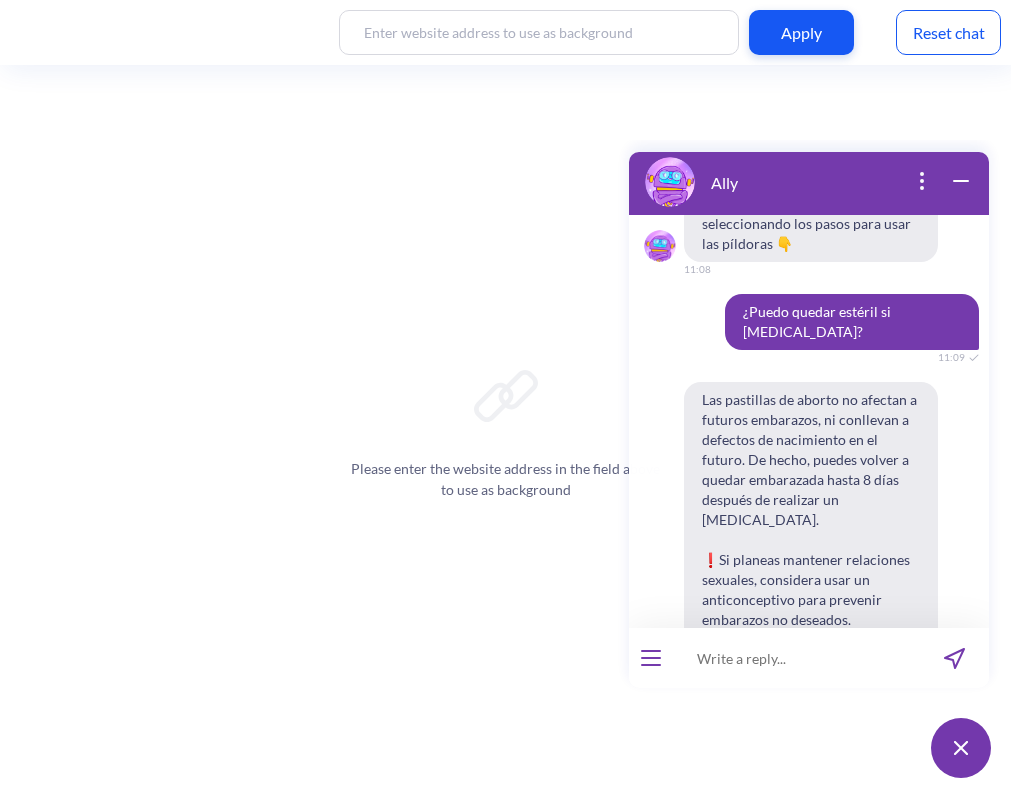 click at bounding box center [796, 658] 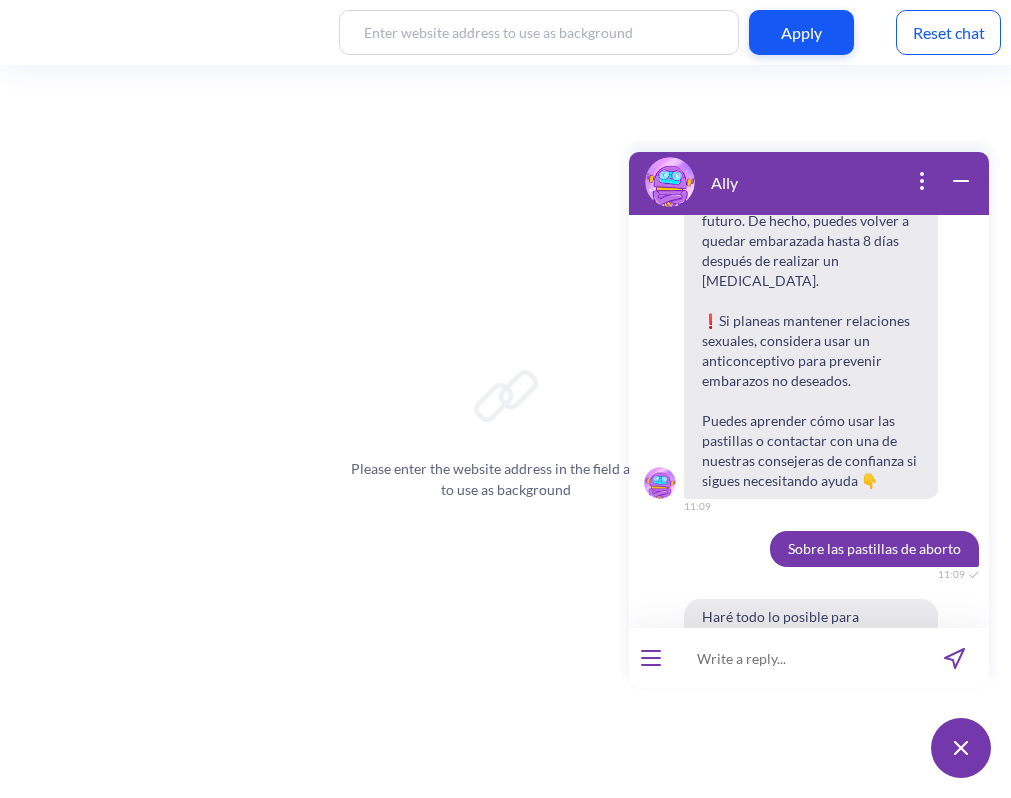 scroll, scrollTop: 6885, scrollLeft: 0, axis: vertical 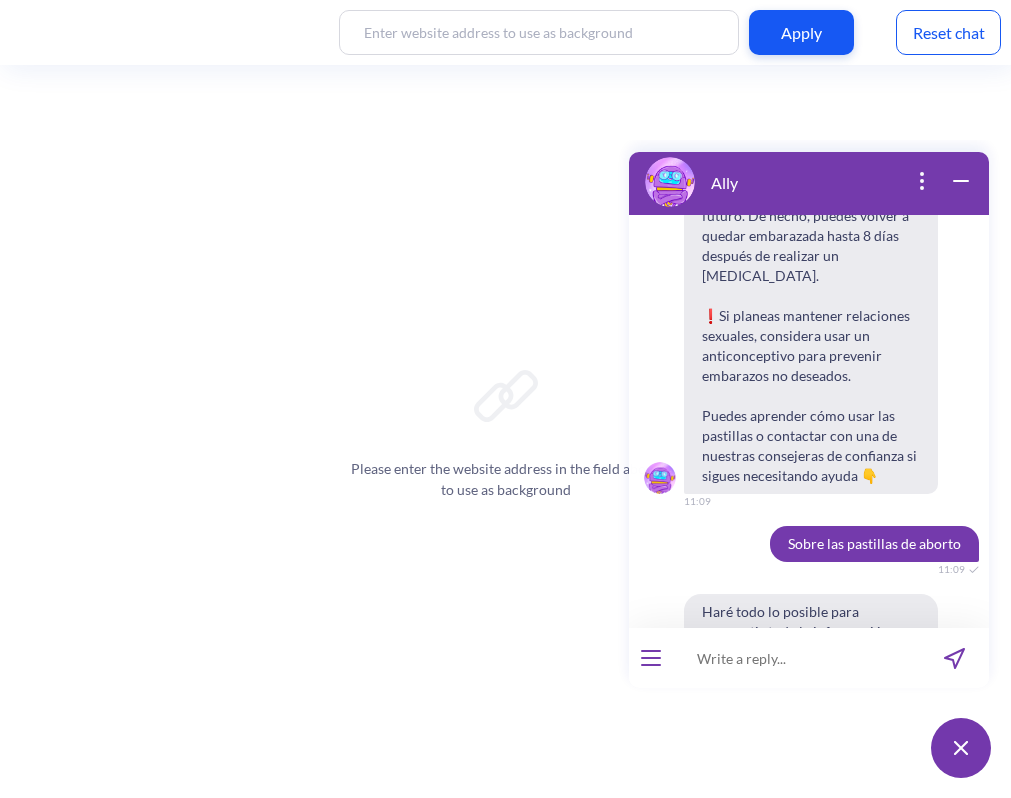 click on "¿Son seguras las pastillas?" at bounding box center [812, 789] 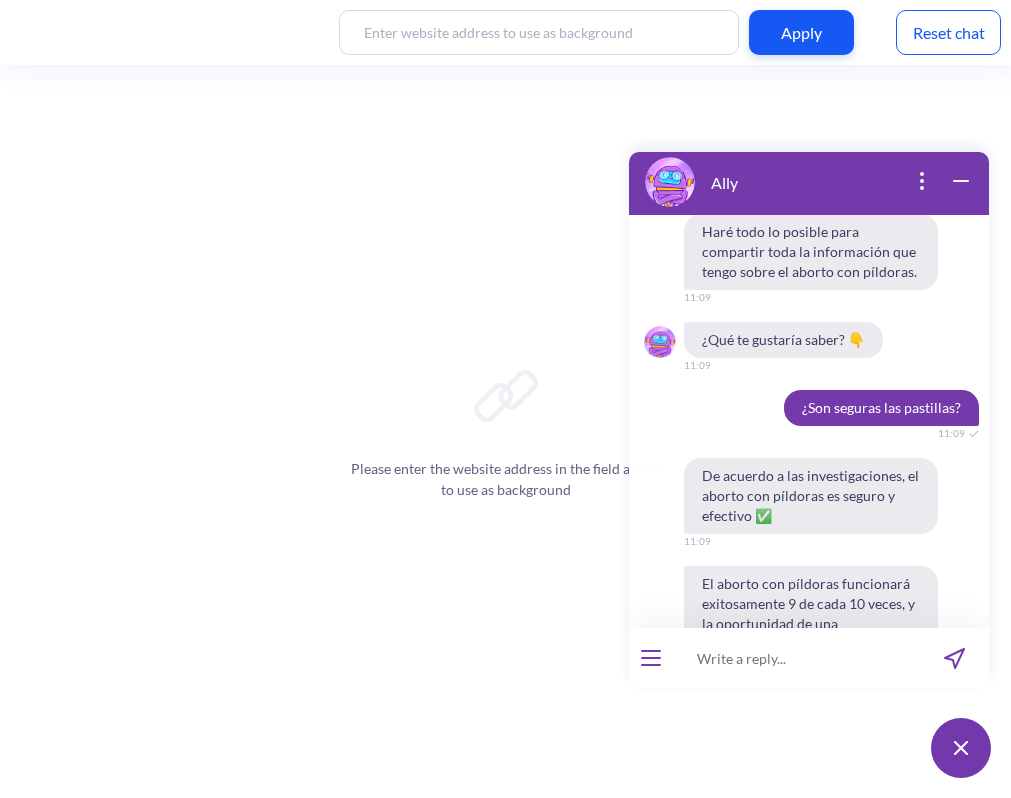 scroll, scrollTop: 7349, scrollLeft: 0, axis: vertical 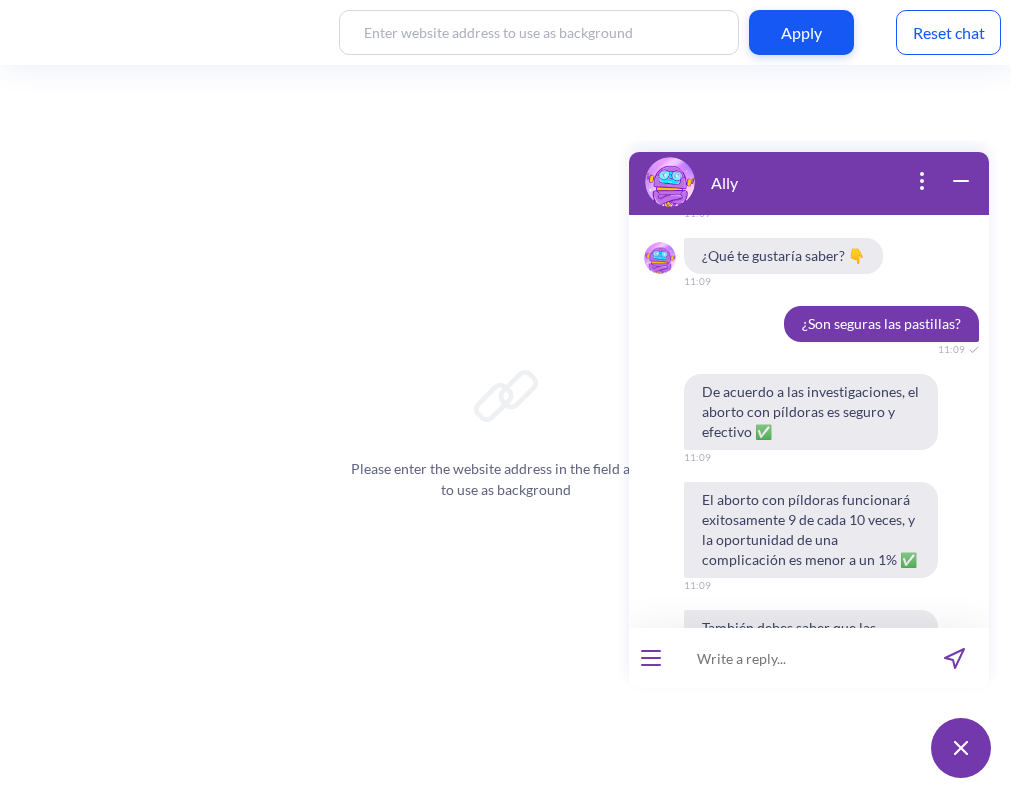 click at bounding box center [796, 658] 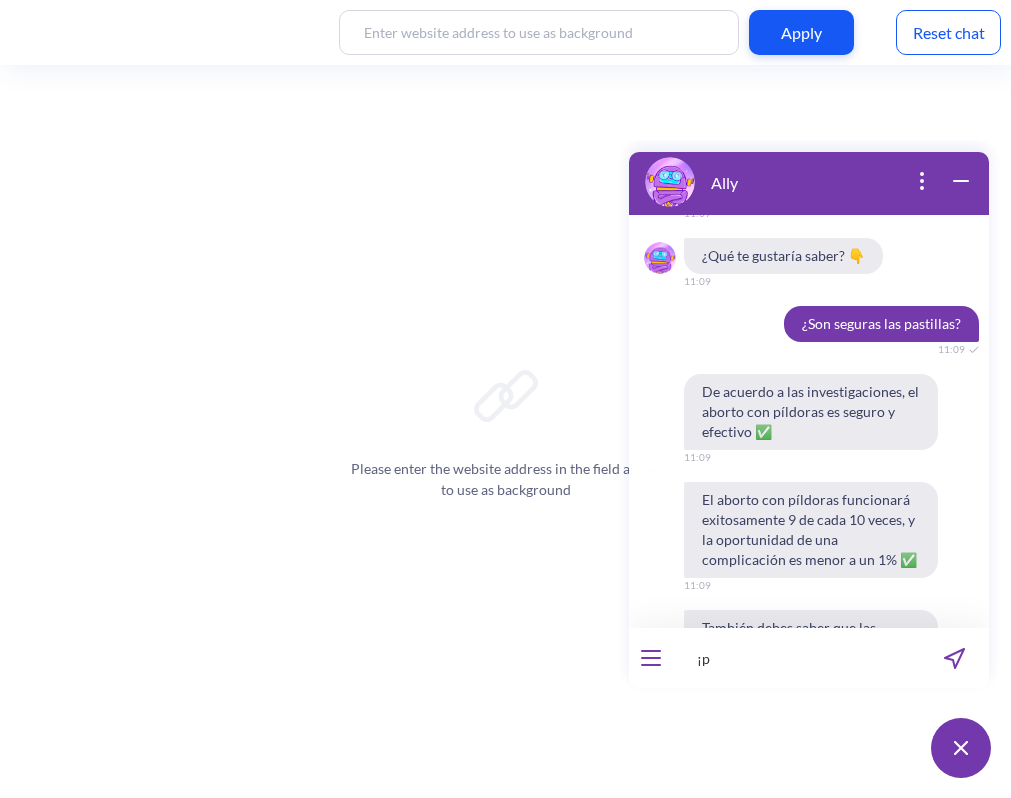 type on "¡" 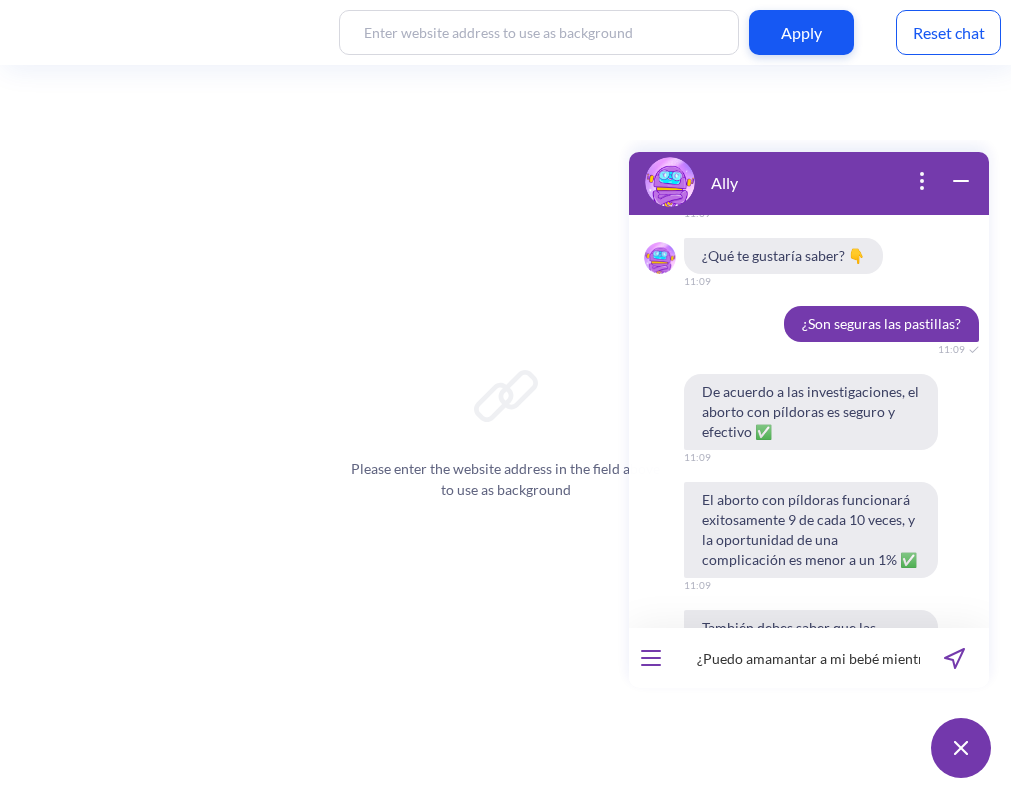 type on "¿Puedo amamantar a mi bebé mientras uso las pastillas para abortar?" 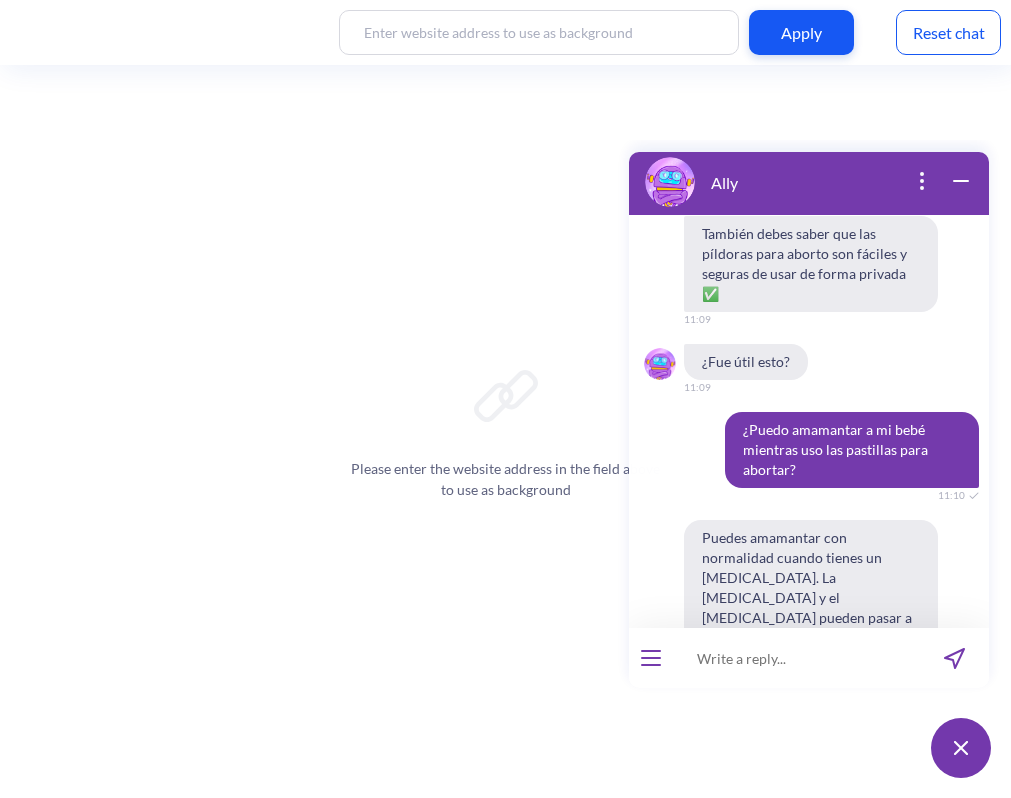 scroll, scrollTop: 7849, scrollLeft: 0, axis: vertical 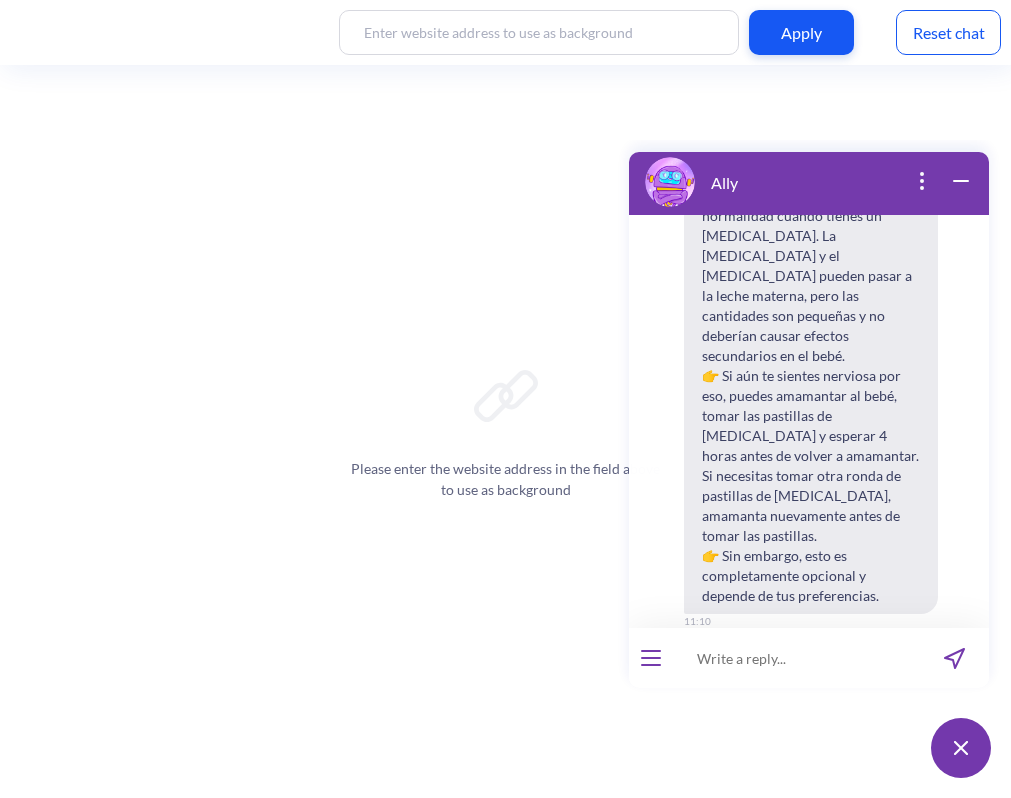 type 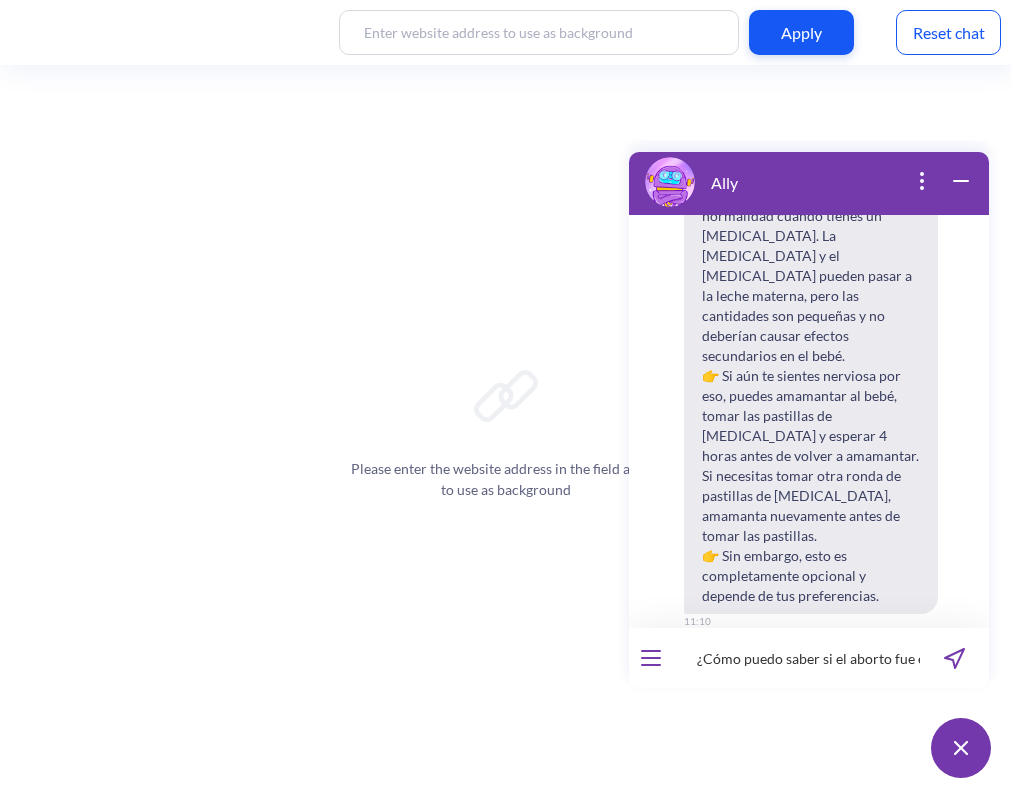 type on "¿Cómo puedo saber si el aborto fue exitoso?" 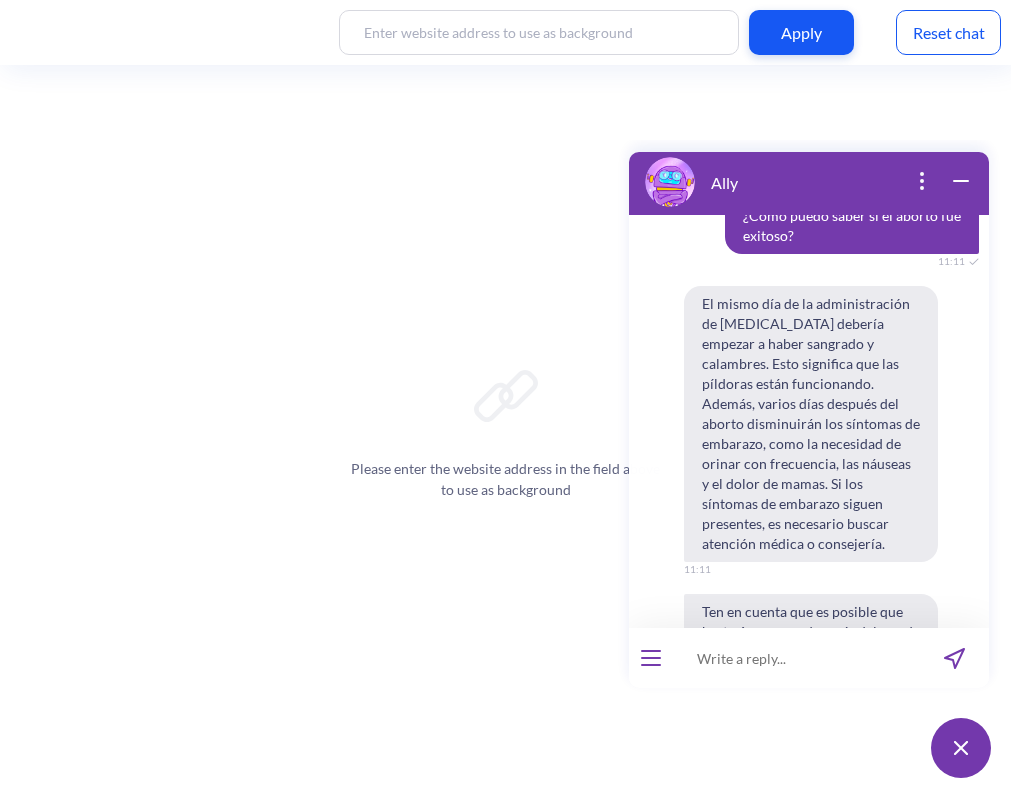 scroll, scrollTop: 8765, scrollLeft: 0, axis: vertical 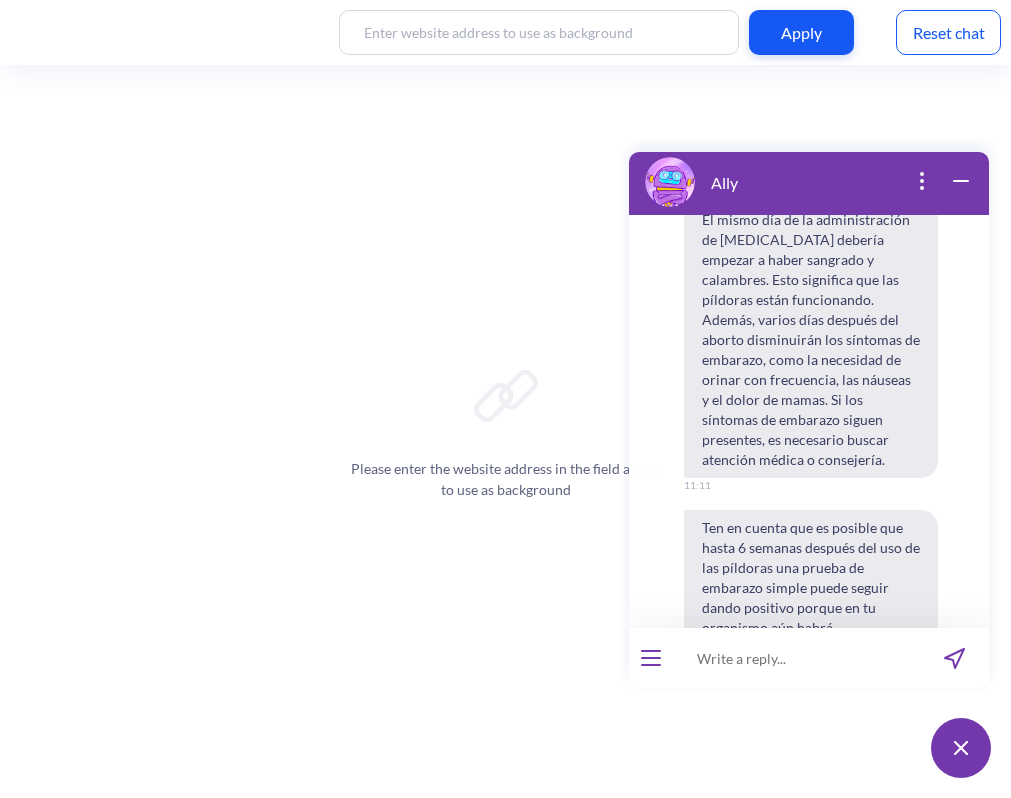 click on "👍" at bounding box center [783, 905] 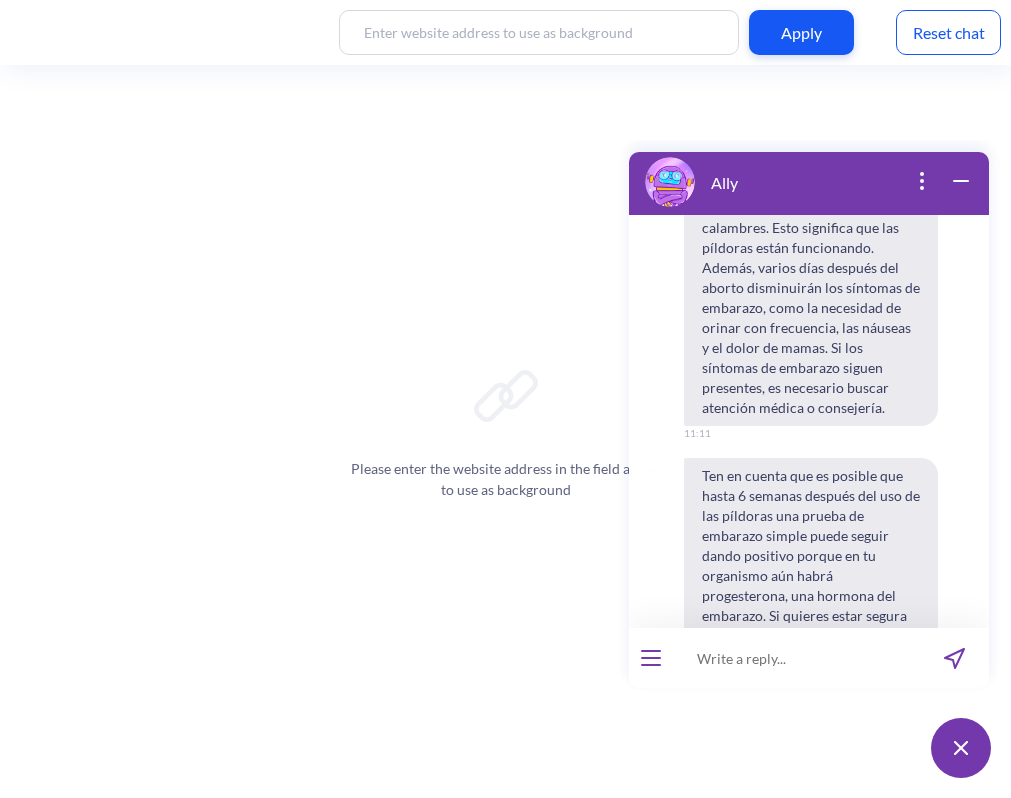 scroll, scrollTop: 8973, scrollLeft: 0, axis: vertical 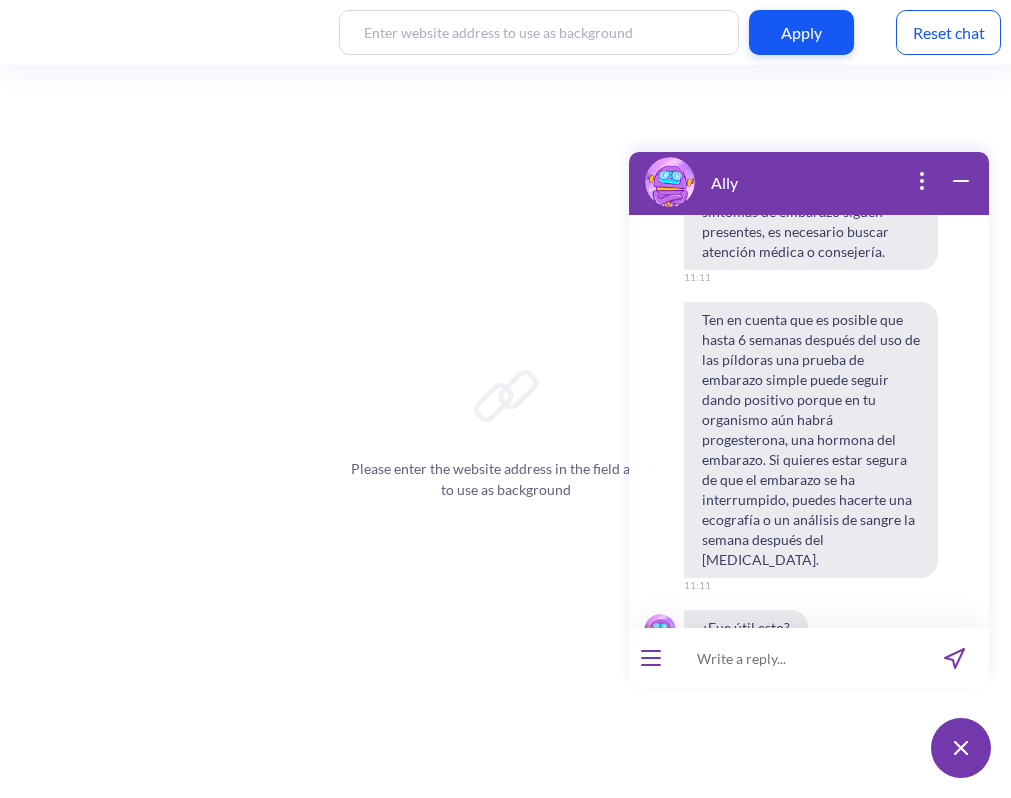 click on "Cuándo tener precauciones" at bounding box center (812, 872) 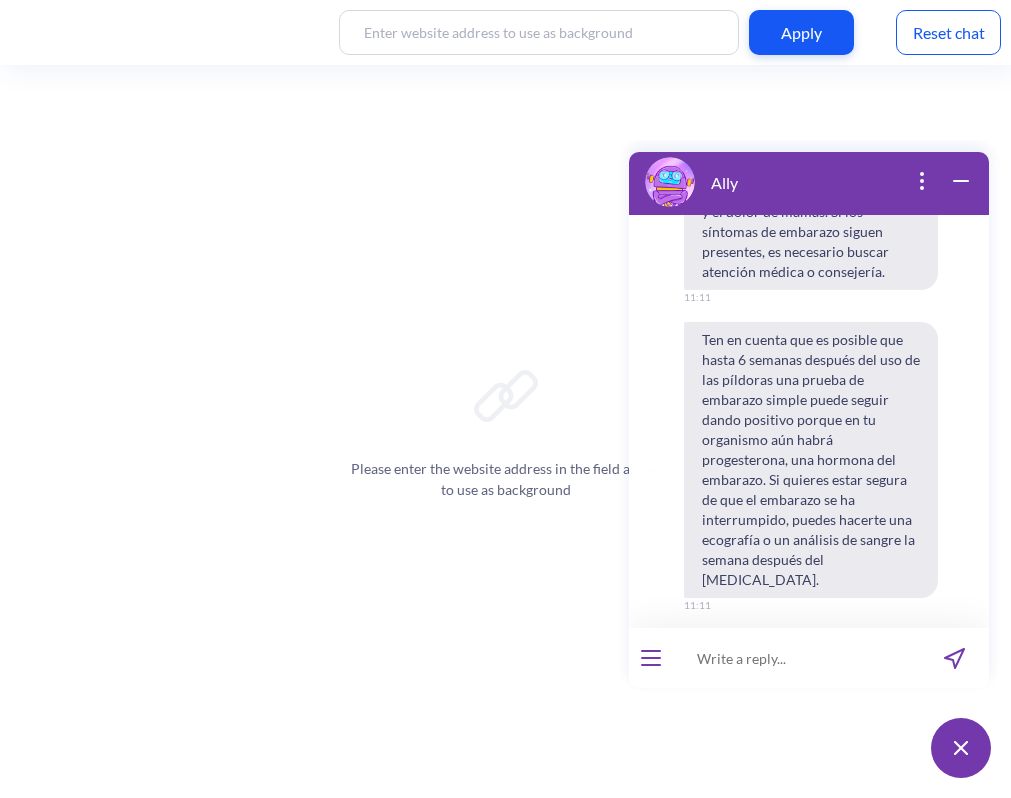 scroll, scrollTop: 9229, scrollLeft: 0, axis: vertical 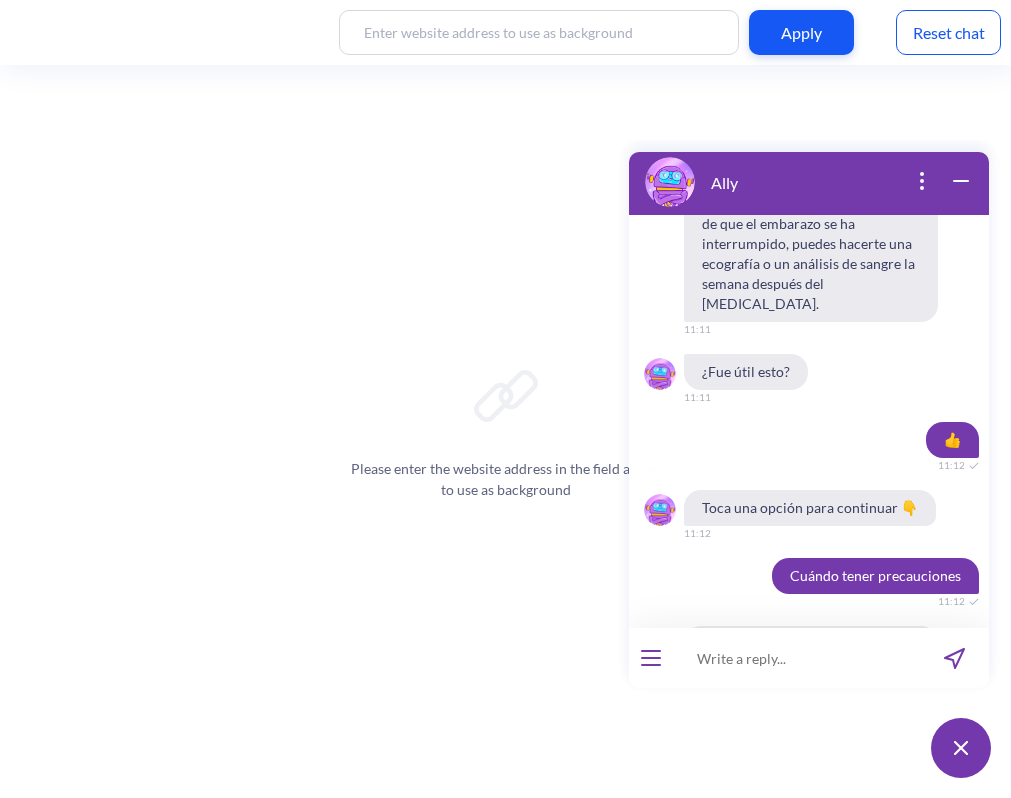 click on "El embarazo no se ha interrumpido" at bounding box center [812, 911] 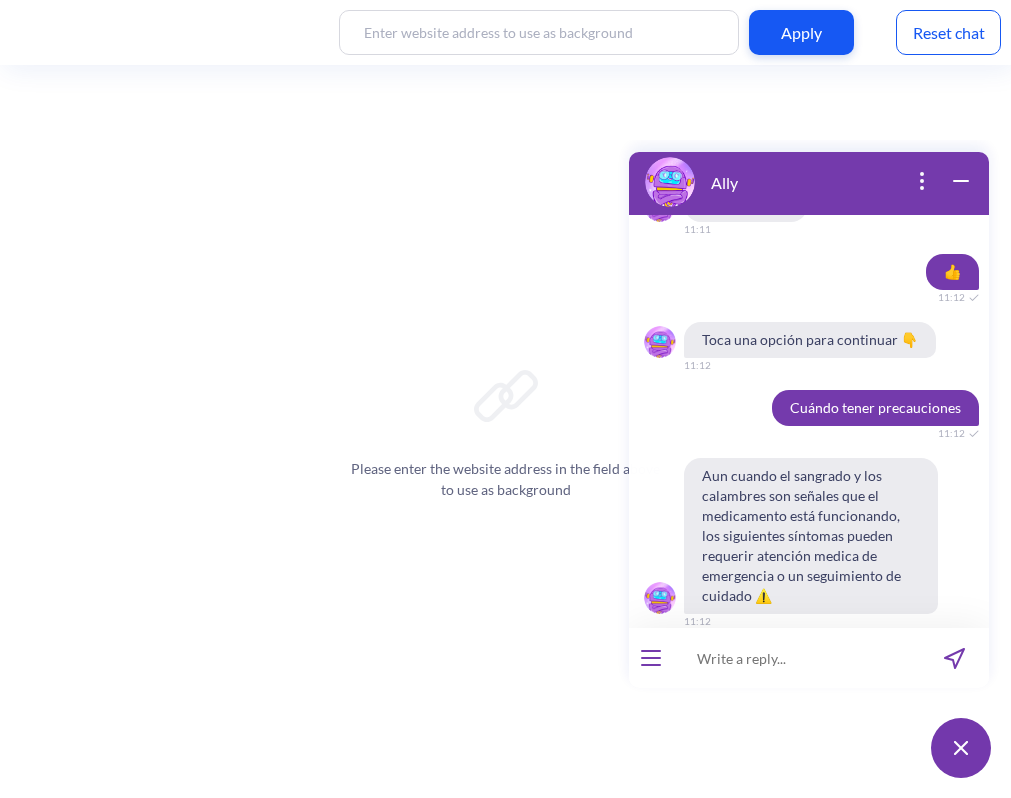 scroll, scrollTop: 9653, scrollLeft: 0, axis: vertical 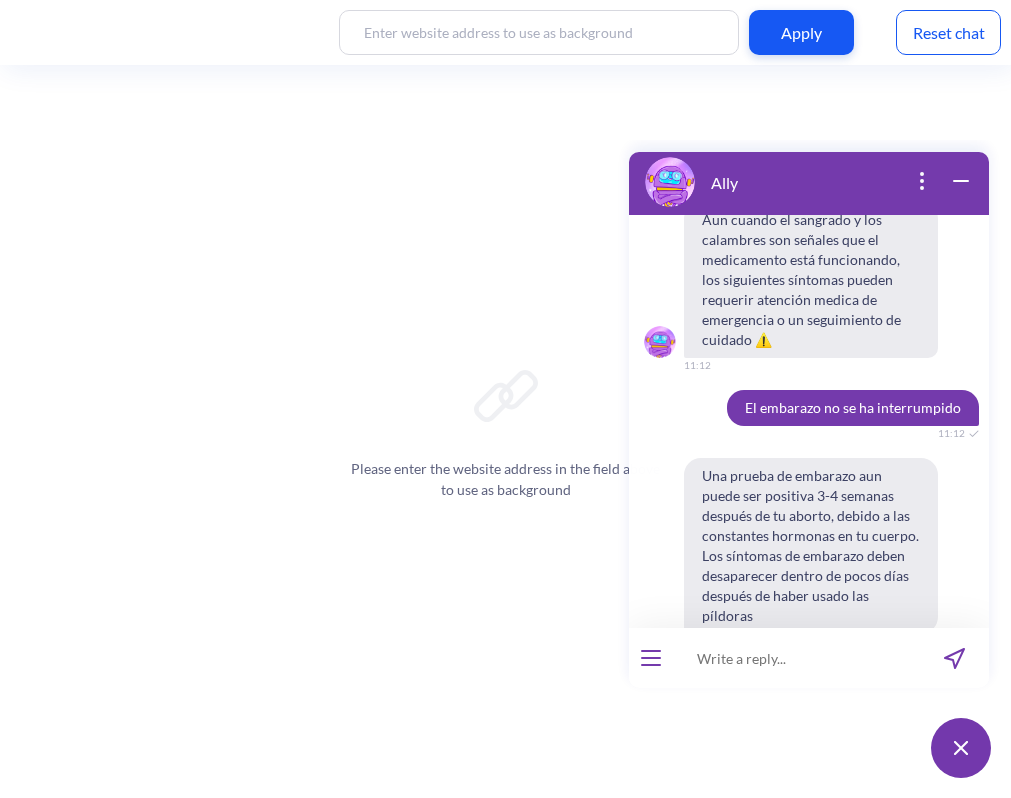 click on "Efectos secundarios de las pastillas" at bounding box center [812, 892] 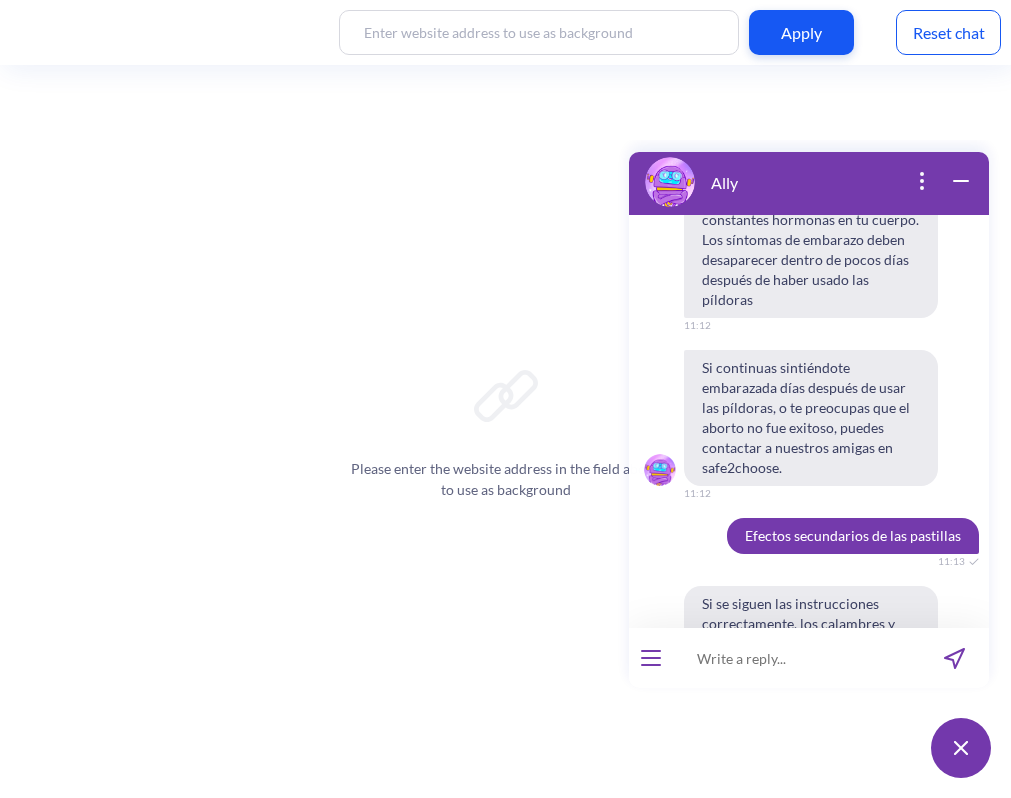 scroll, scrollTop: 10053, scrollLeft: 0, axis: vertical 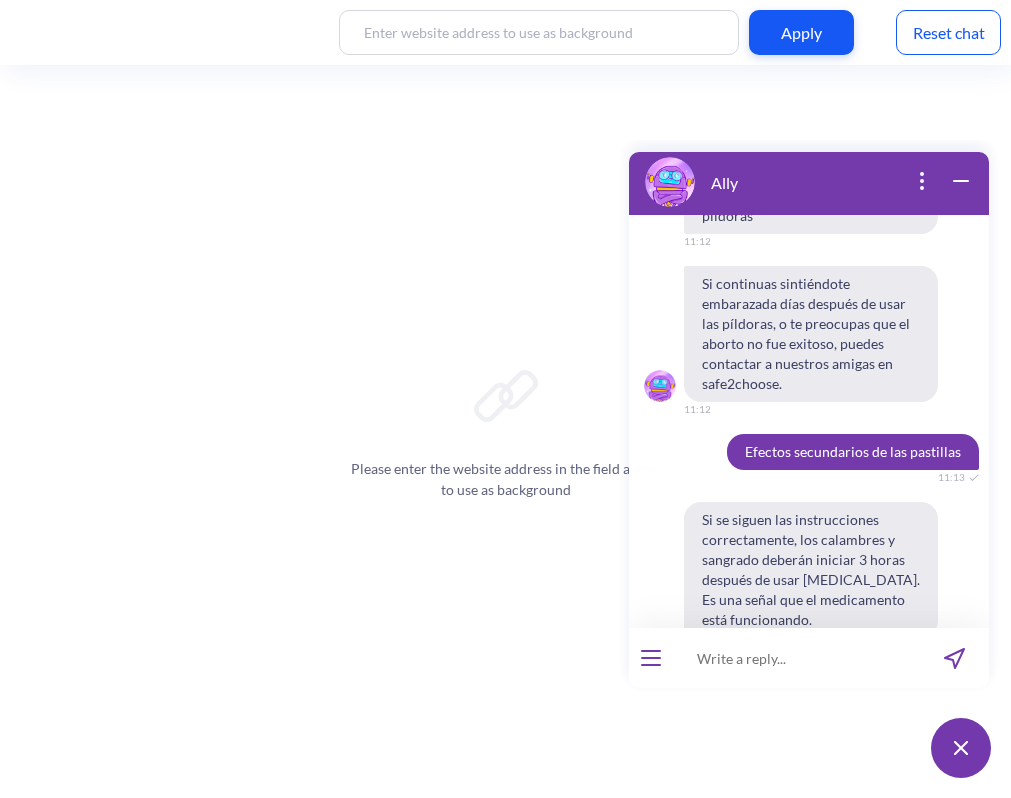 drag, startPoint x: 837, startPoint y: 604, endPoint x: 867, endPoint y: 601, distance: 30.149628 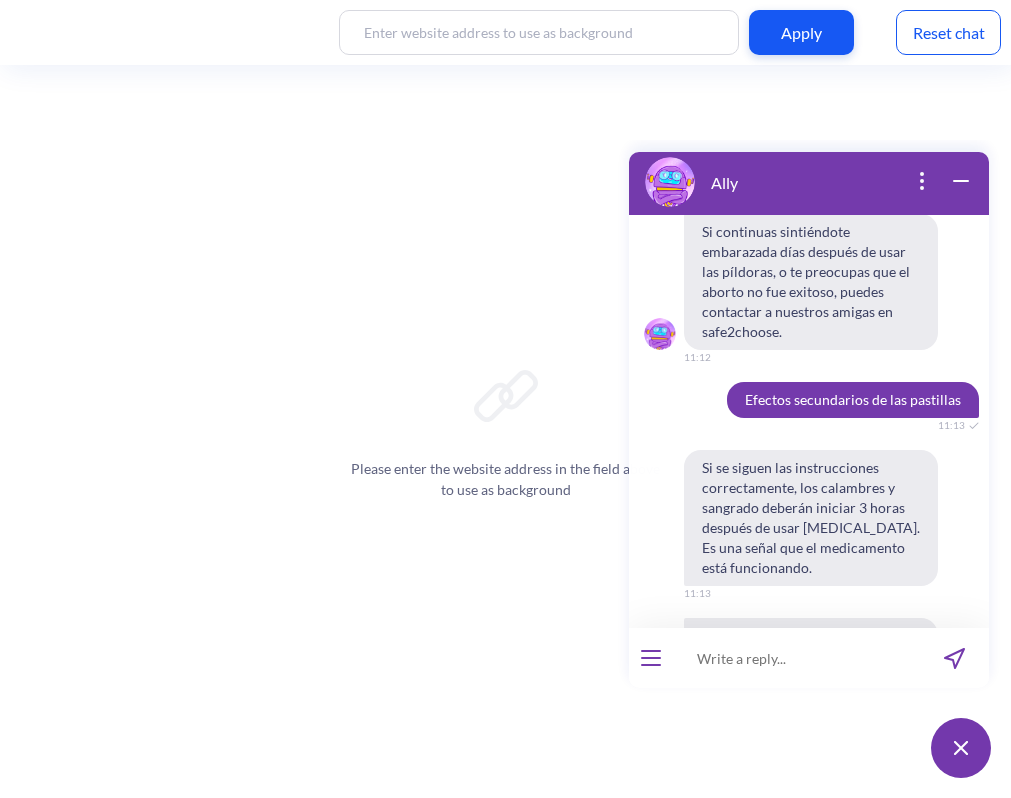 scroll, scrollTop: 10281, scrollLeft: 0, axis: vertical 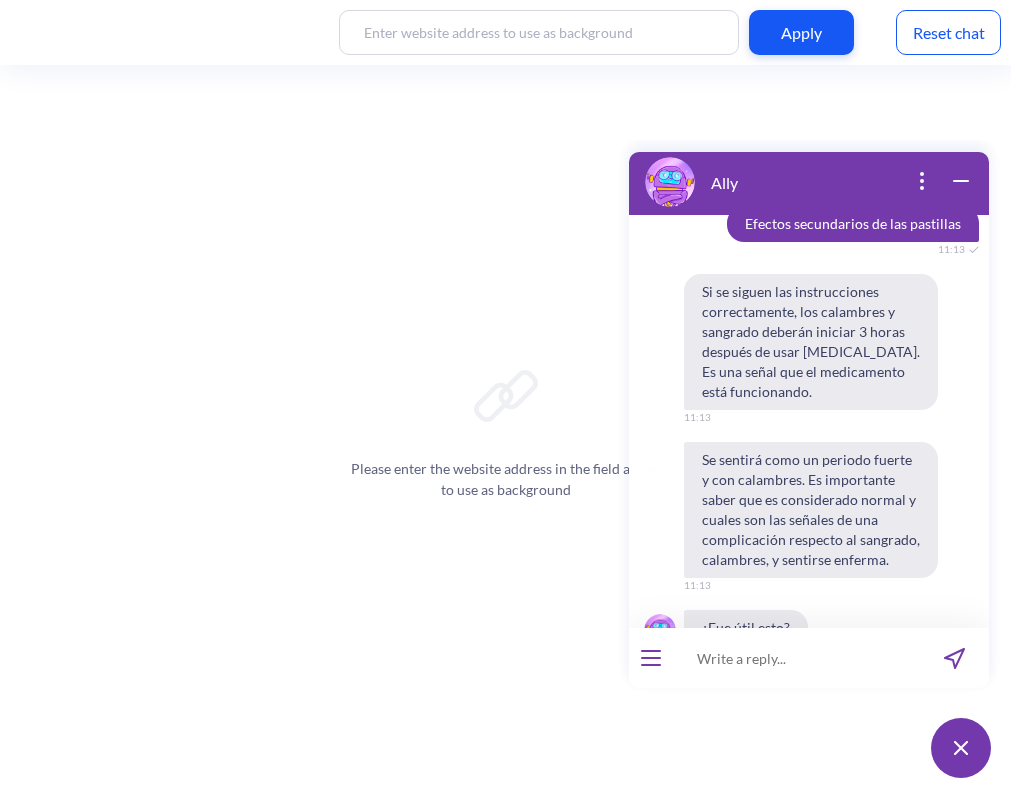 click on "Sangrado" at bounding box center [751, 853] 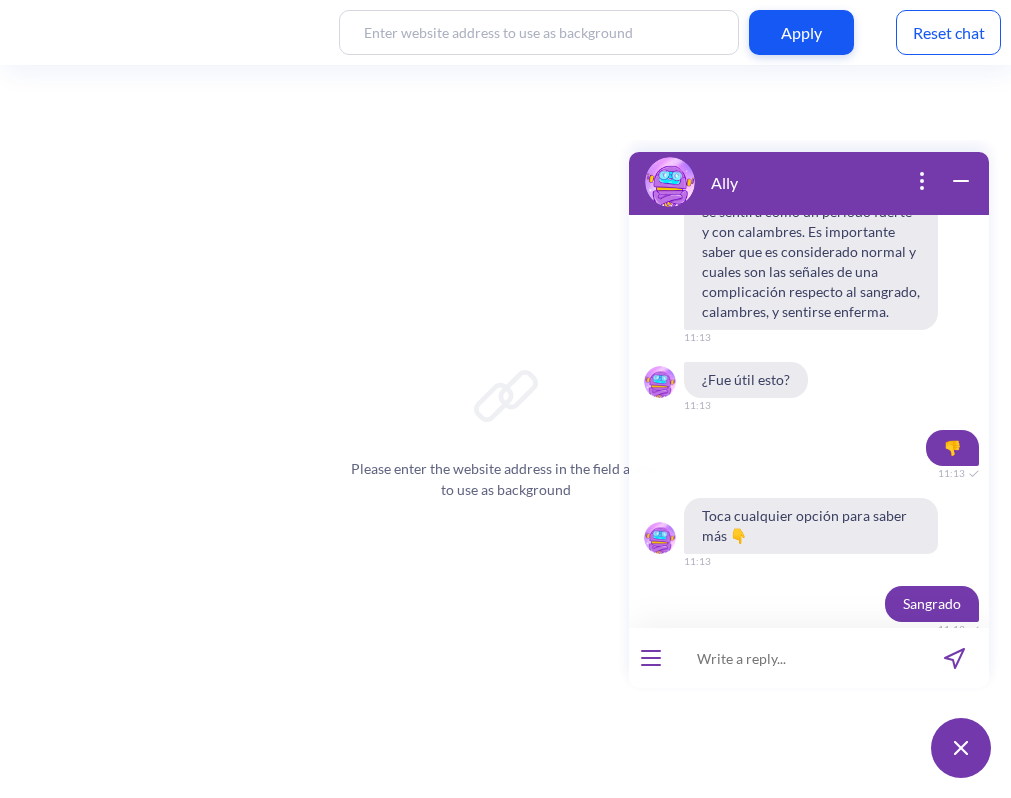 scroll, scrollTop: 10885, scrollLeft: 0, axis: vertical 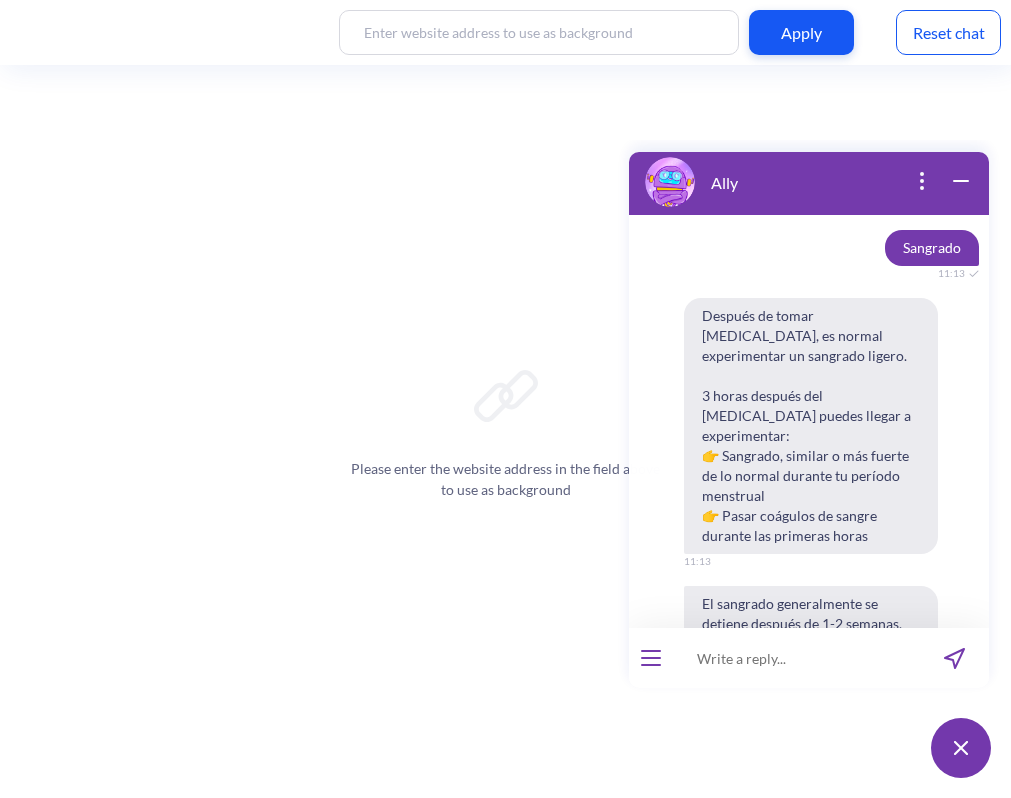 click at bounding box center (796, 658) 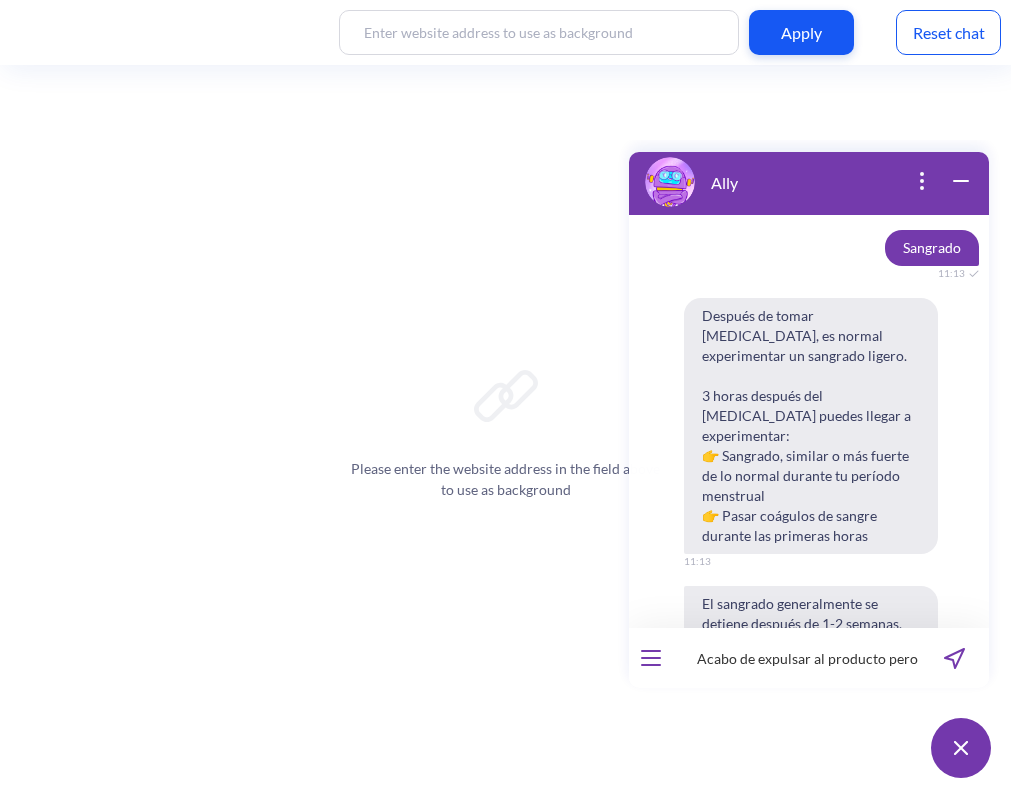 type on "Acabo de expulsar al producto pero se quedó colgado de mi ¿qué puedo hacer?" 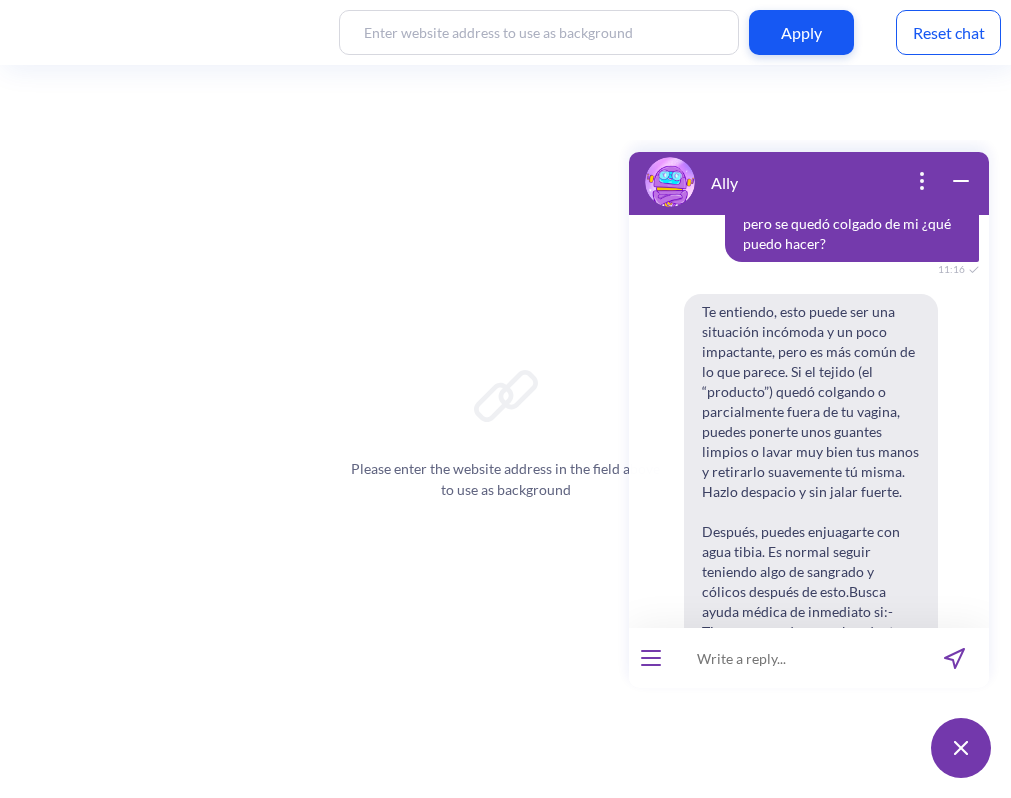 scroll, scrollTop: 11573, scrollLeft: 0, axis: vertical 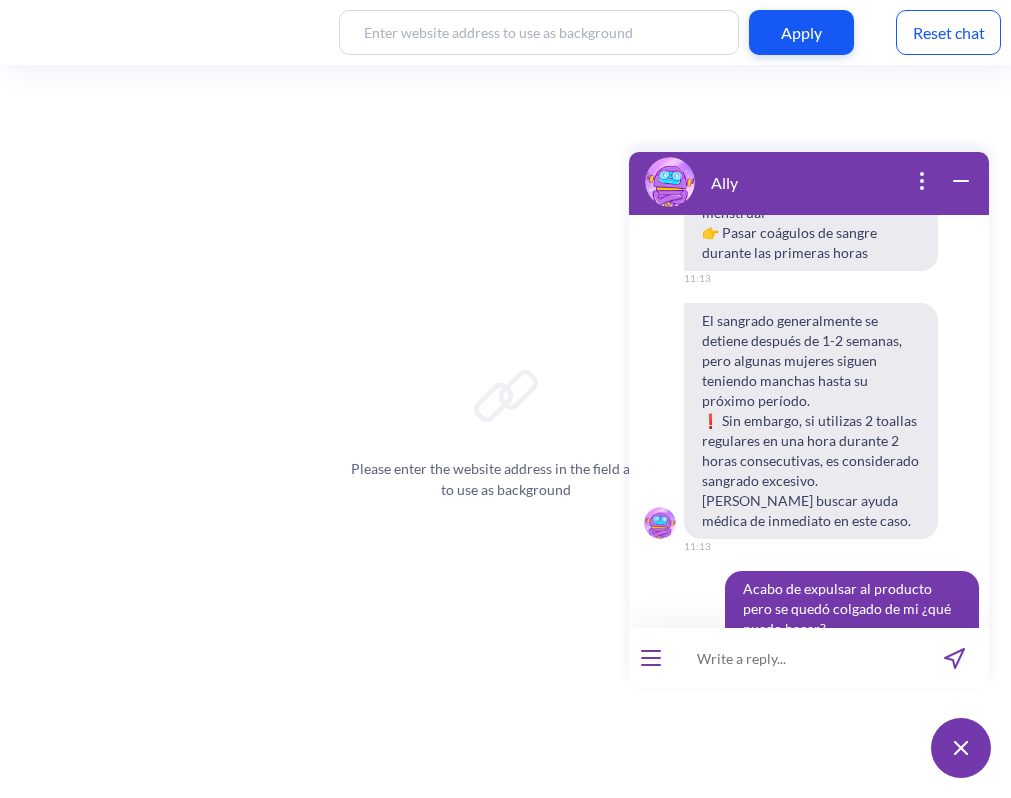 type 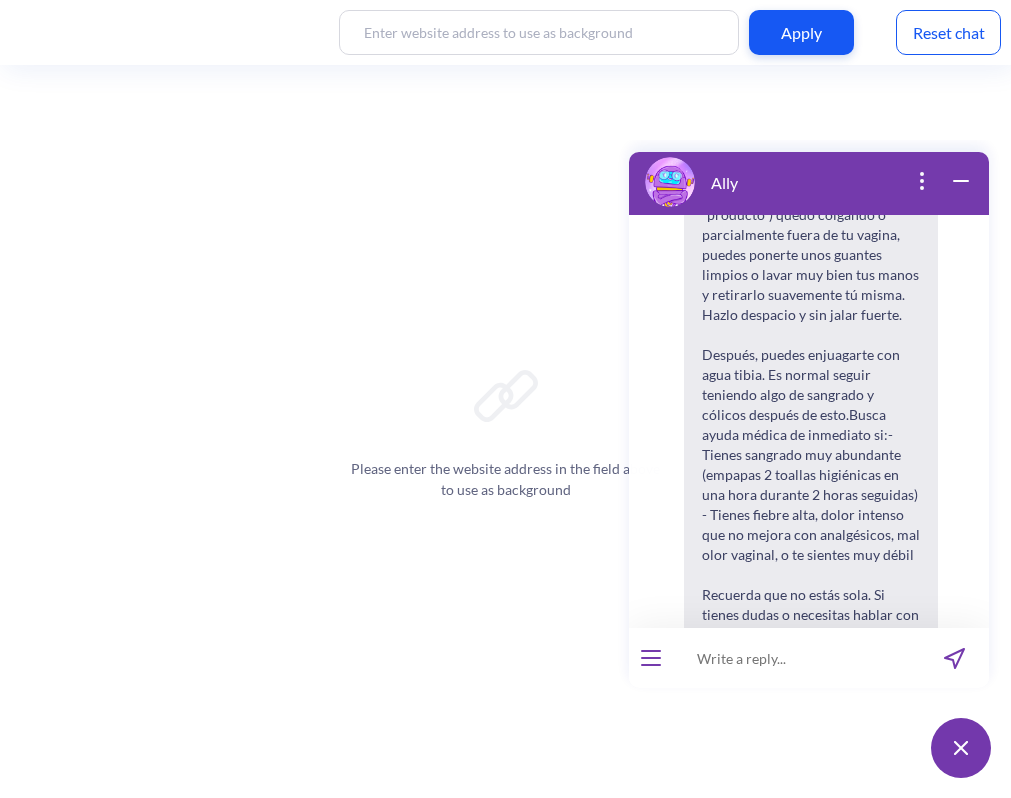 scroll, scrollTop: 11729, scrollLeft: 0, axis: vertical 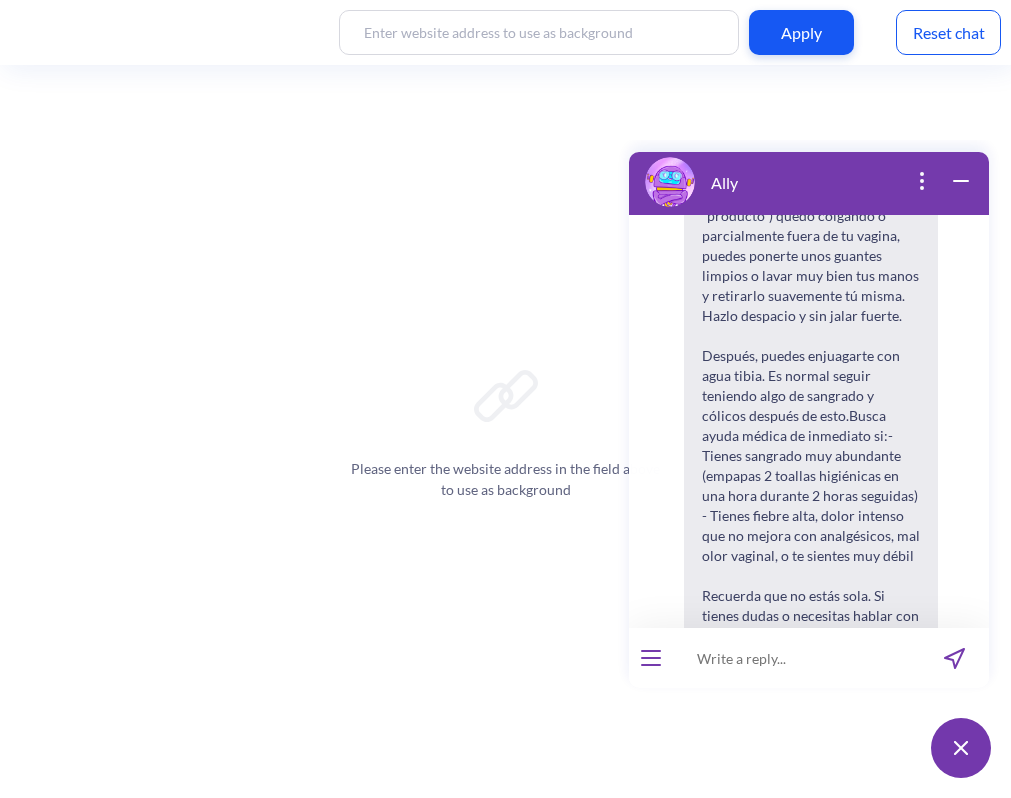 click on "¿Cómo usar las pastillas?" at bounding box center (811, 872) 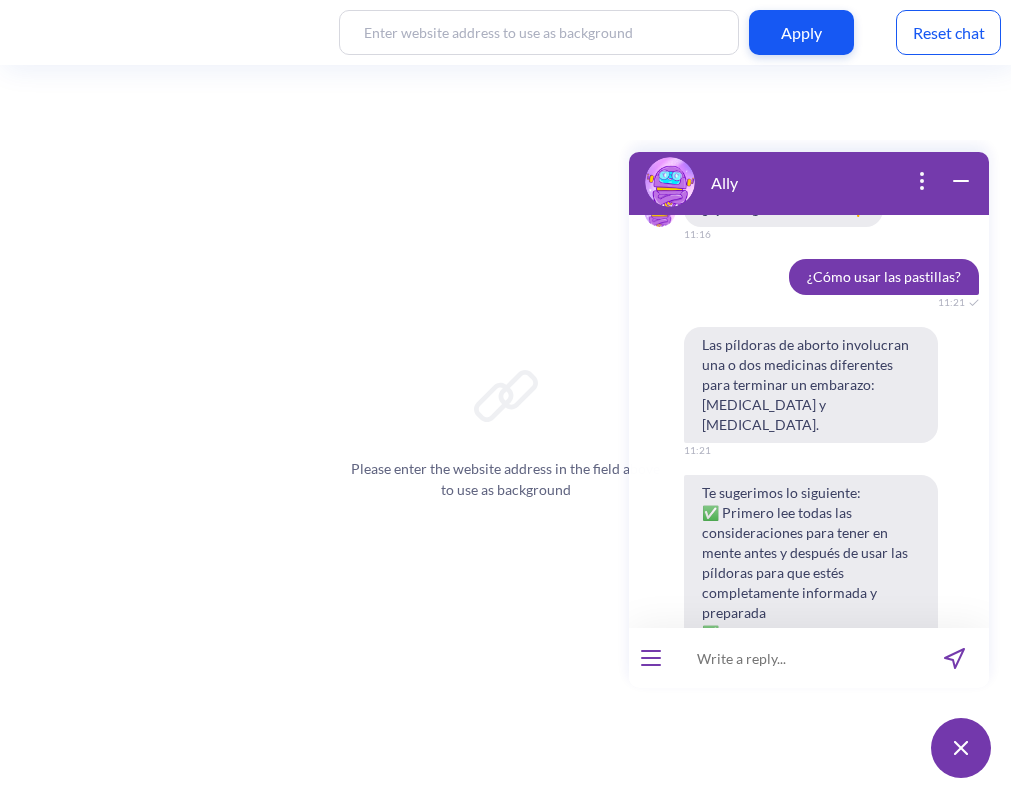 scroll, scrollTop: 12285, scrollLeft: 0, axis: vertical 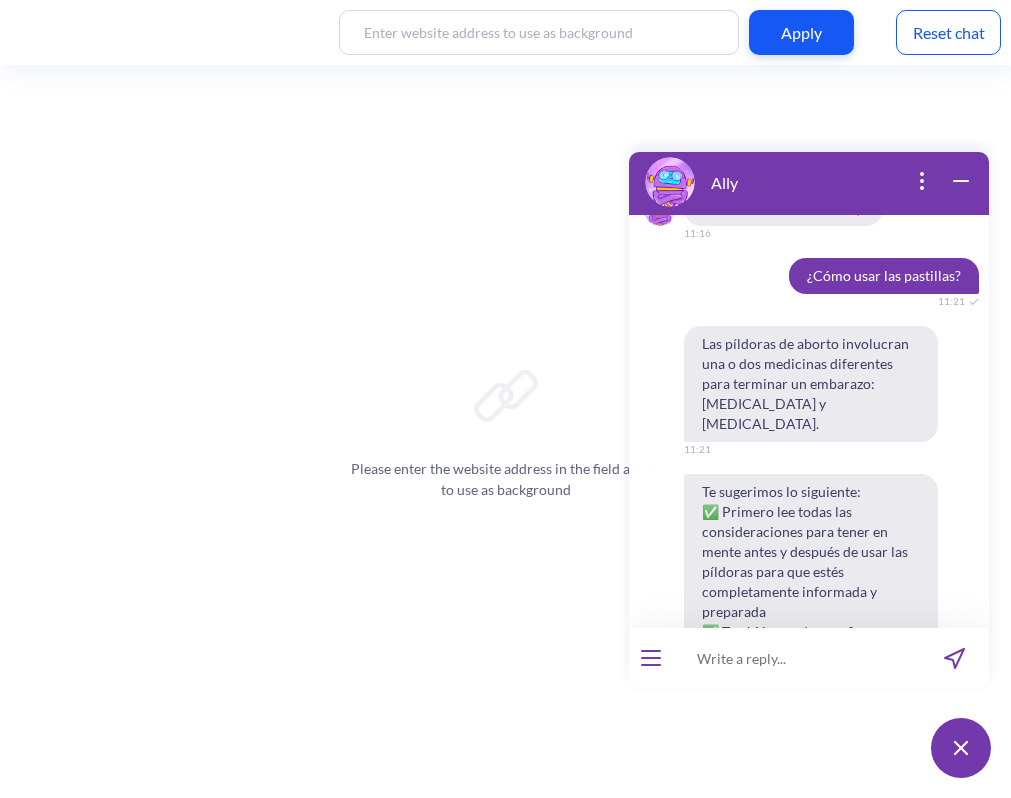 click on "Pasos para tomar las pastillas" at bounding box center [812, 928] 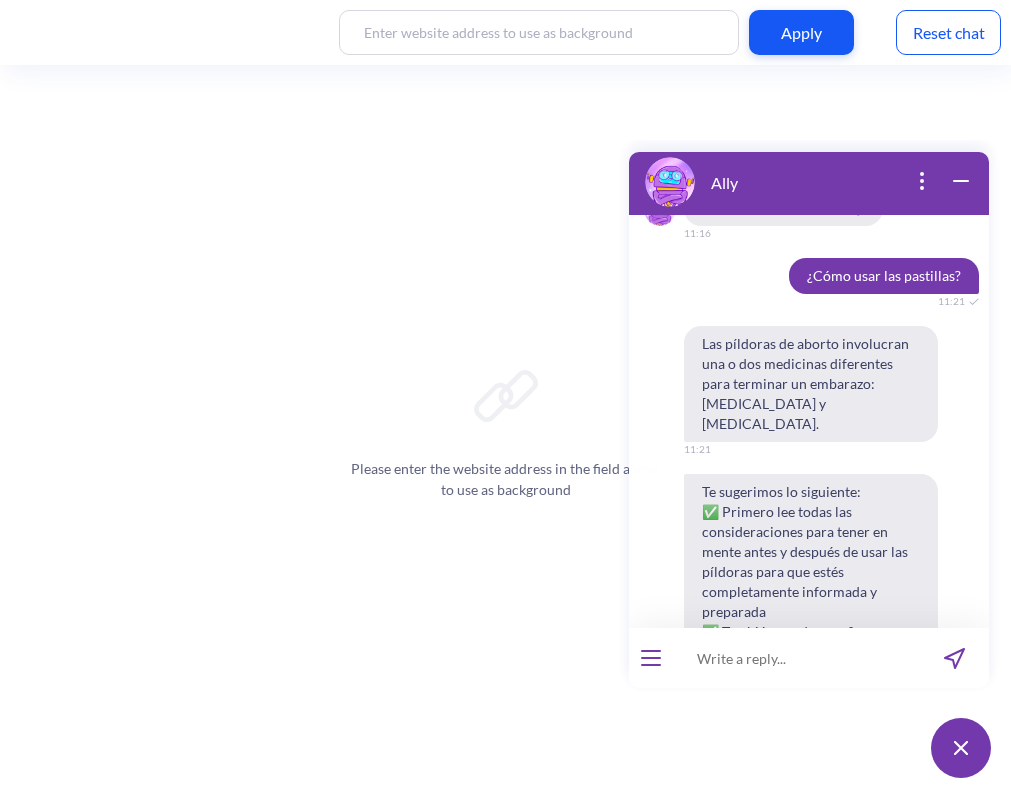 scroll, scrollTop: 12281, scrollLeft: 0, axis: vertical 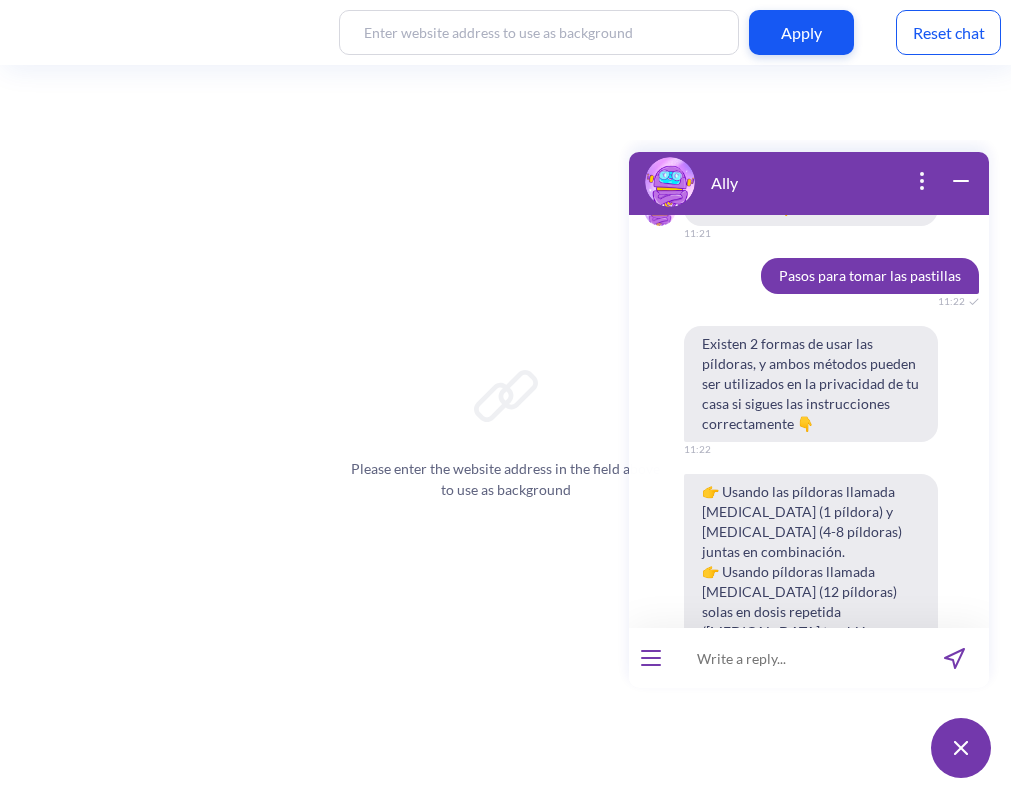 click on "Usando [MEDICAL_DATA] solo" at bounding box center (811, 948) 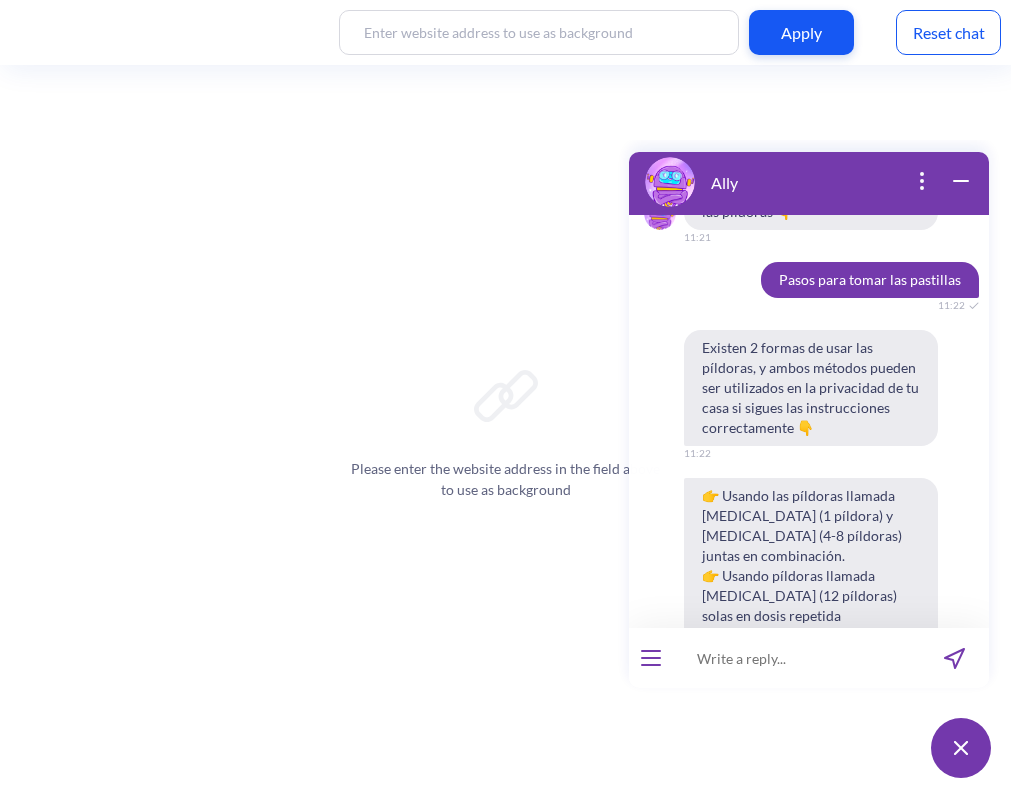 scroll, scrollTop: 0, scrollLeft: 0, axis: both 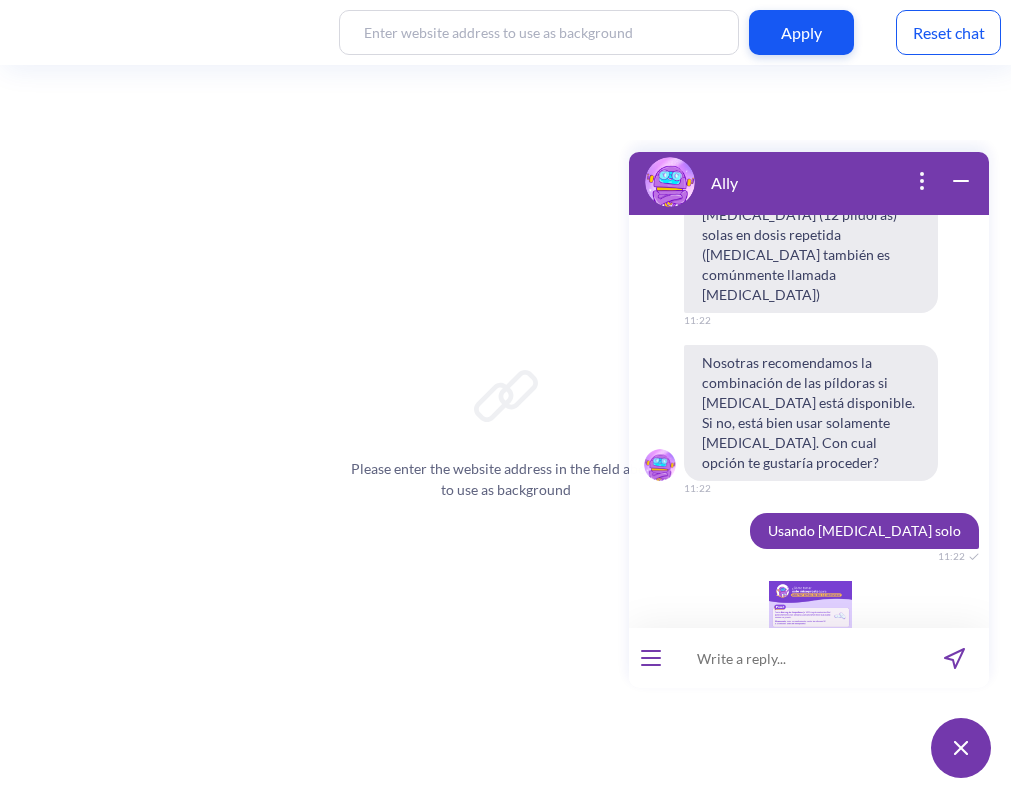 drag, startPoint x: 814, startPoint y: 308, endPoint x: 826, endPoint y: 307, distance: 12.0415945 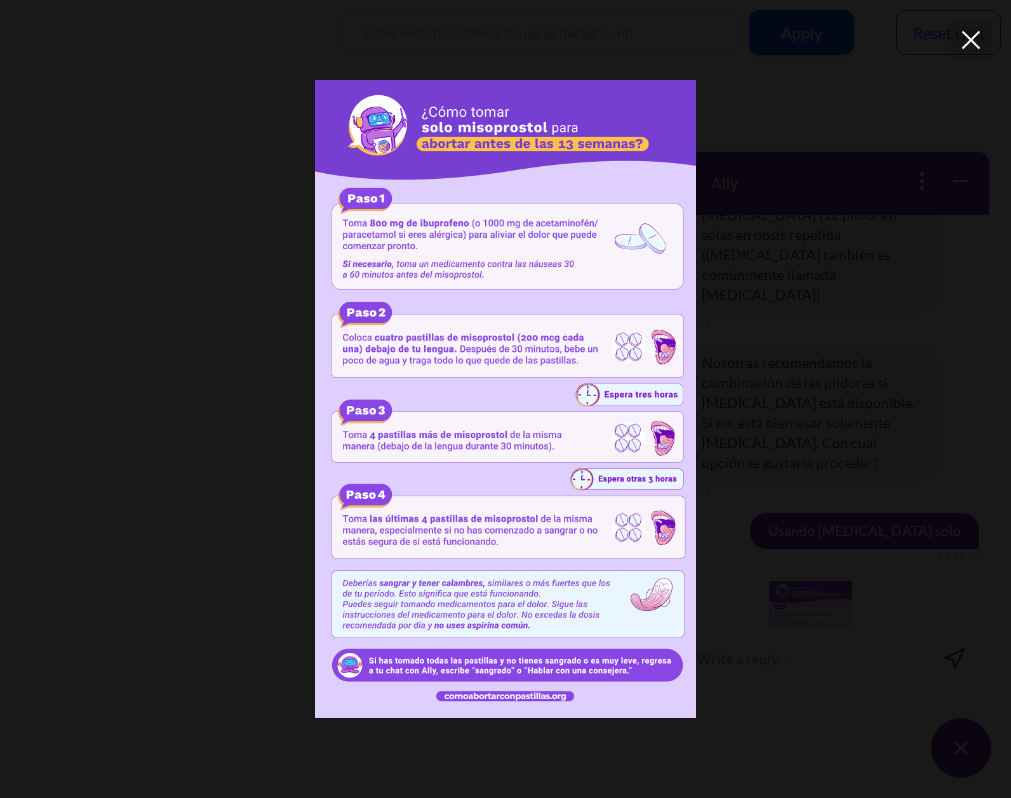 click at bounding box center [971, 40] 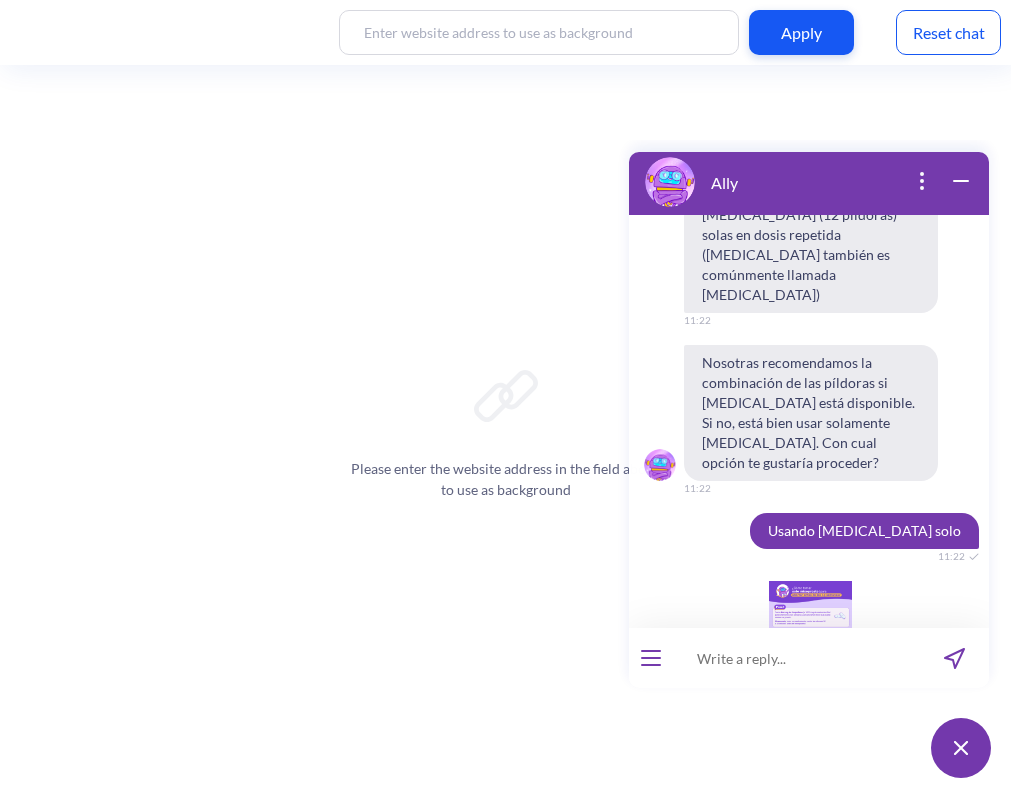 drag, startPoint x: 779, startPoint y: 607, endPoint x: 815, endPoint y: 609, distance: 36.05551 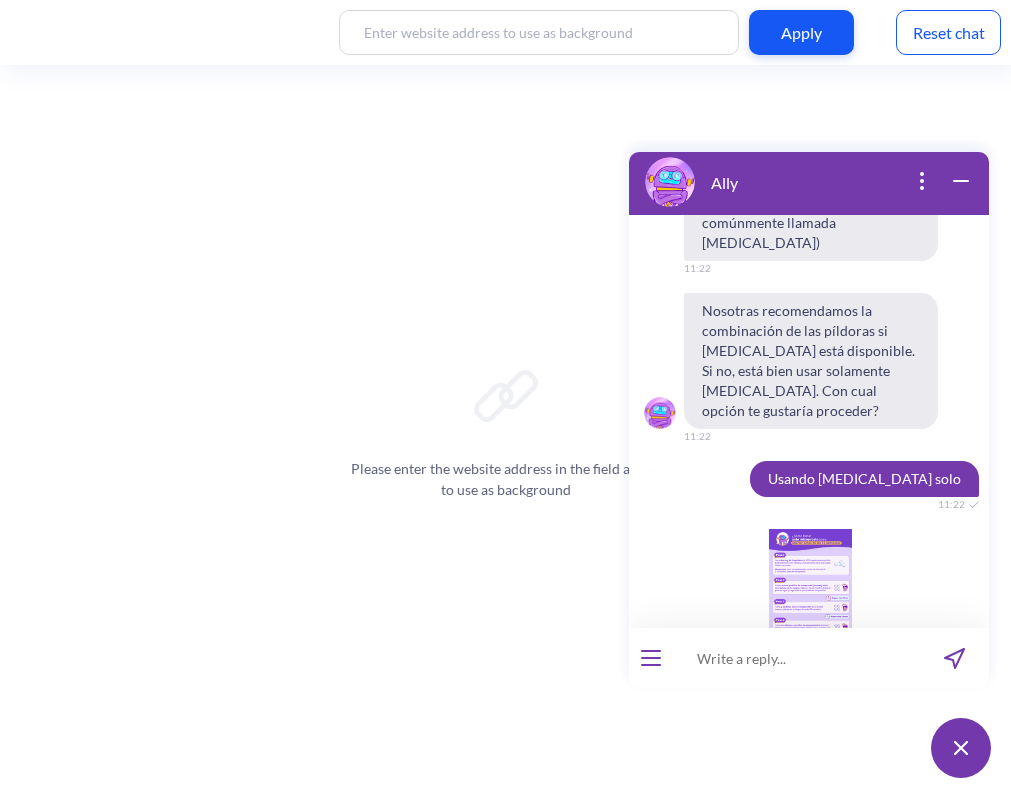 scroll, scrollTop: 13662, scrollLeft: 0, axis: vertical 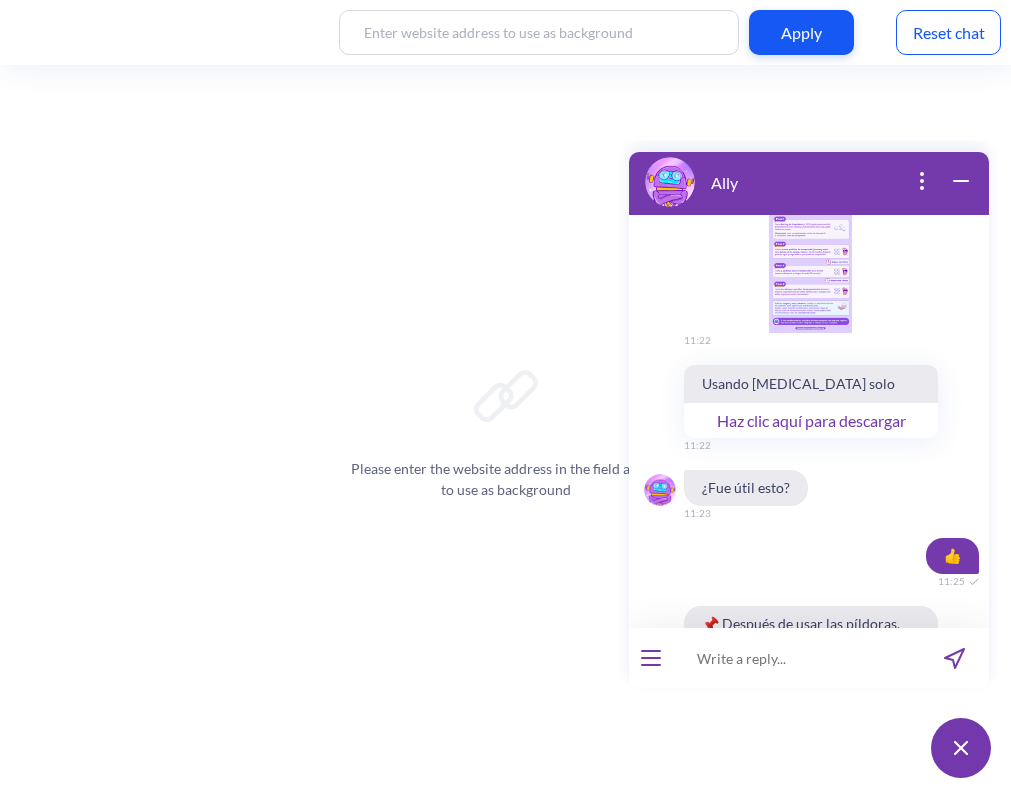 drag, startPoint x: 822, startPoint y: 562, endPoint x: 846, endPoint y: 559, distance: 24.186773 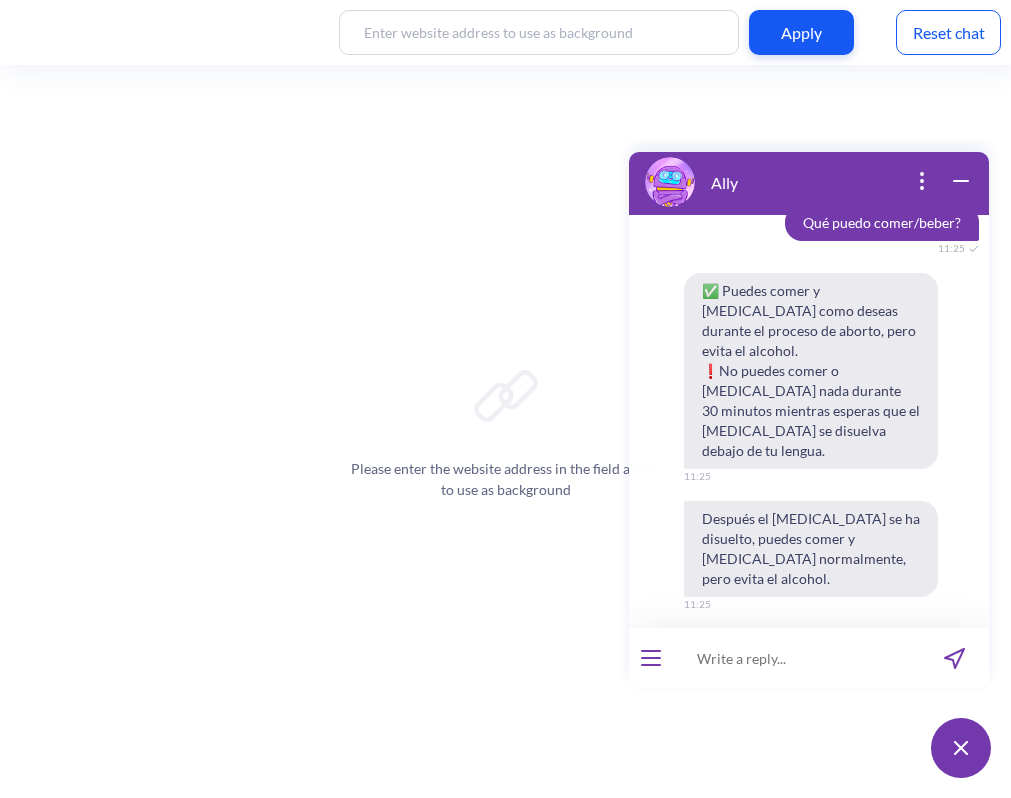 scroll, scrollTop: 14318, scrollLeft: 0, axis: vertical 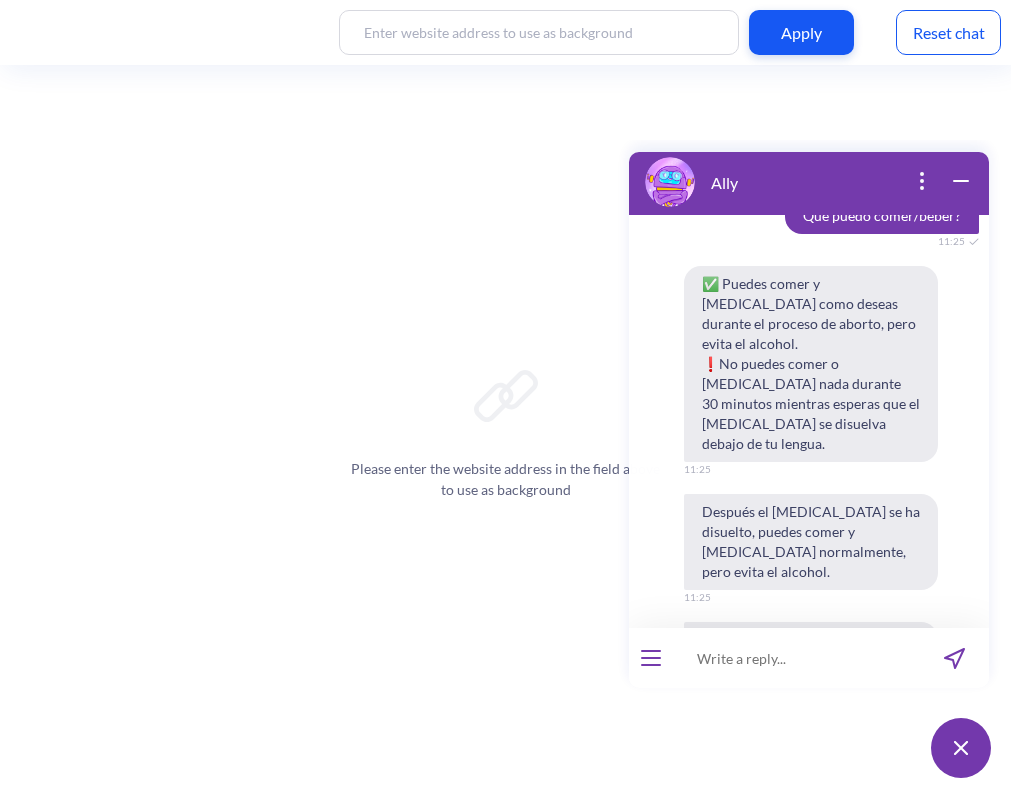 click on "Usando [MEDICAL_DATA] solo" at bounding box center (811, 989) 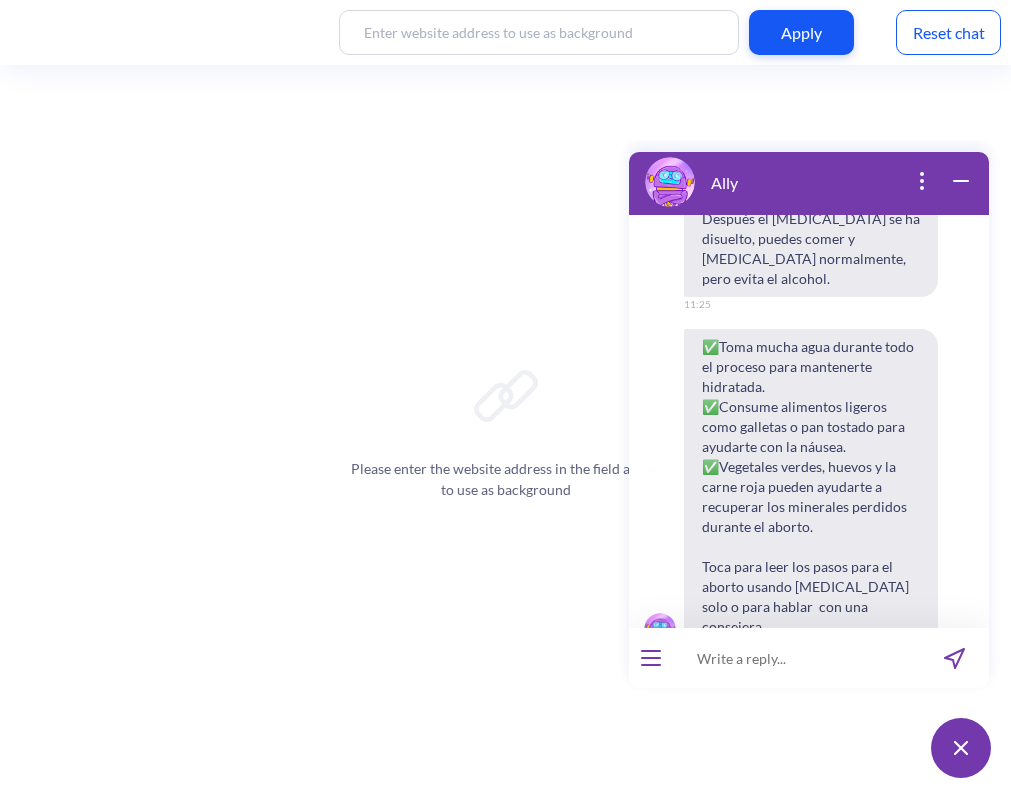 scroll, scrollTop: 14947, scrollLeft: 0, axis: vertical 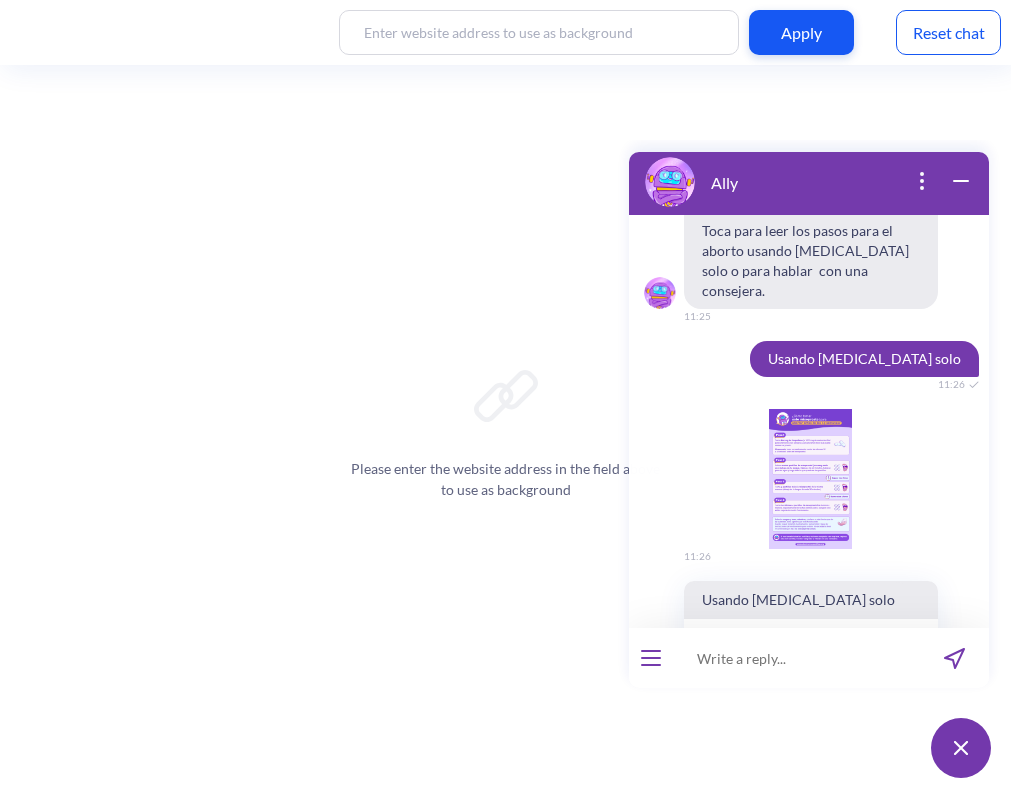 click on "Qué podrías sentir?" at bounding box center [745, 953] 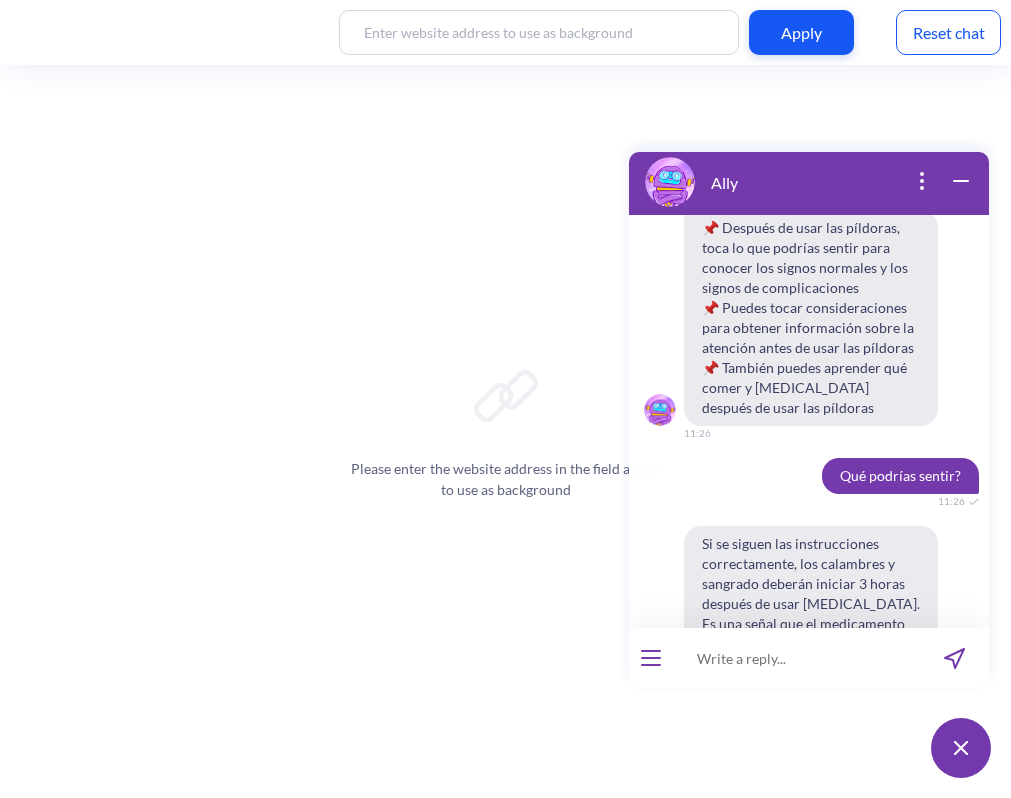 scroll, scrollTop: 15439, scrollLeft: 0, axis: vertical 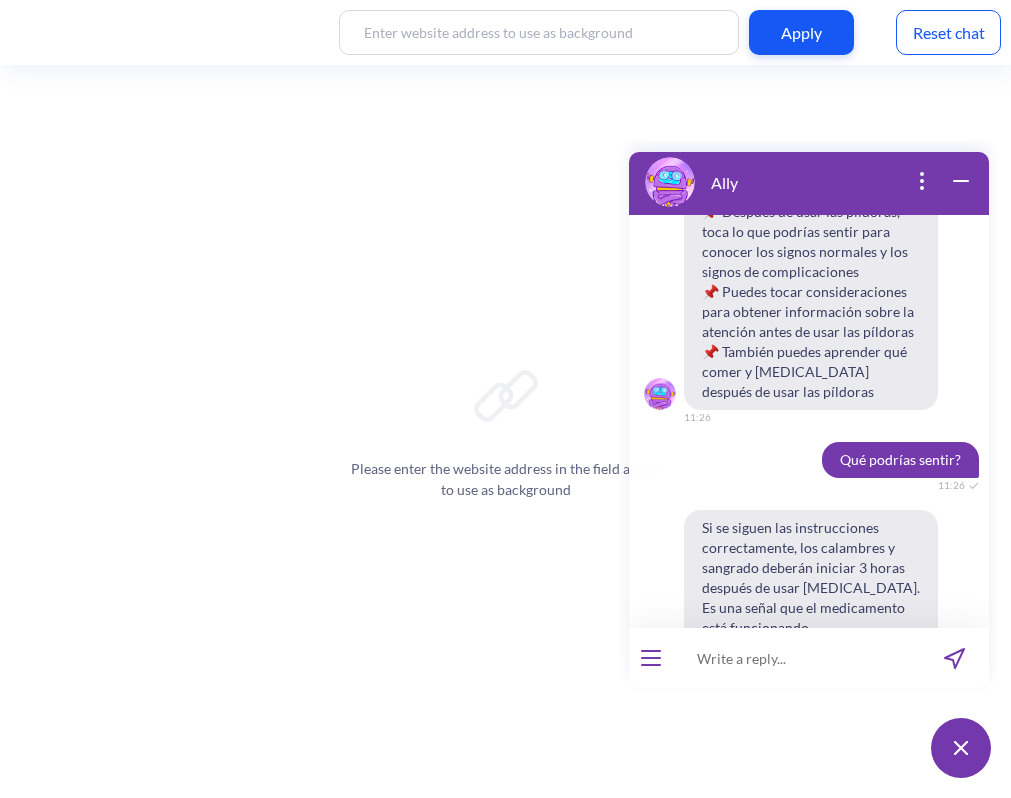 click on "Náuseas y malestar" at bounding box center (732, 992) 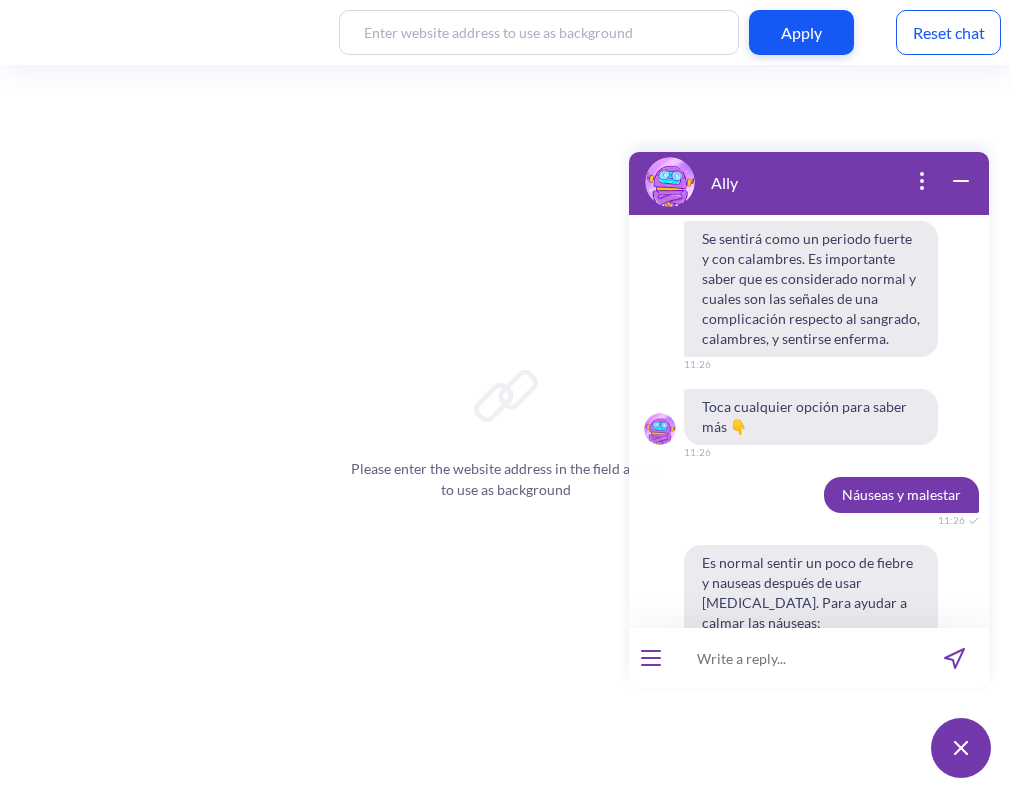 scroll, scrollTop: 15927, scrollLeft: 0, axis: vertical 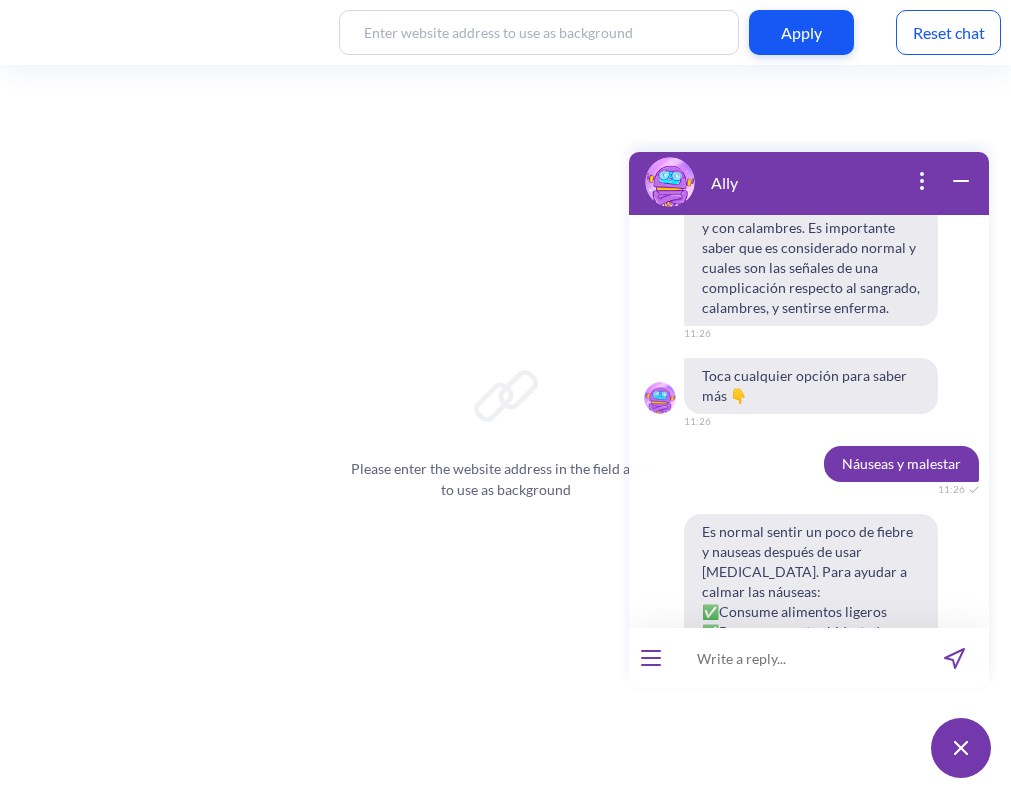 click on "¿Qué más puedo esperar?" at bounding box center (811, 1009) 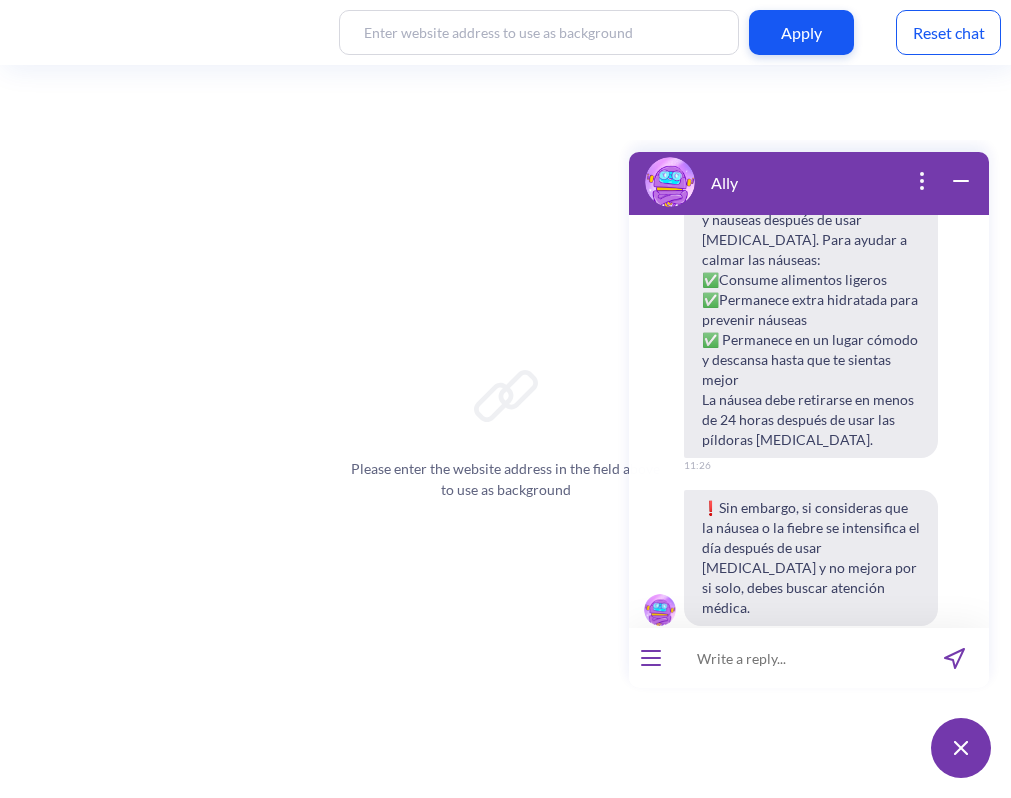 scroll, scrollTop: 16455, scrollLeft: 0, axis: vertical 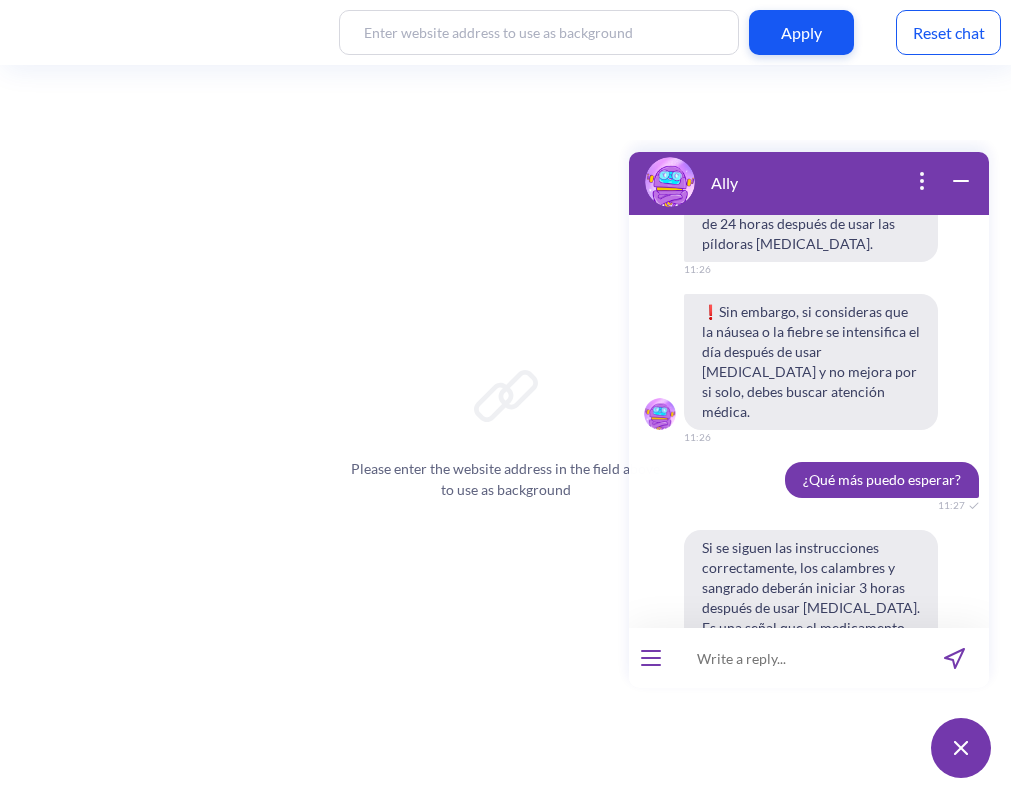 click on "Cólicos y dolor" at bounding box center [858, 973] 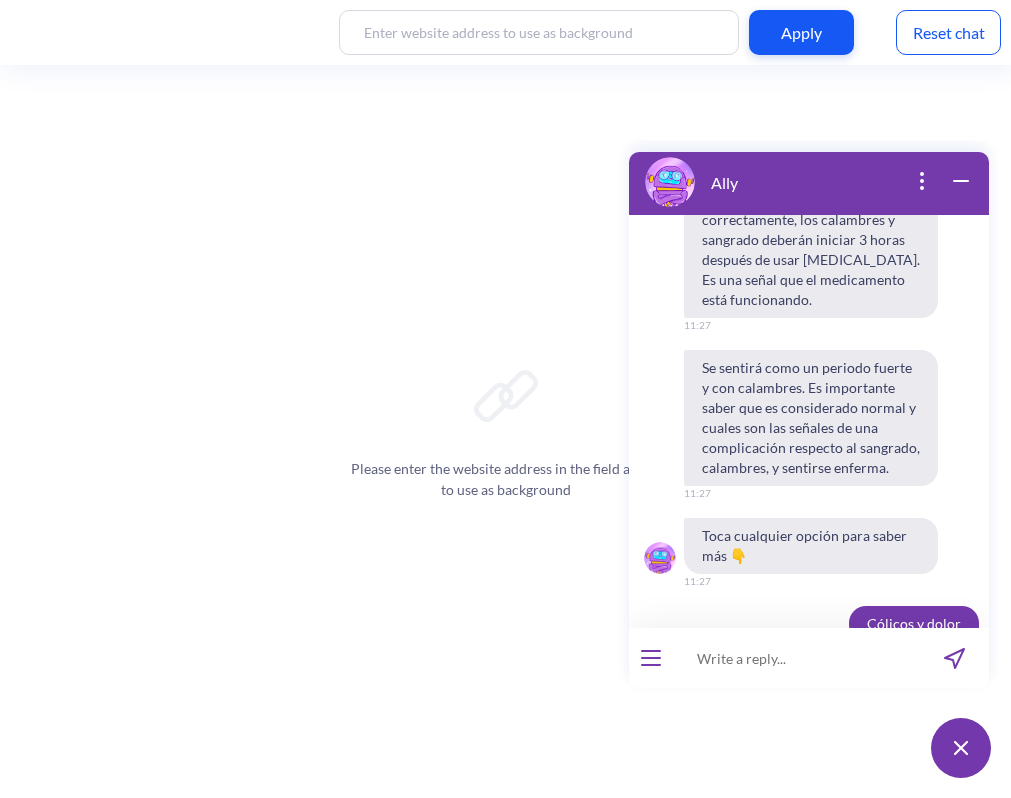 scroll, scrollTop: 17063, scrollLeft: 0, axis: vertical 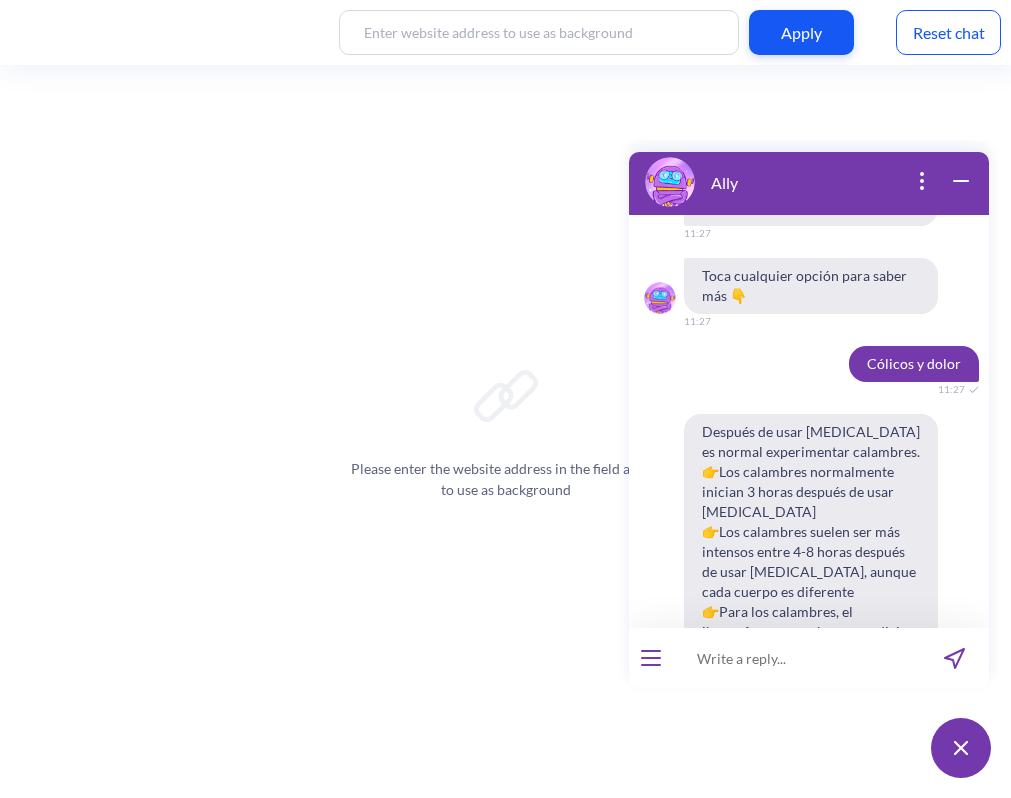 click on "¿Qué más puedo esperar?" at bounding box center [811, 1009] 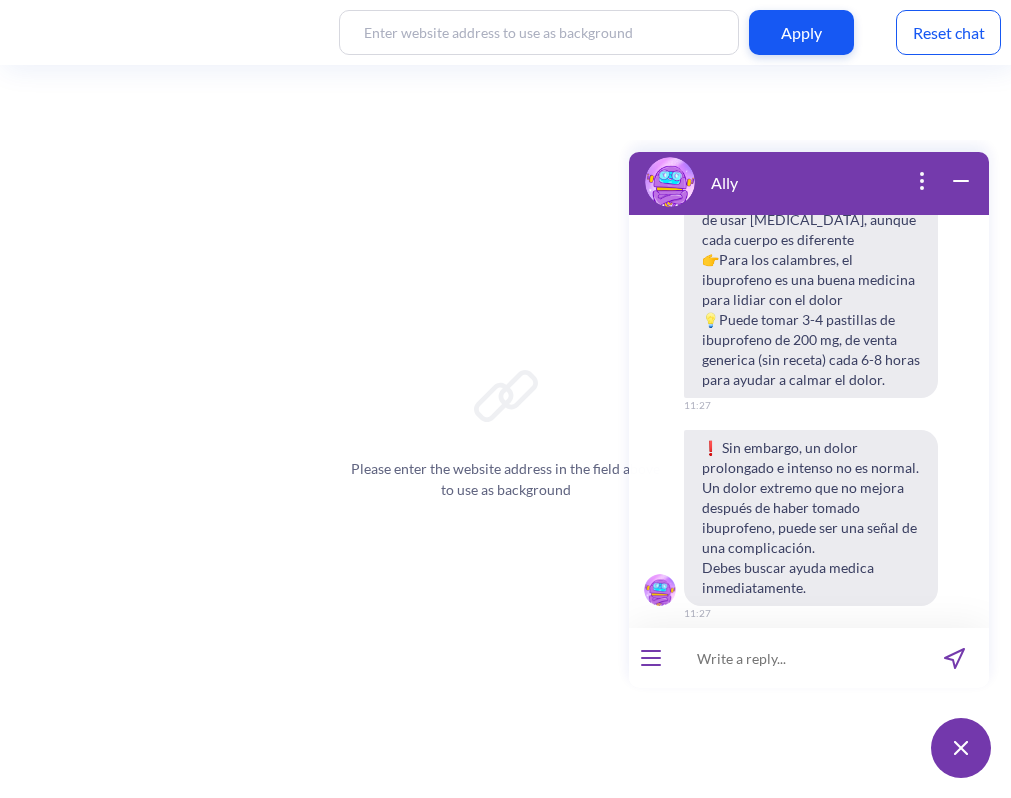 scroll, scrollTop: 17591, scrollLeft: 0, axis: vertical 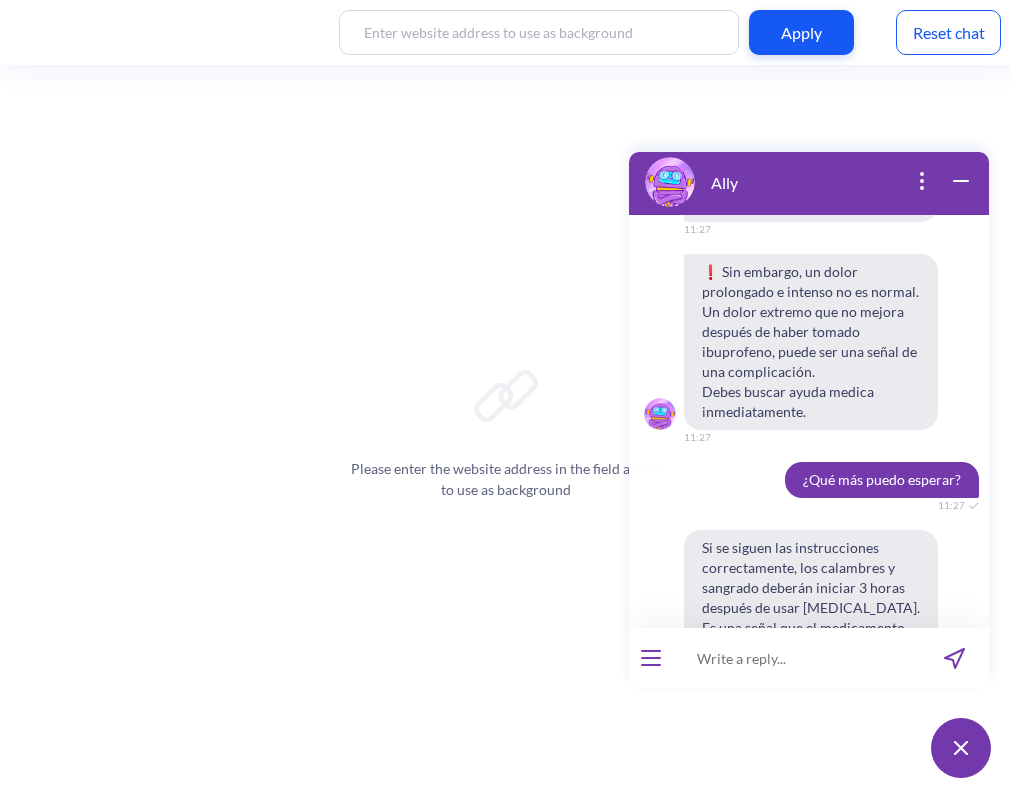 click at bounding box center (796, 658) 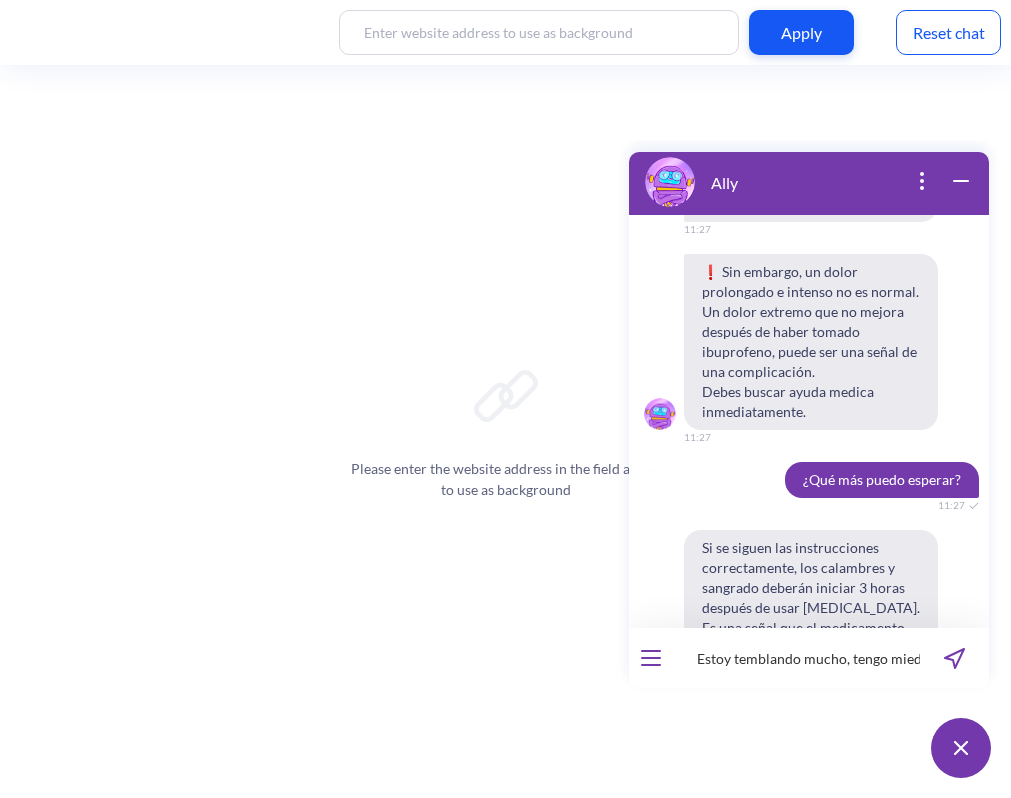type on "Estoy temblando mucho, tengo miedo" 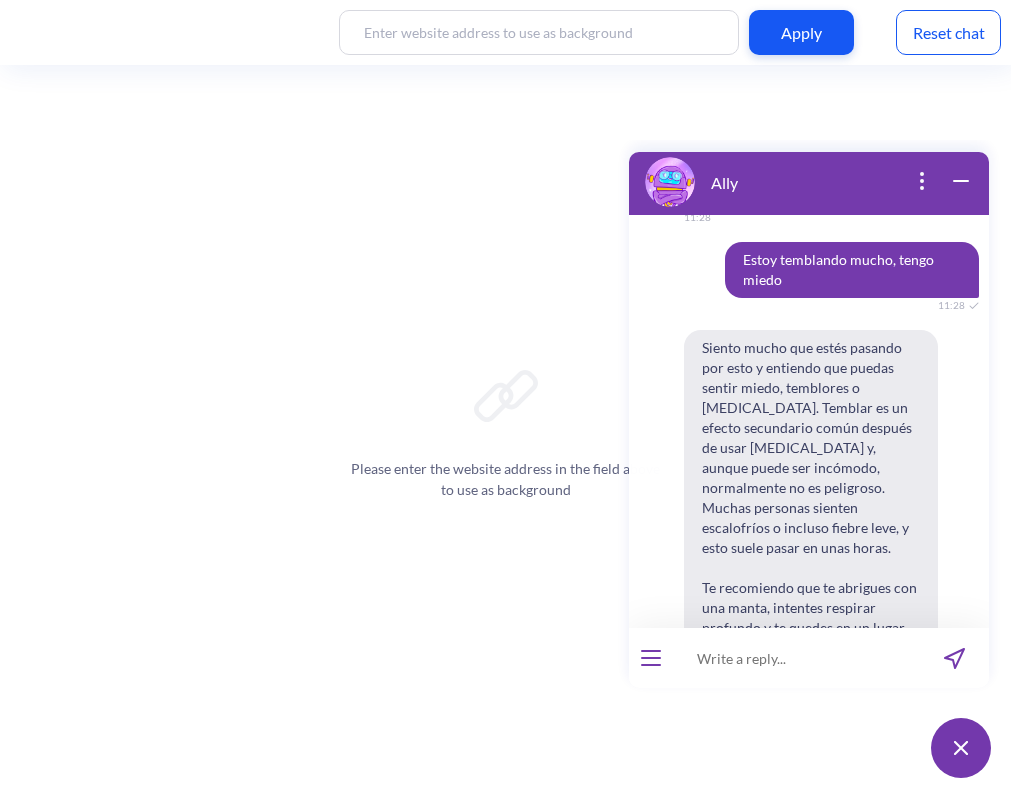 scroll, scrollTop: 18455, scrollLeft: 0, axis: vertical 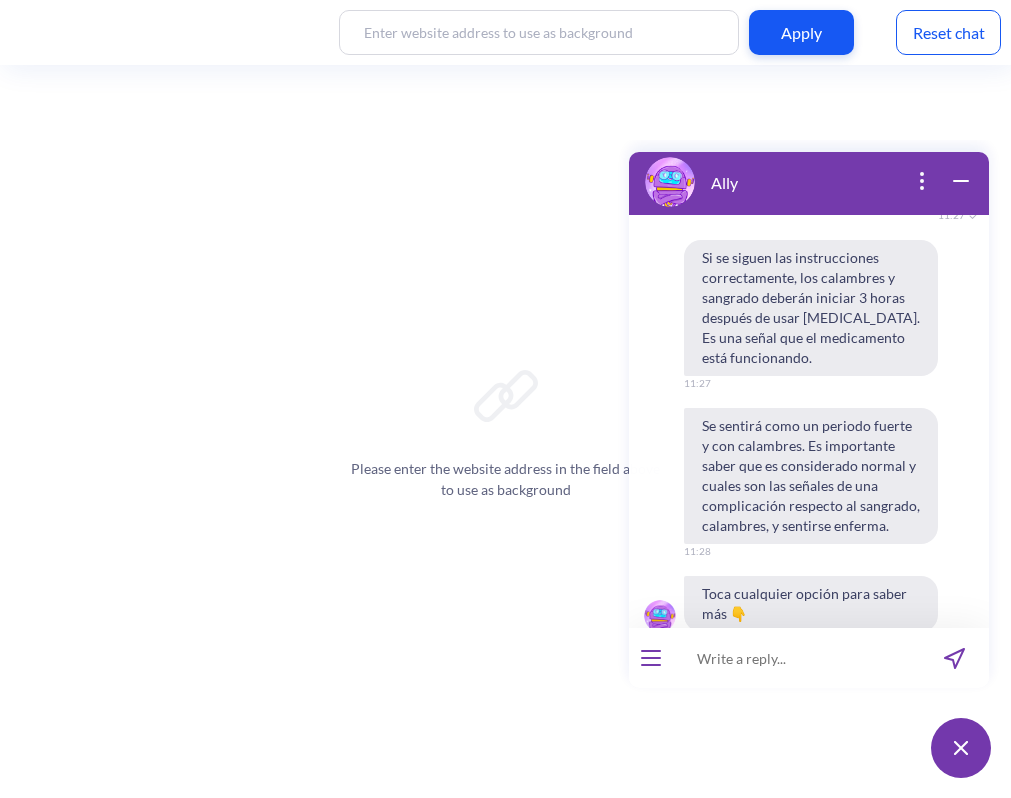 type 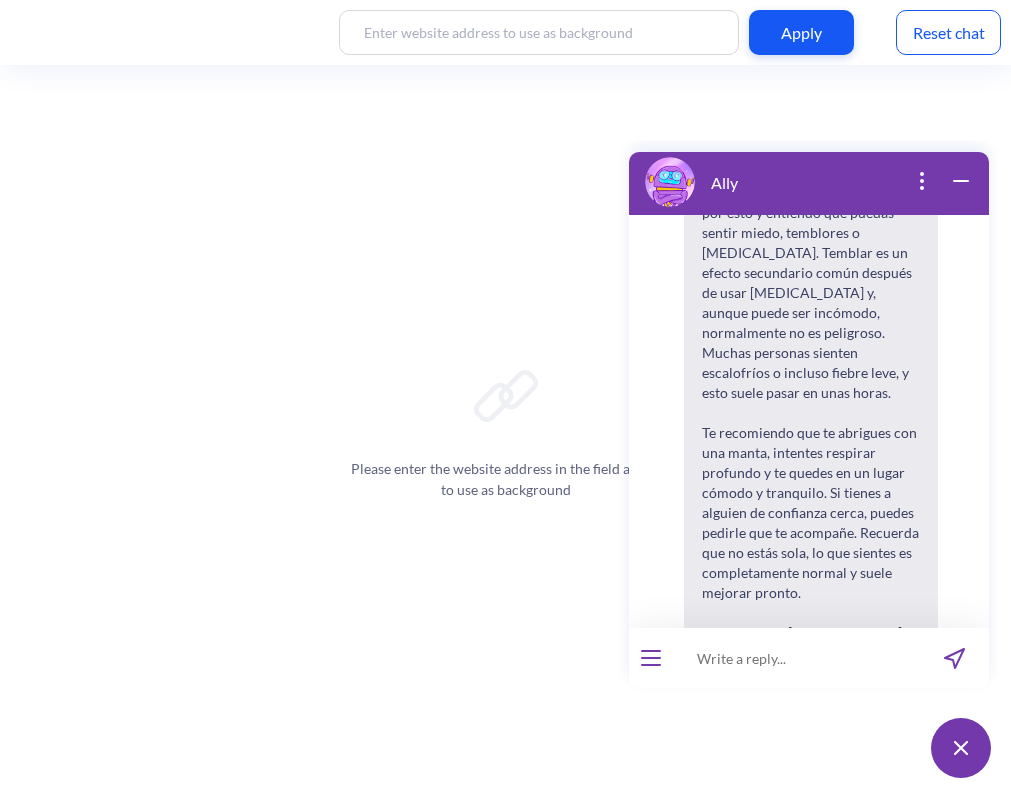 scroll, scrollTop: 18455, scrollLeft: 0, axis: vertical 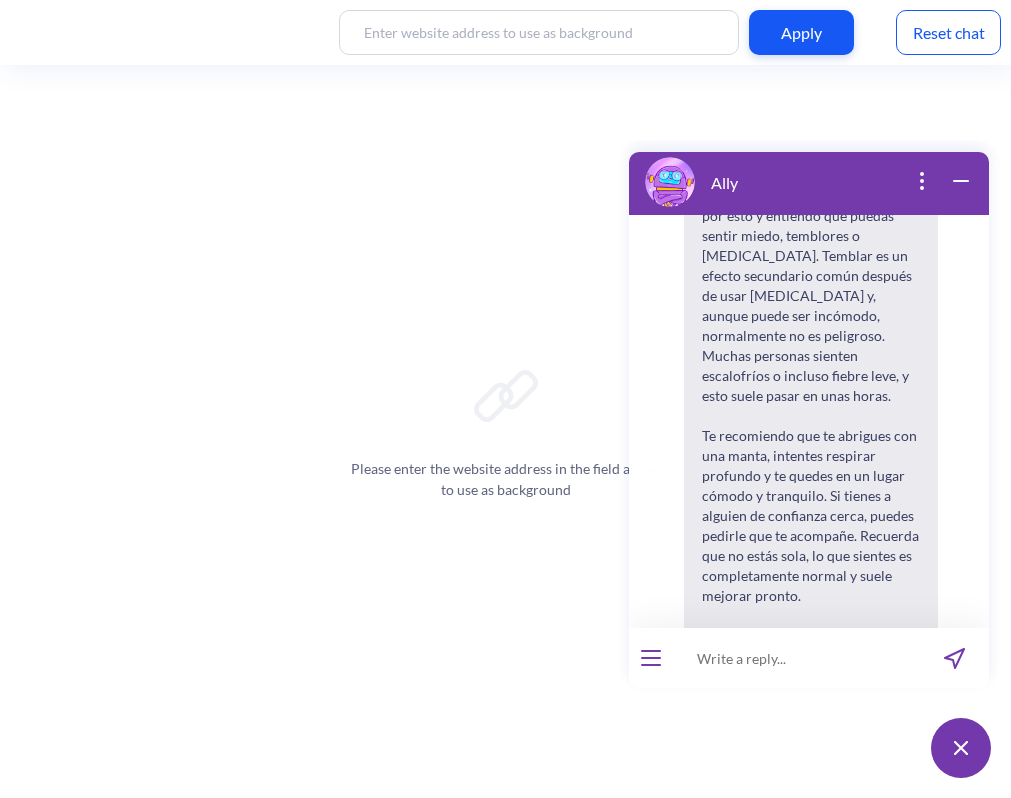 click on "¿Son las pastillas seguras de usar?" at bounding box center (811, 1013) 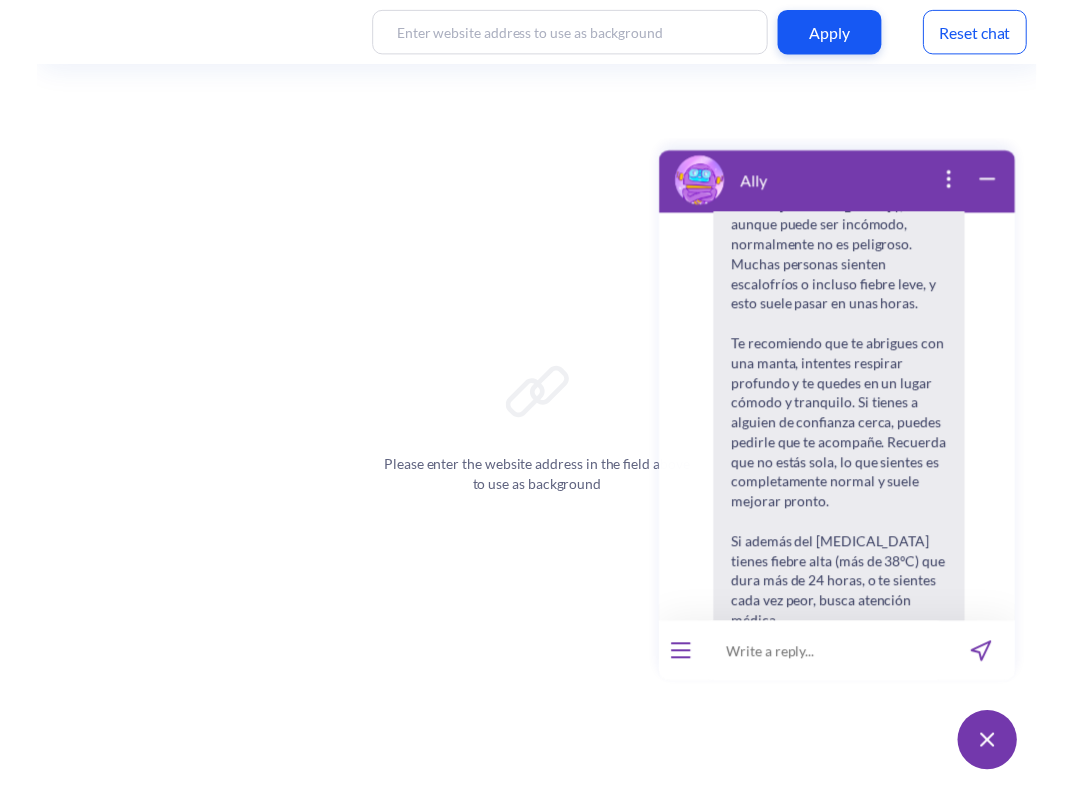 scroll, scrollTop: 18671, scrollLeft: 0, axis: vertical 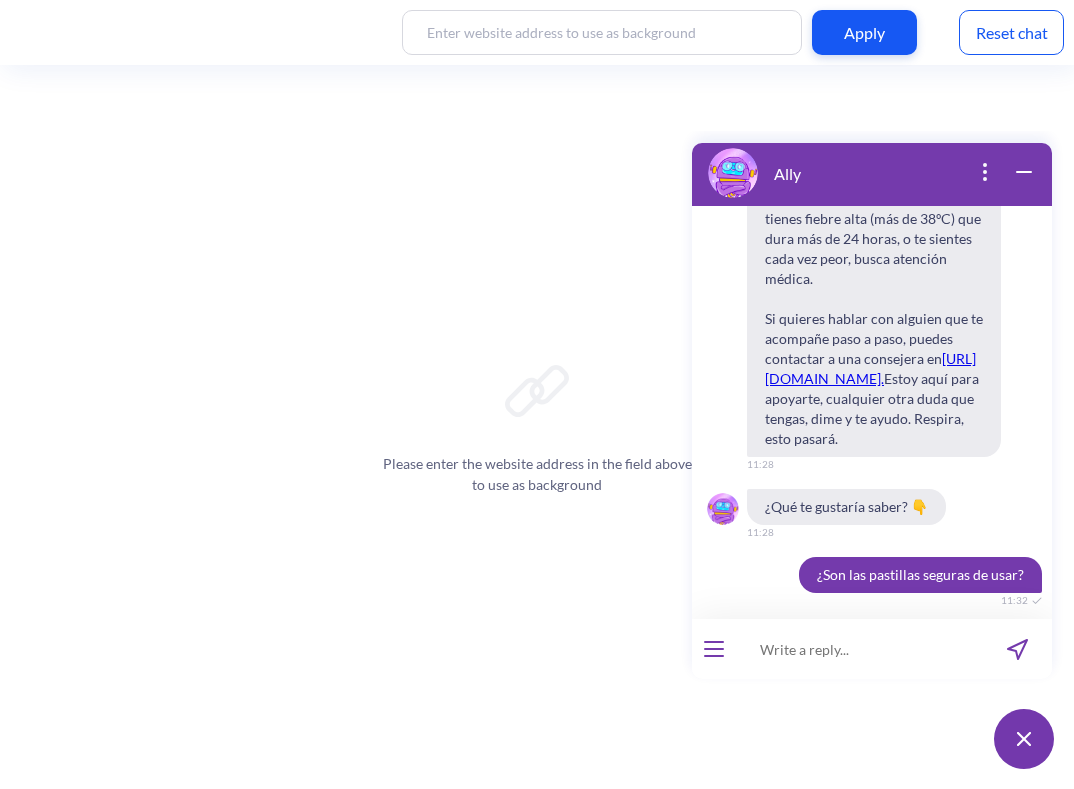click at bounding box center [859, 649] 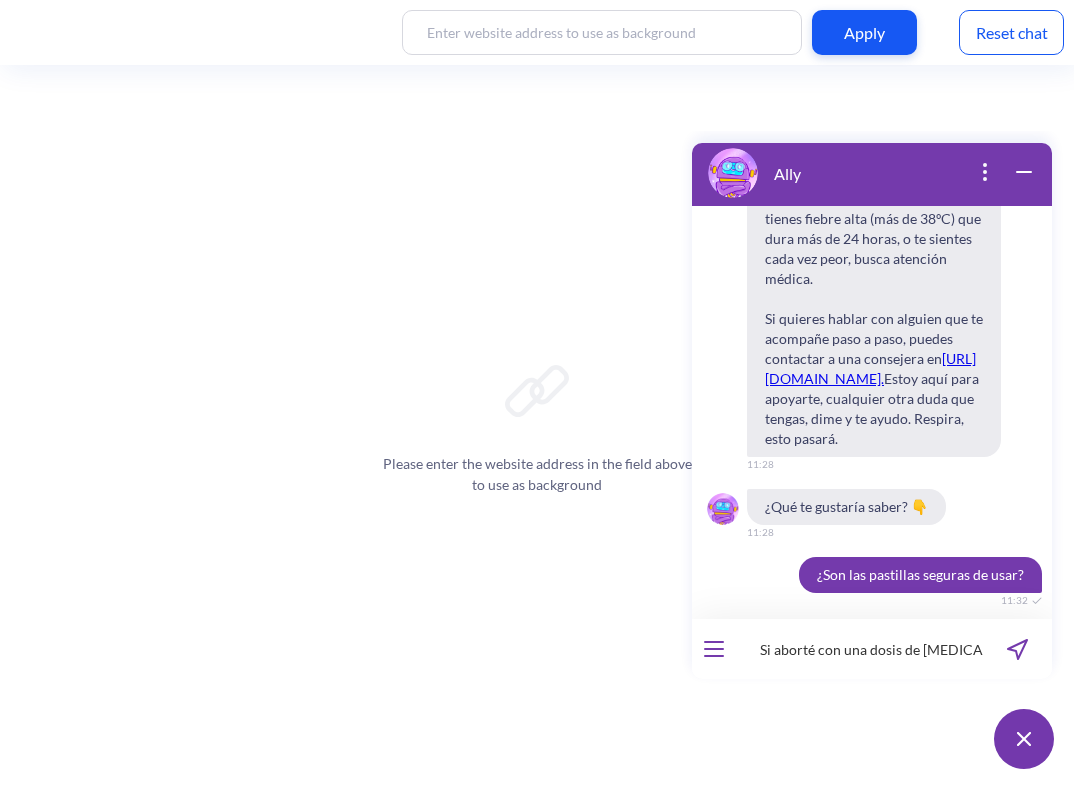 type on "Si aborté con una dosis de misoprostol, ¿tengo que usar las otras dosis?" 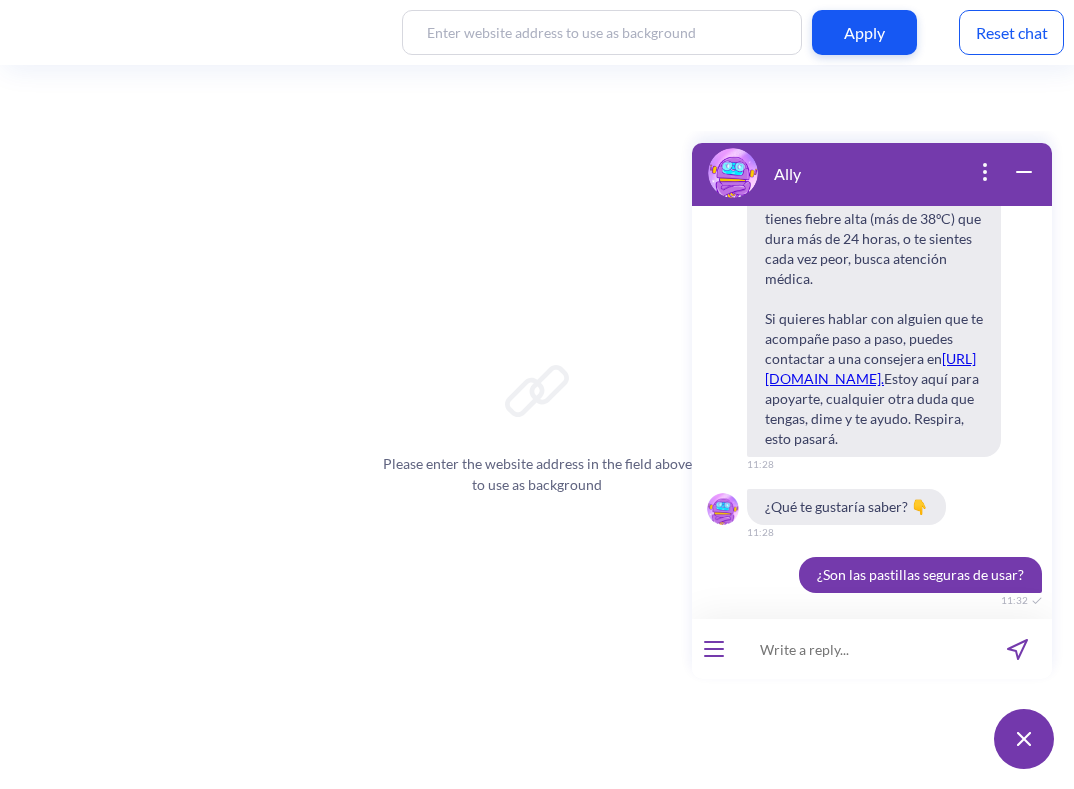 scroll, scrollTop: 18955, scrollLeft: 0, axis: vertical 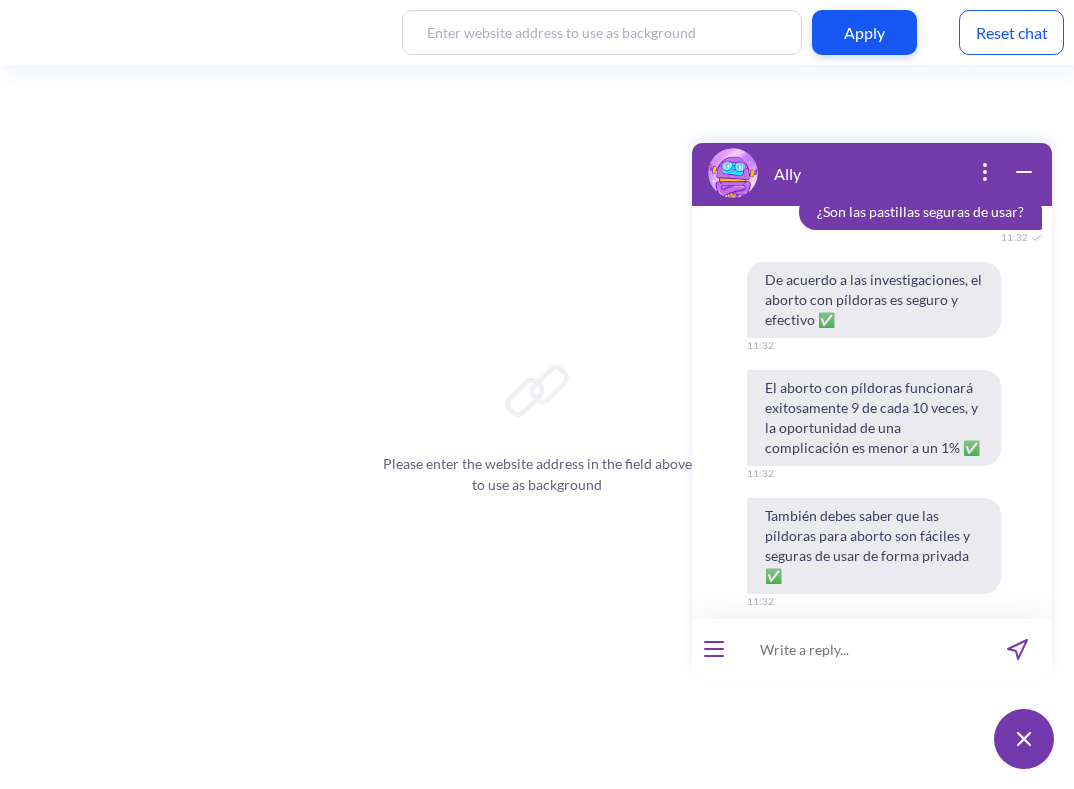 type 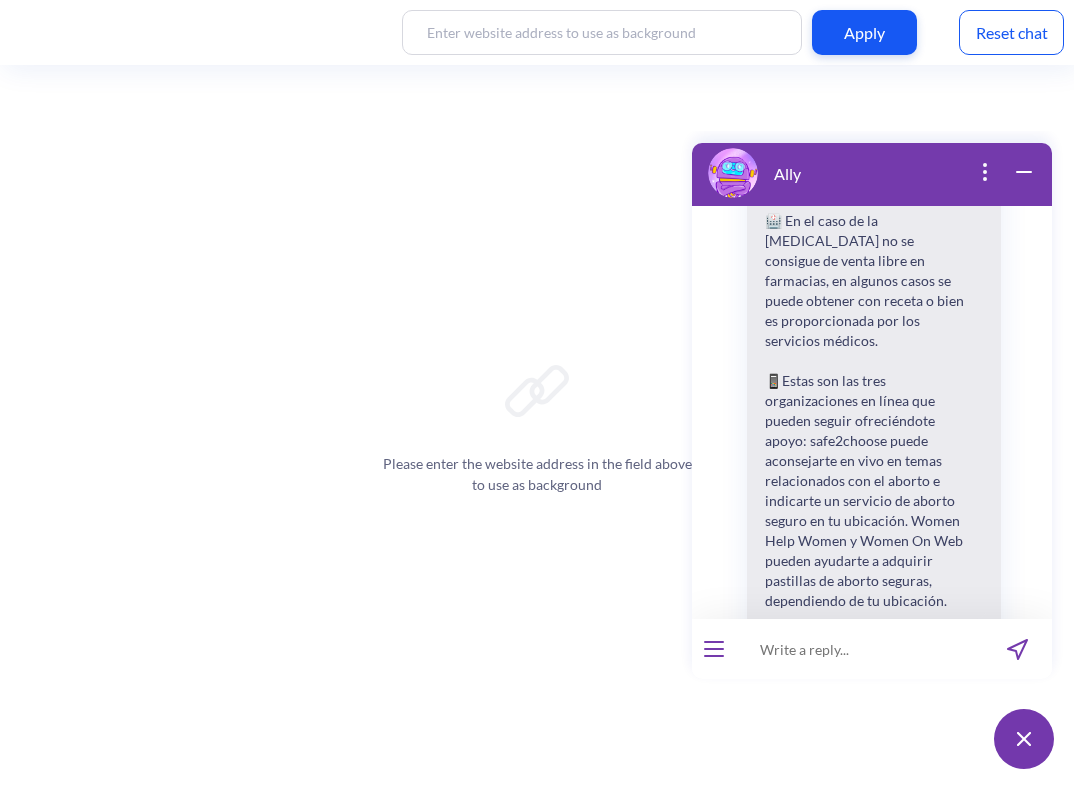 scroll, scrollTop: 20063, scrollLeft: 0, axis: vertical 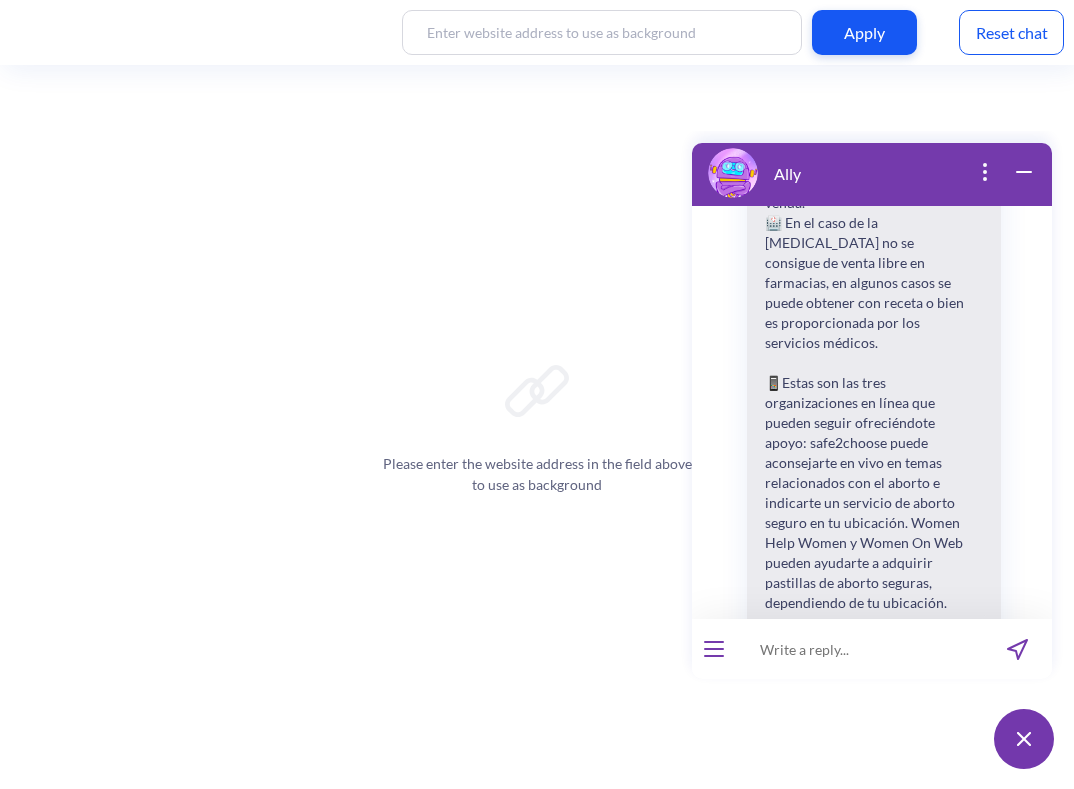 click at bounding box center [859, 649] 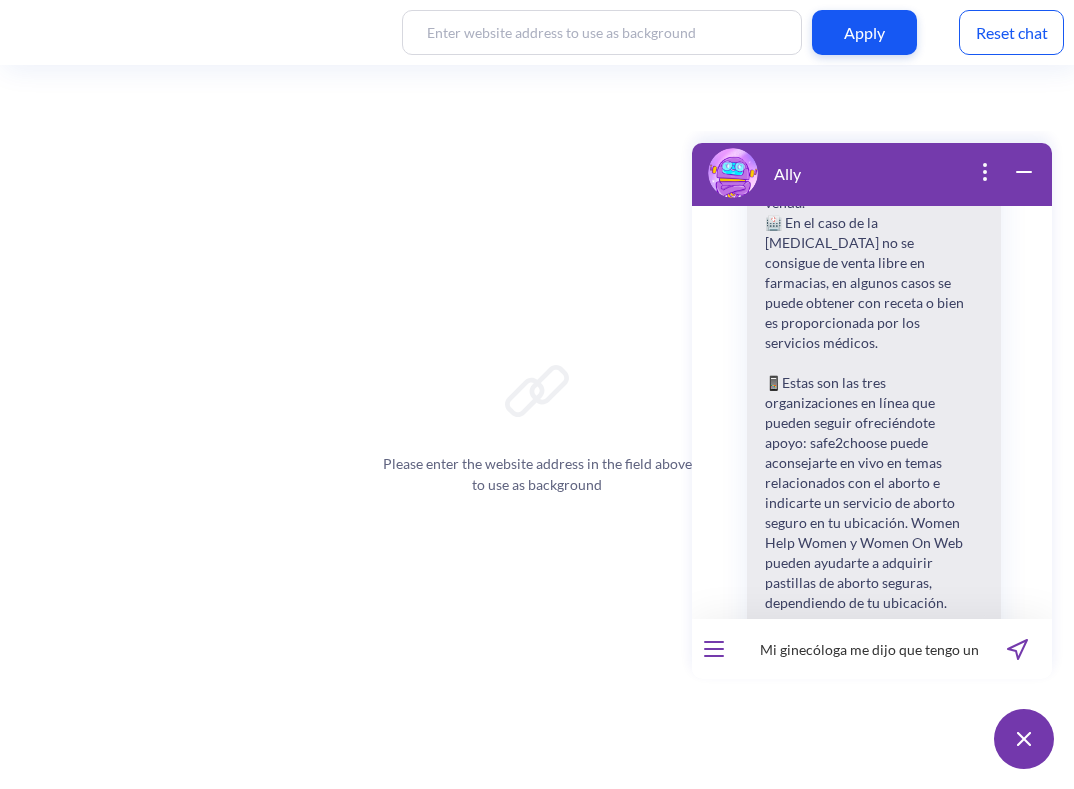 type on "Mi ginecóloga me dijo que tengo un embarazo molar, ¿Puedo abortar con pastillas?" 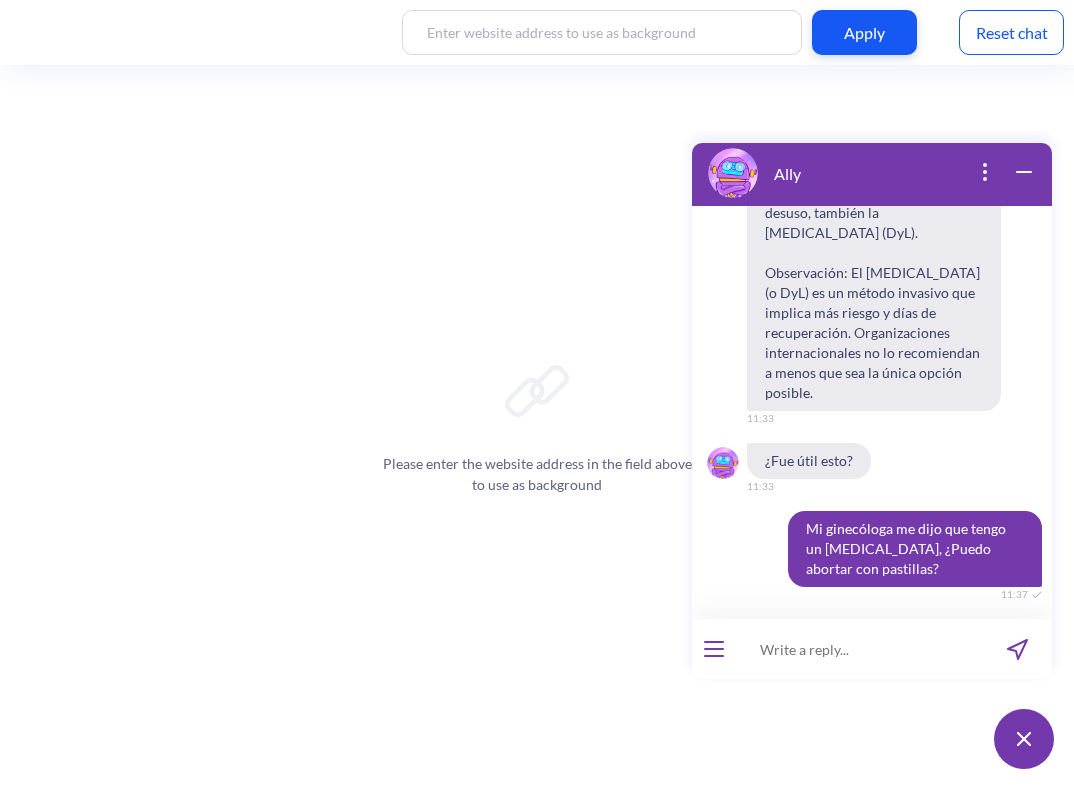 scroll, scrollTop: 20919, scrollLeft: 0, axis: vertical 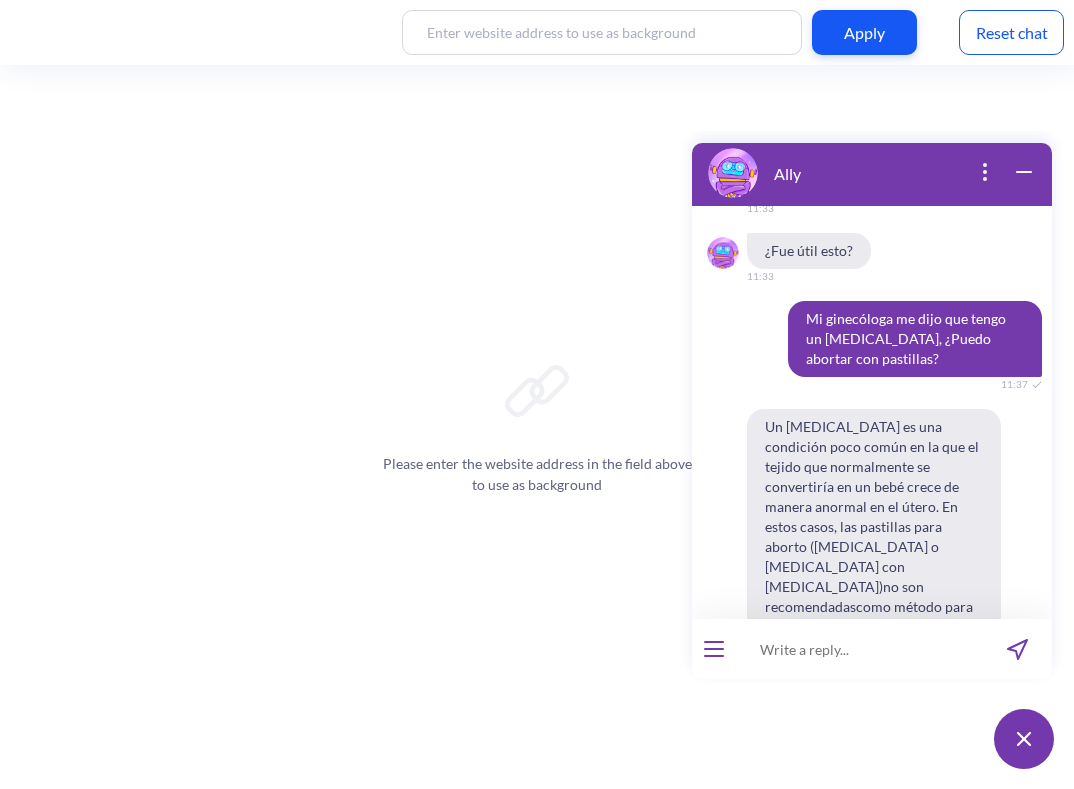 click at bounding box center [859, 649] 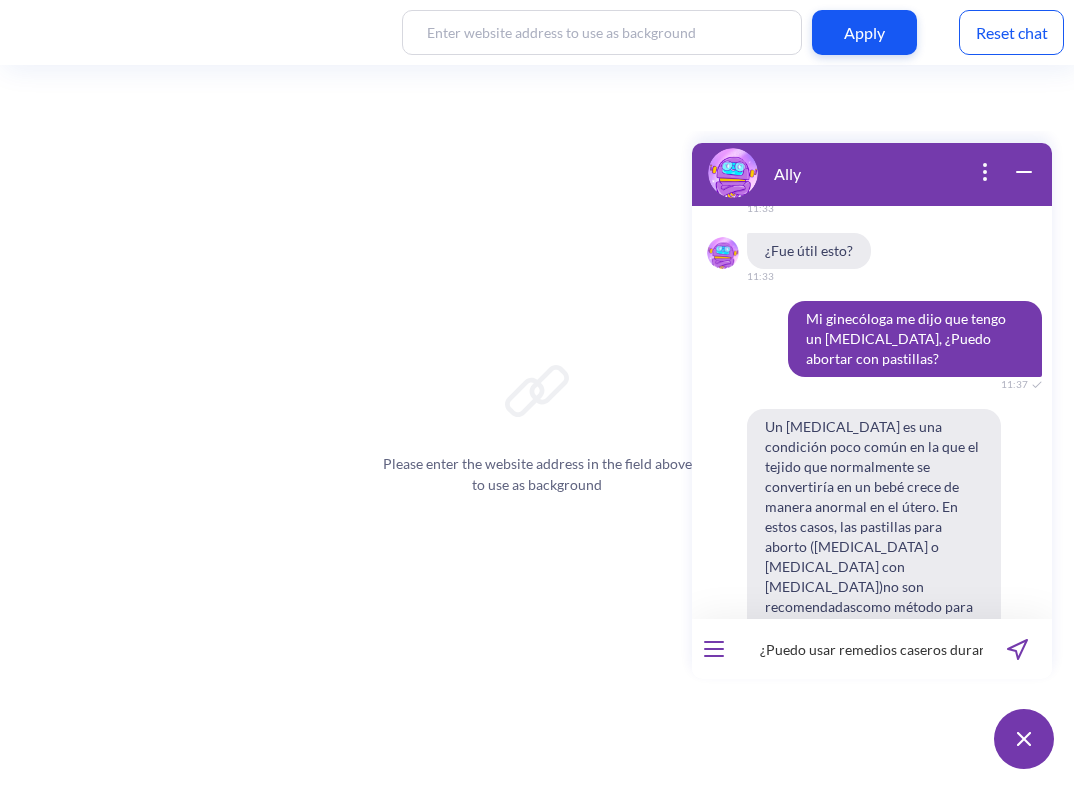 type on "¿Puedo usar remedios caseros durante el prcedimiento?" 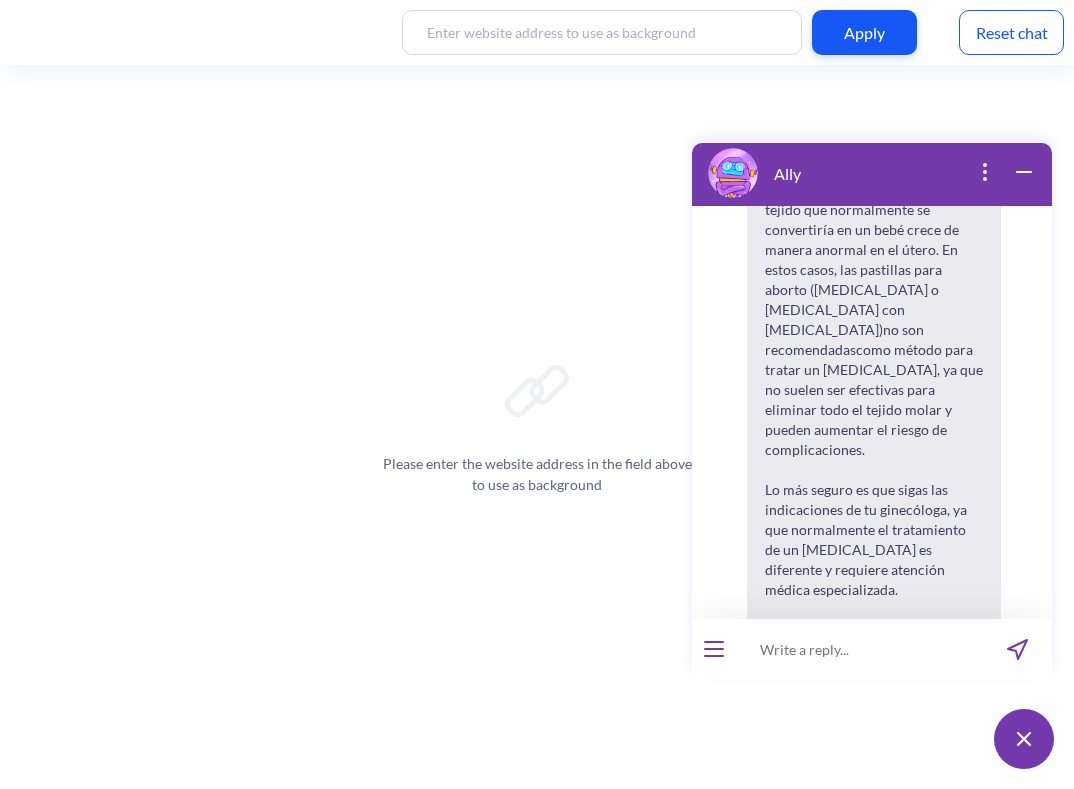 scroll, scrollTop: 21159, scrollLeft: 0, axis: vertical 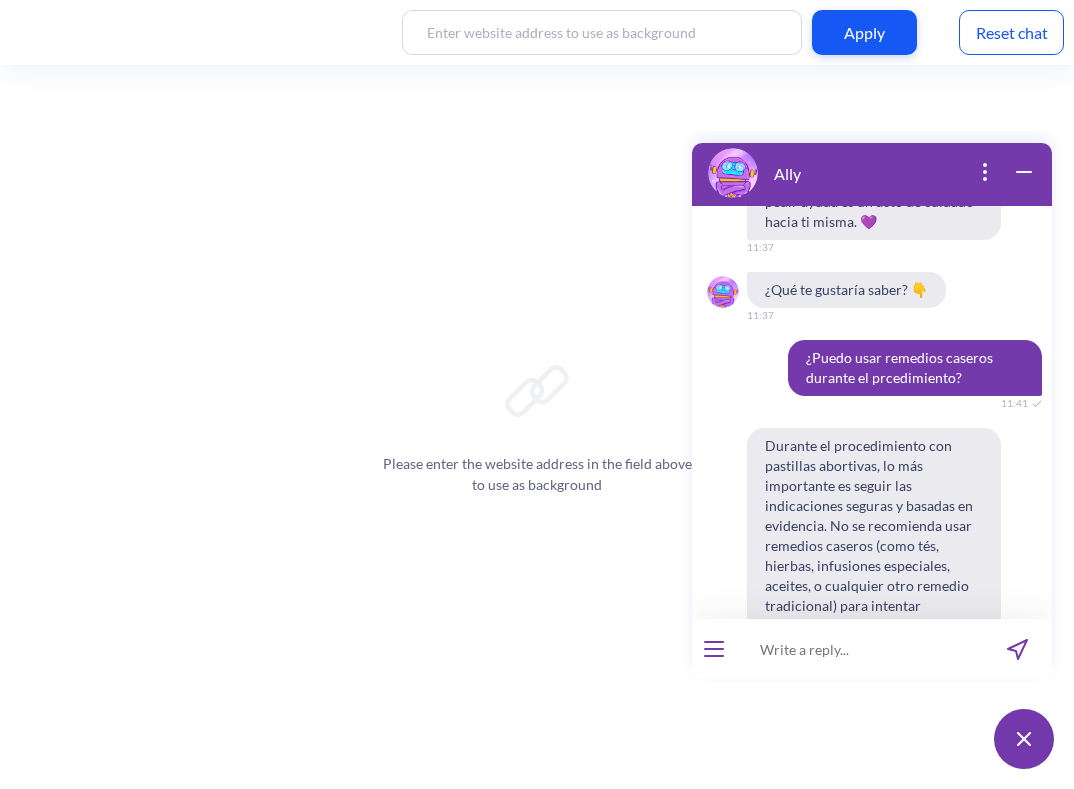 click at bounding box center [859, 649] 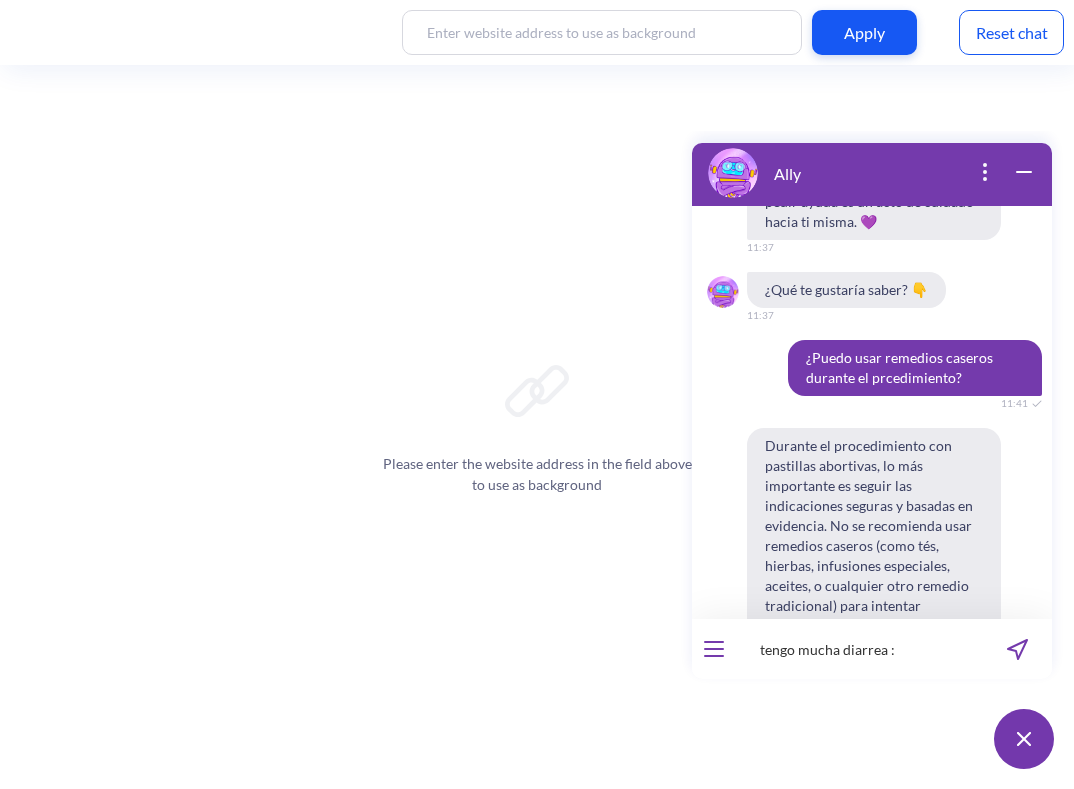 type on "tengo mucha diarrea :(" 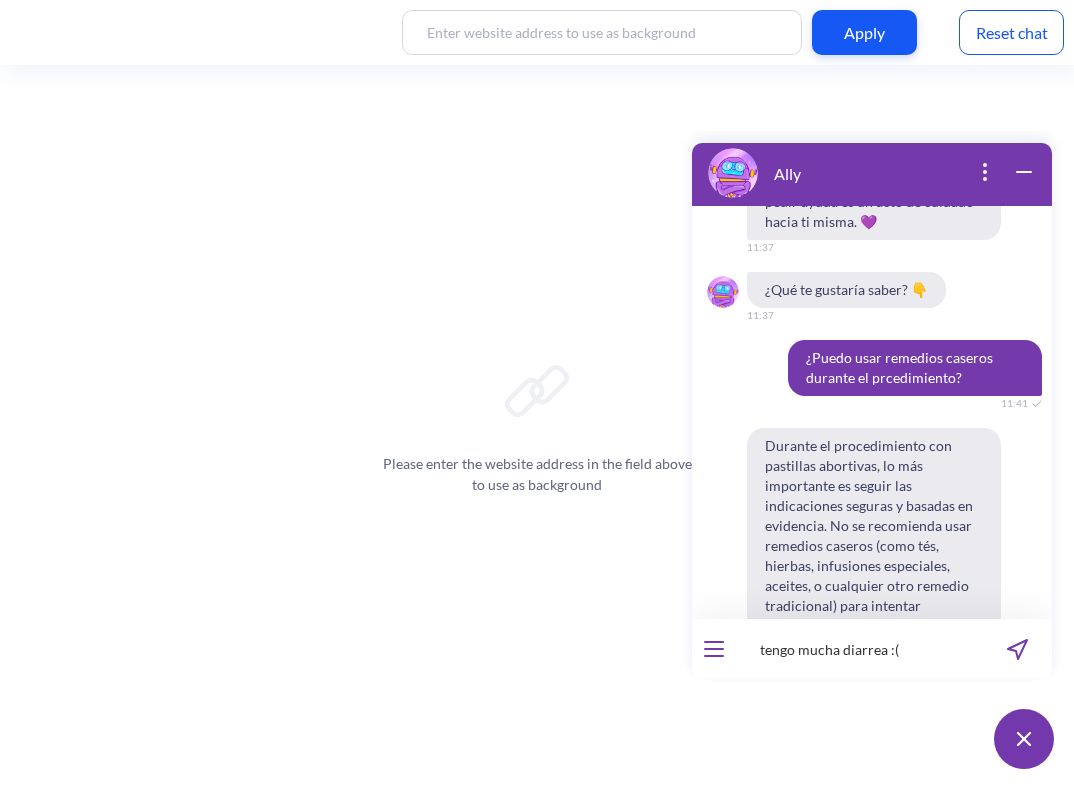 type 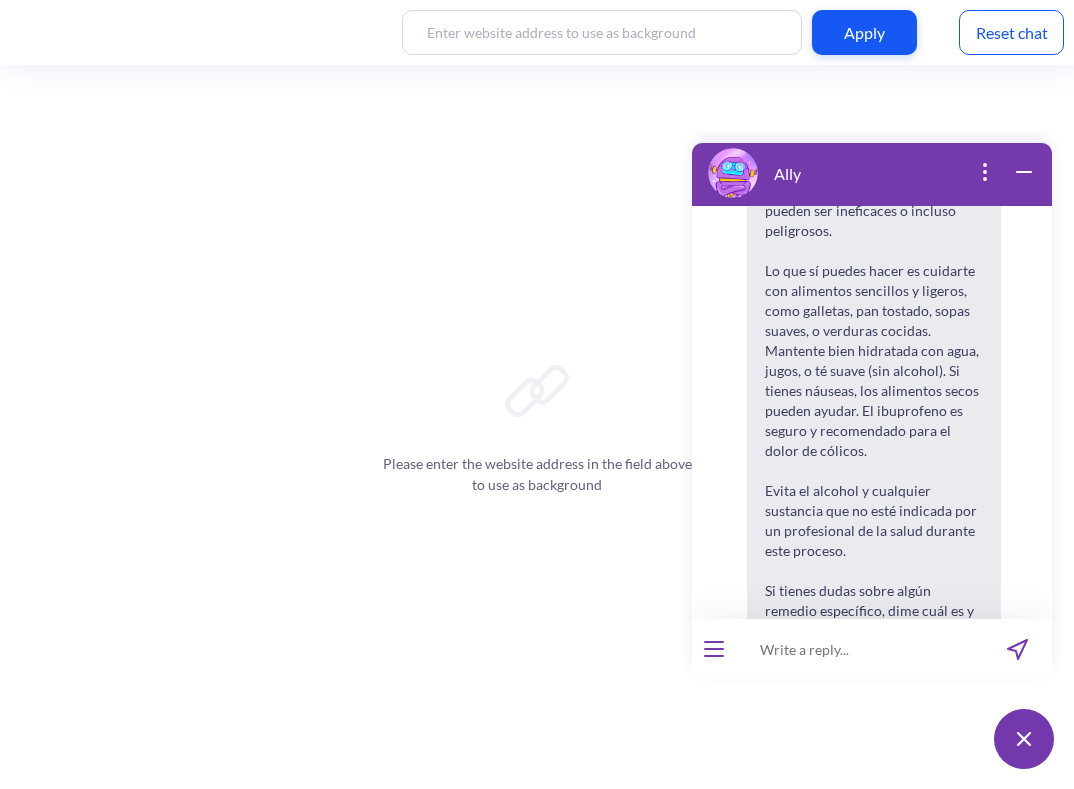 scroll, scrollTop: 22167, scrollLeft: 0, axis: vertical 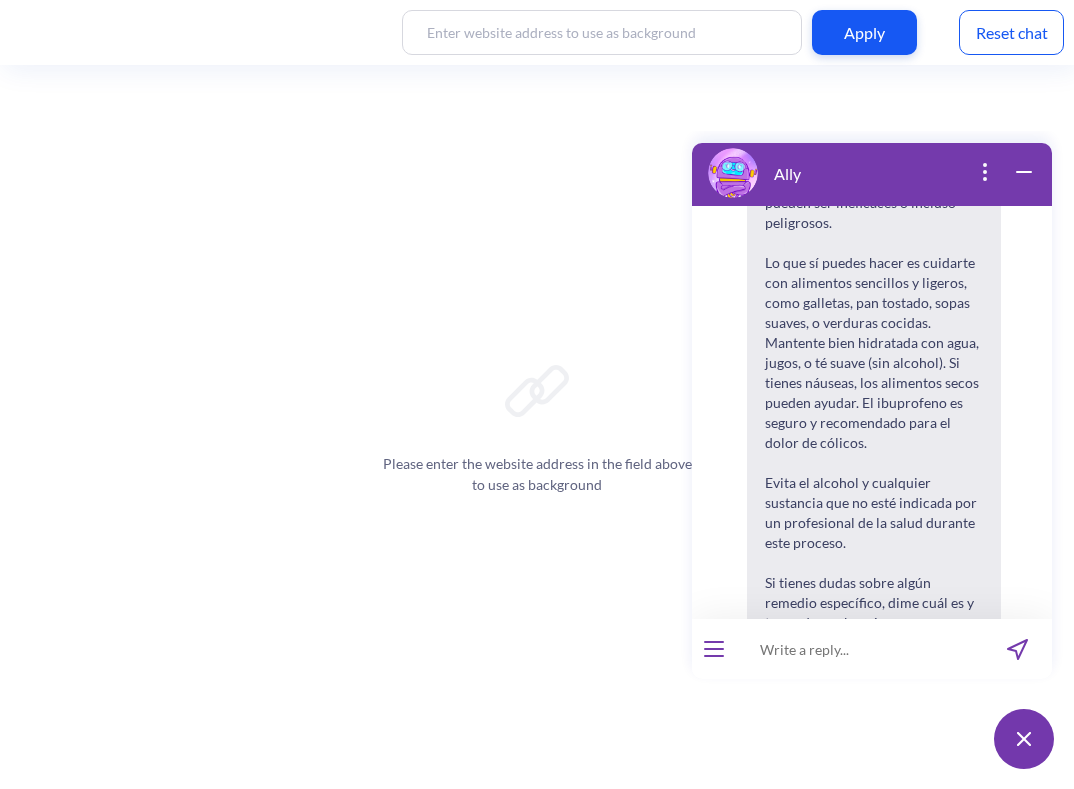 type 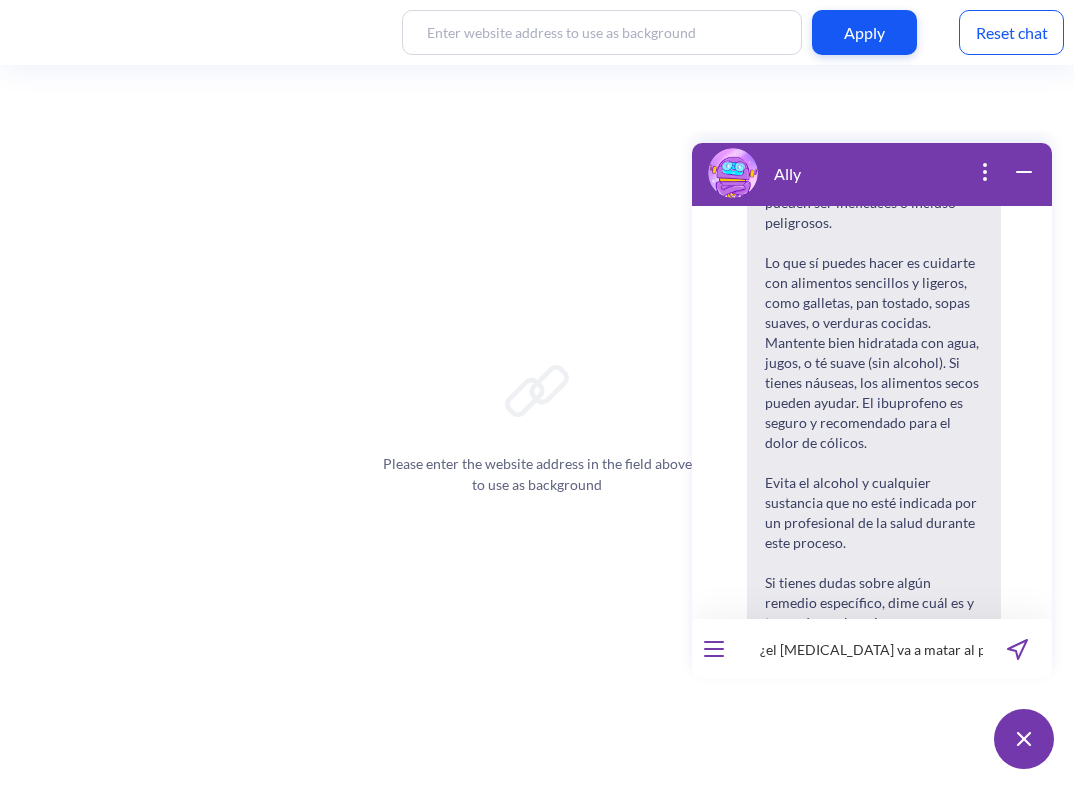 type on "¿el misoprostol va a matar al producto?" 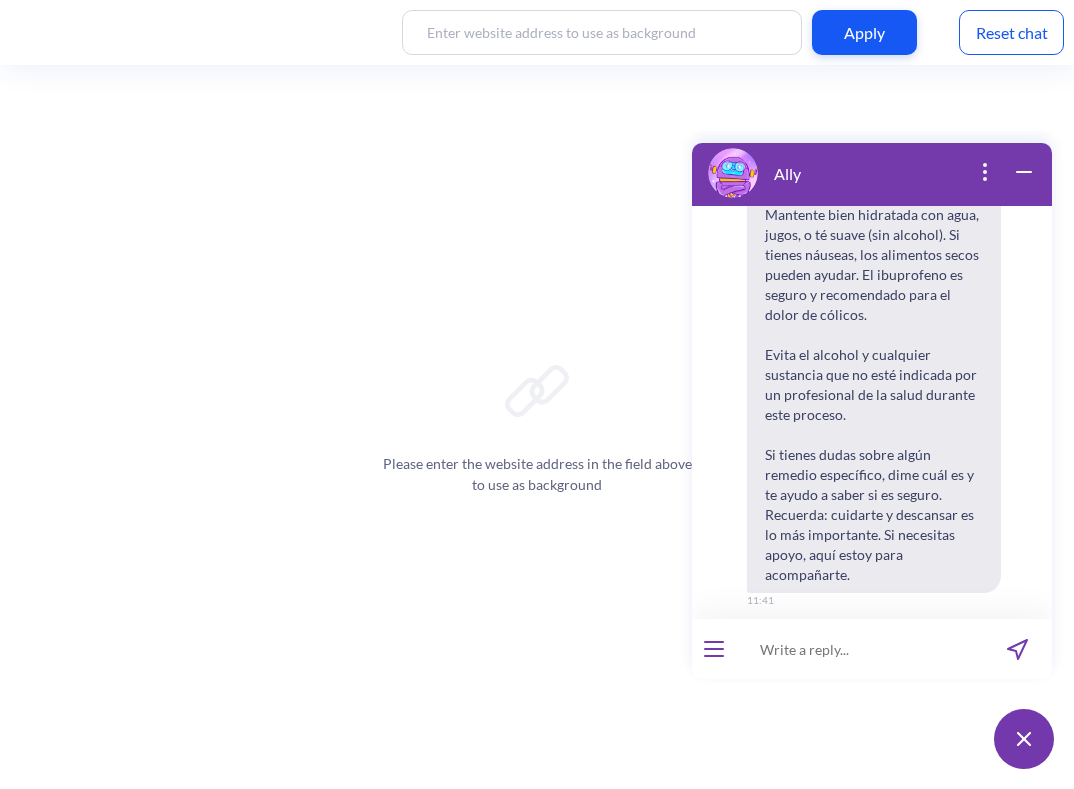 scroll, scrollTop: 22619, scrollLeft: 0, axis: vertical 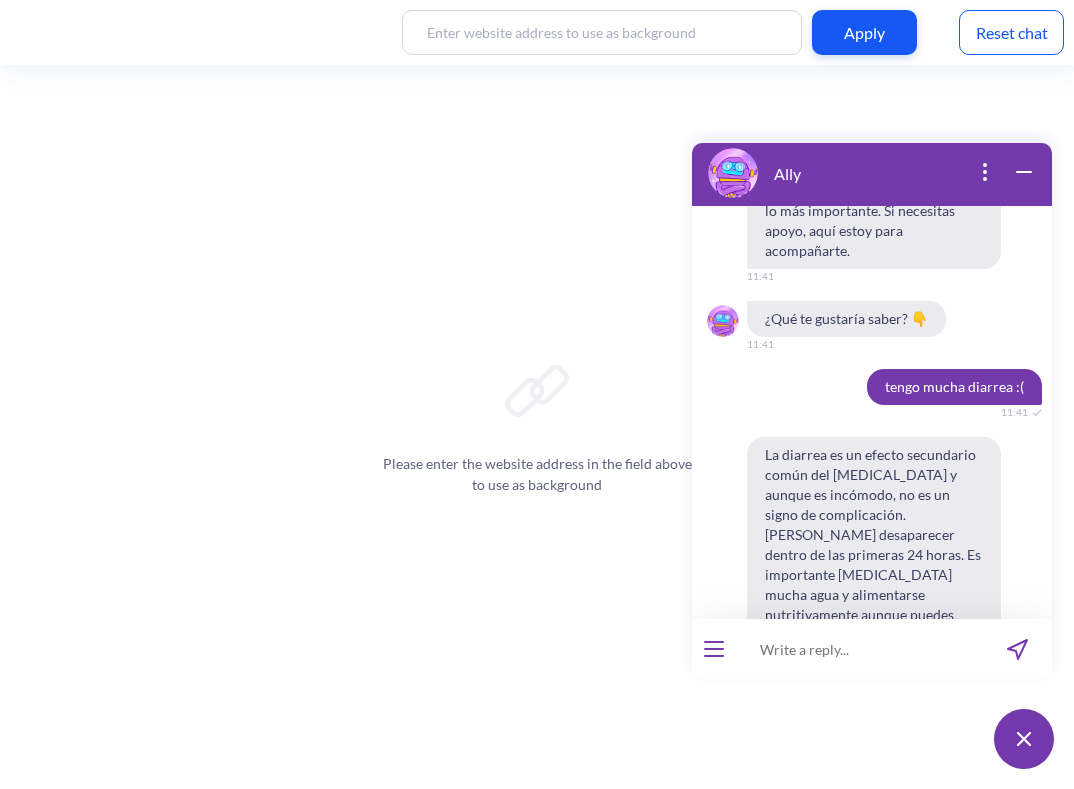 click on "¿Son seguras las pastillas?" at bounding box center [875, 1316] 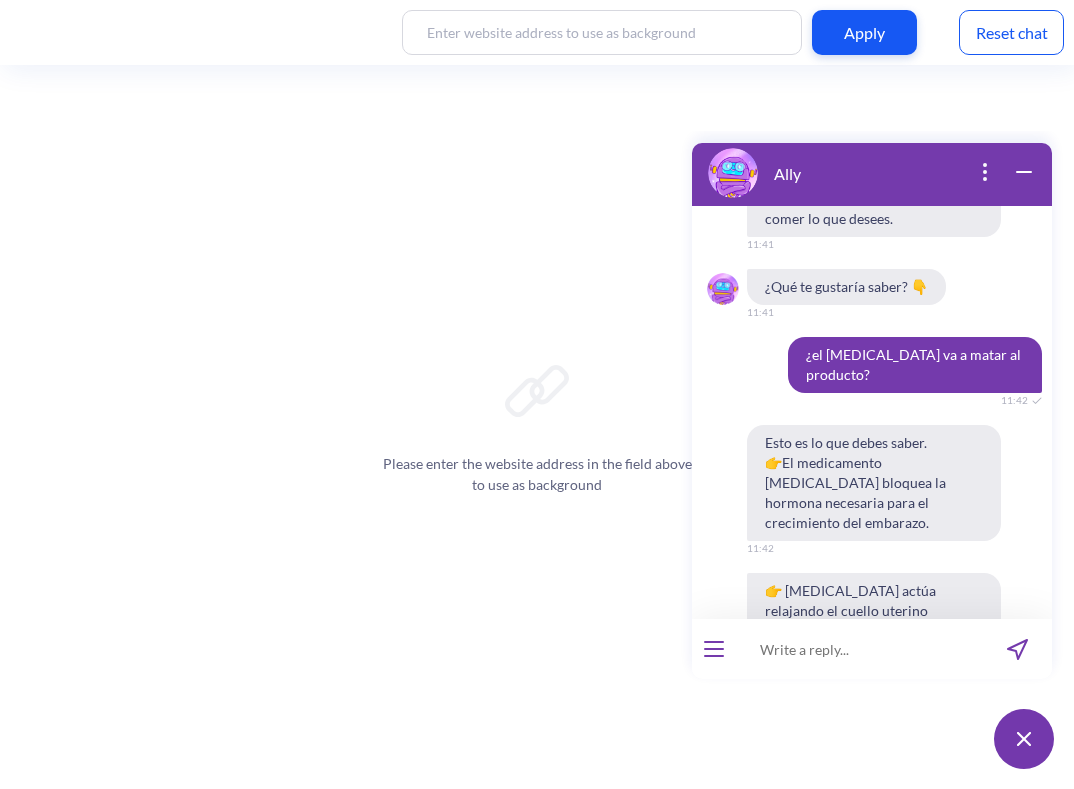scroll, scrollTop: 23119, scrollLeft: 0, axis: vertical 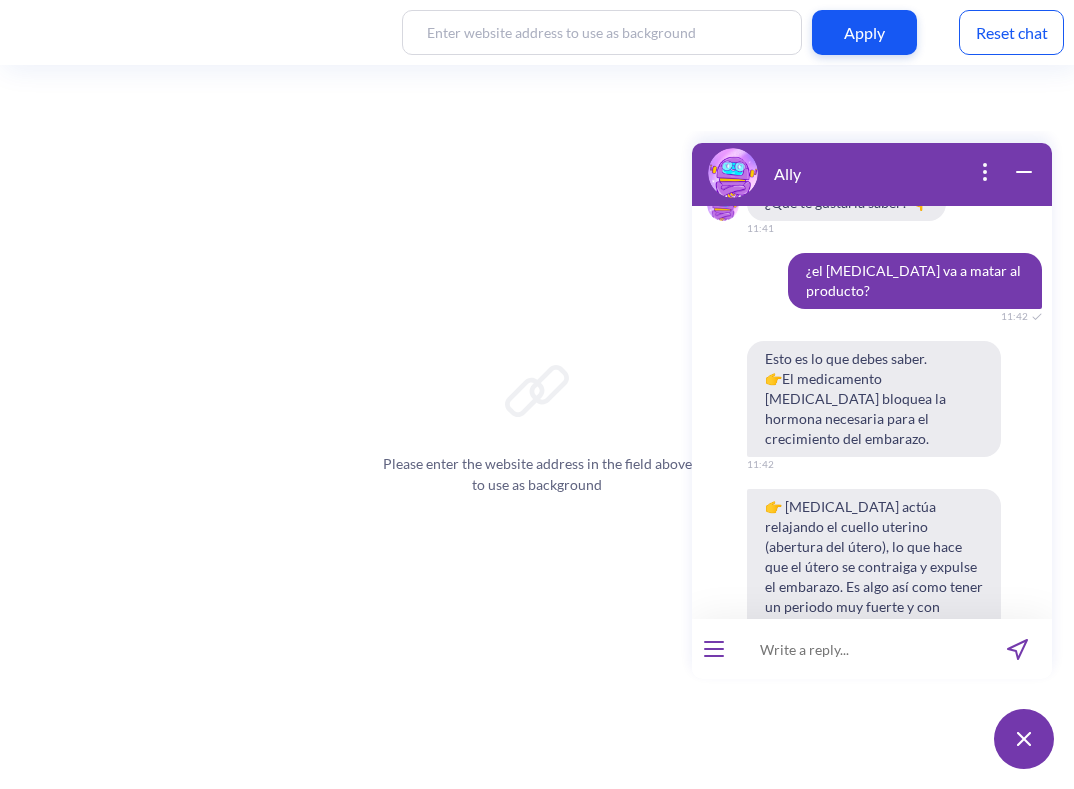 click on "👍" at bounding box center [846, 1316] 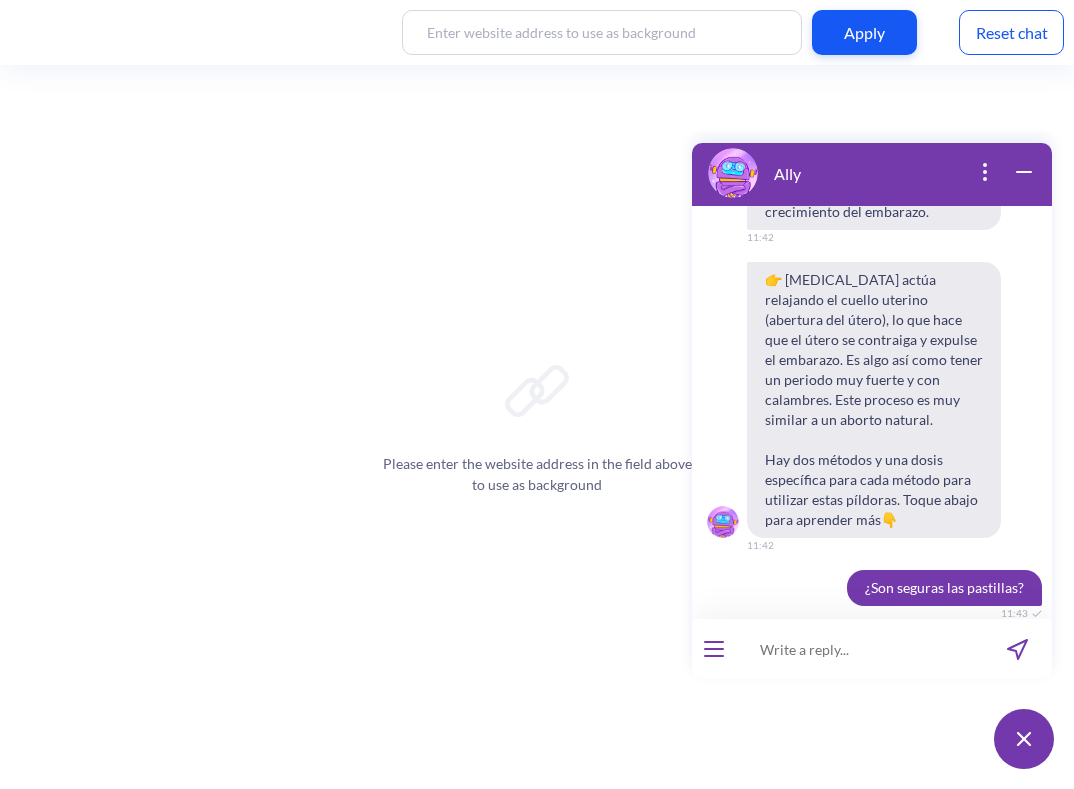 scroll, scrollTop: 23347, scrollLeft: 0, axis: vertical 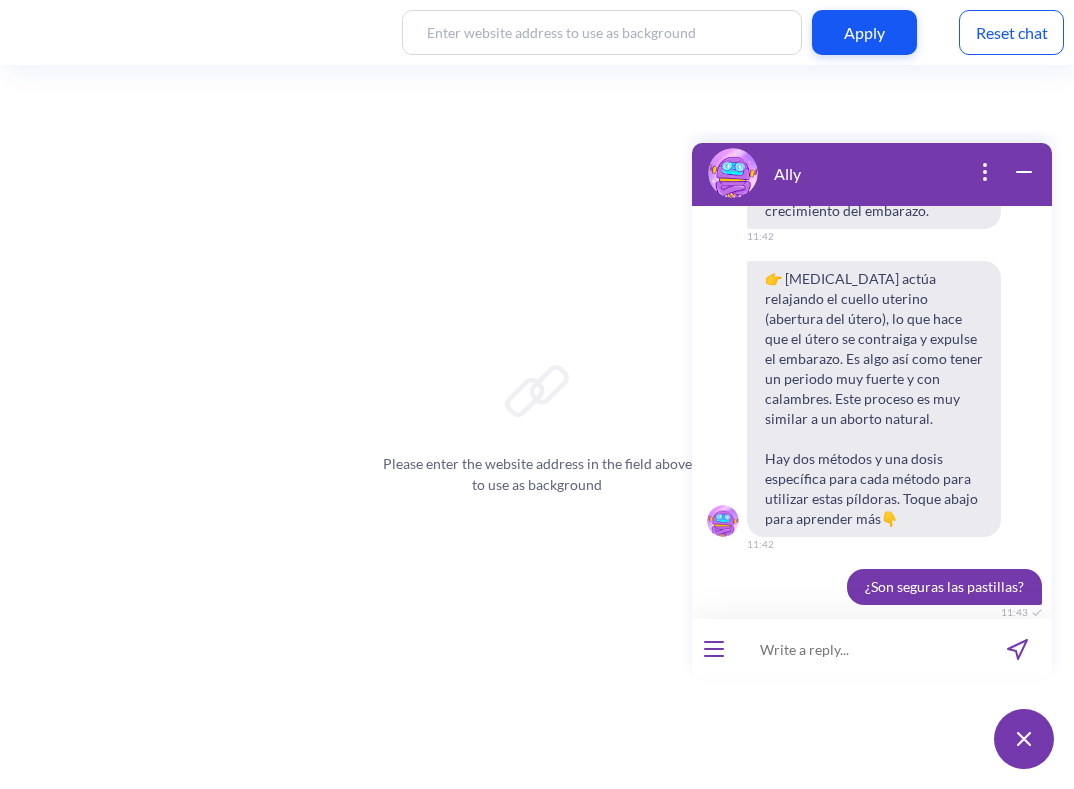 click on "Saber más sobre su seguridad" at bounding box center (875, 1244) 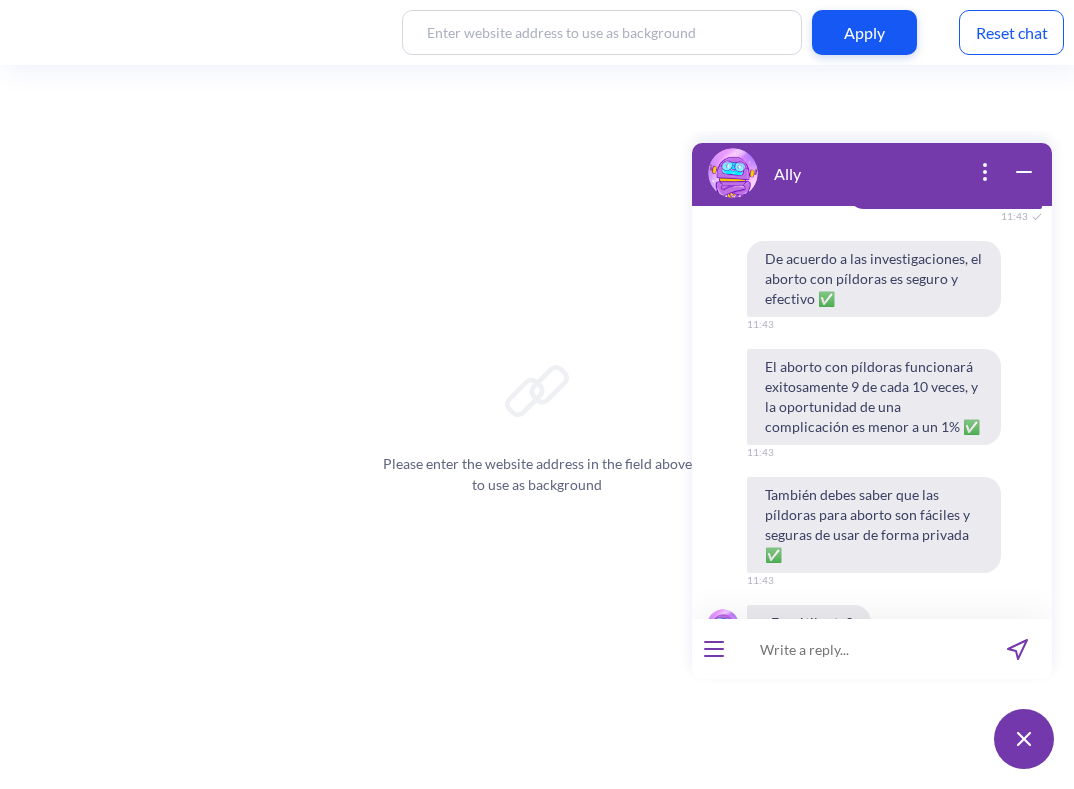 scroll, scrollTop: 24019, scrollLeft: 0, axis: vertical 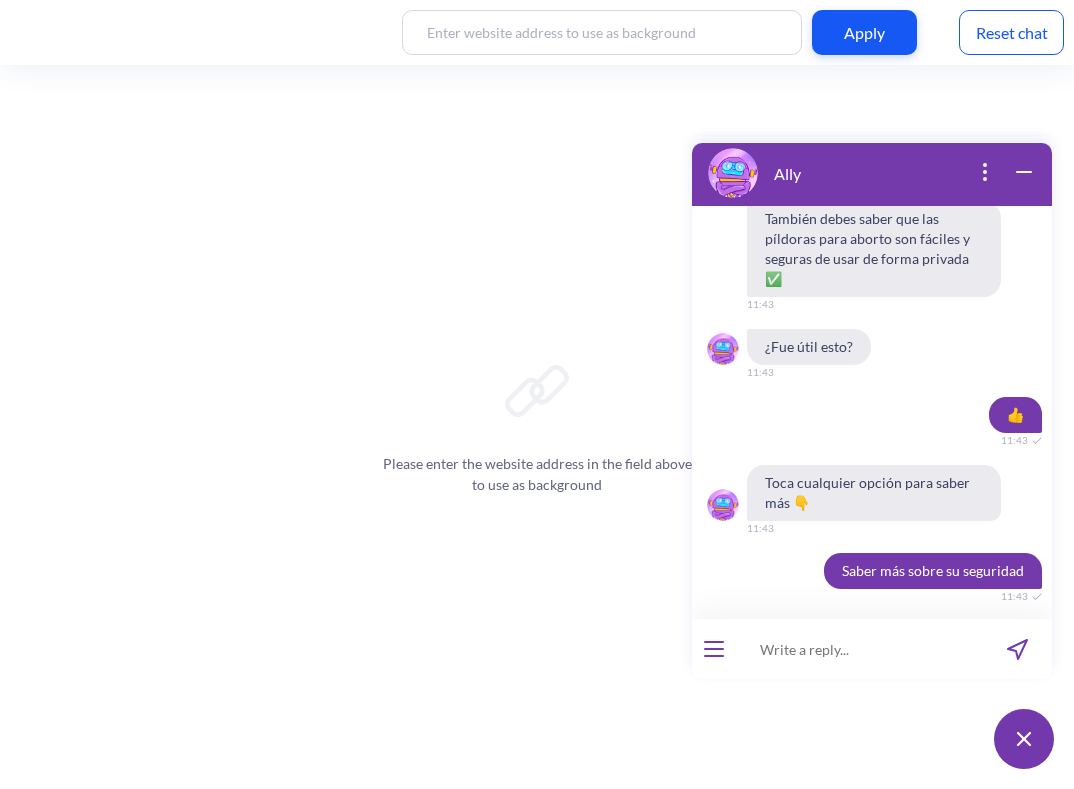 click at bounding box center (859, 649) 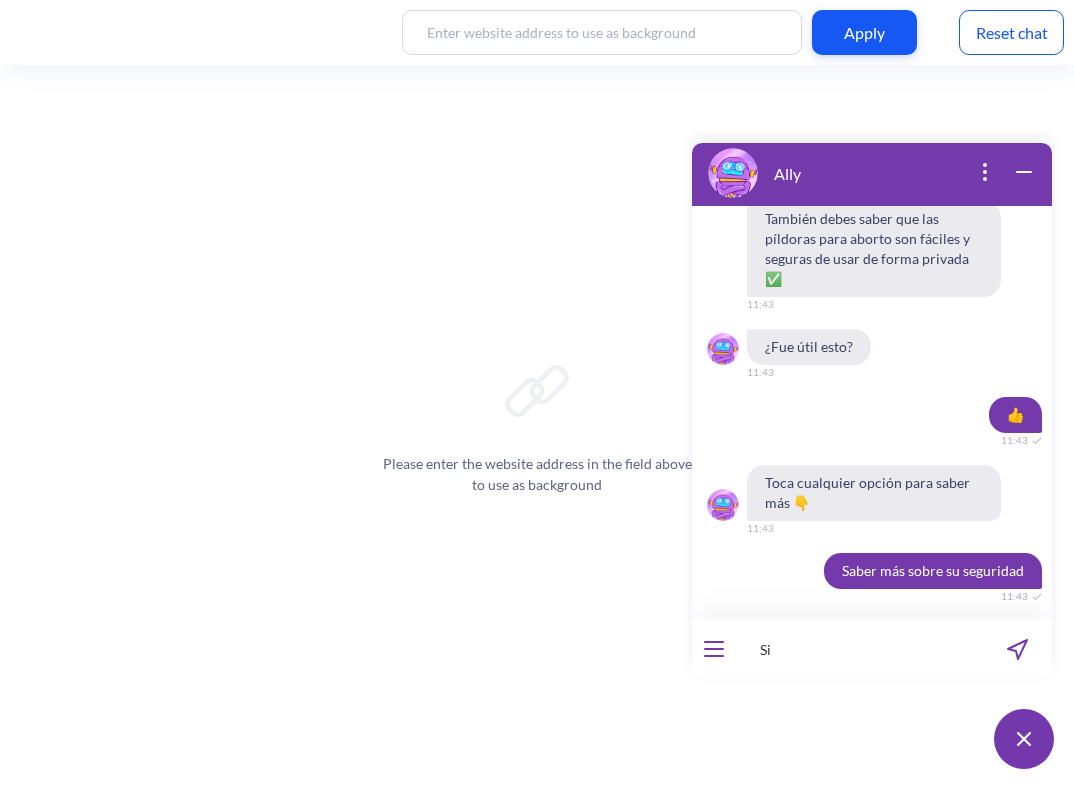 type on "S" 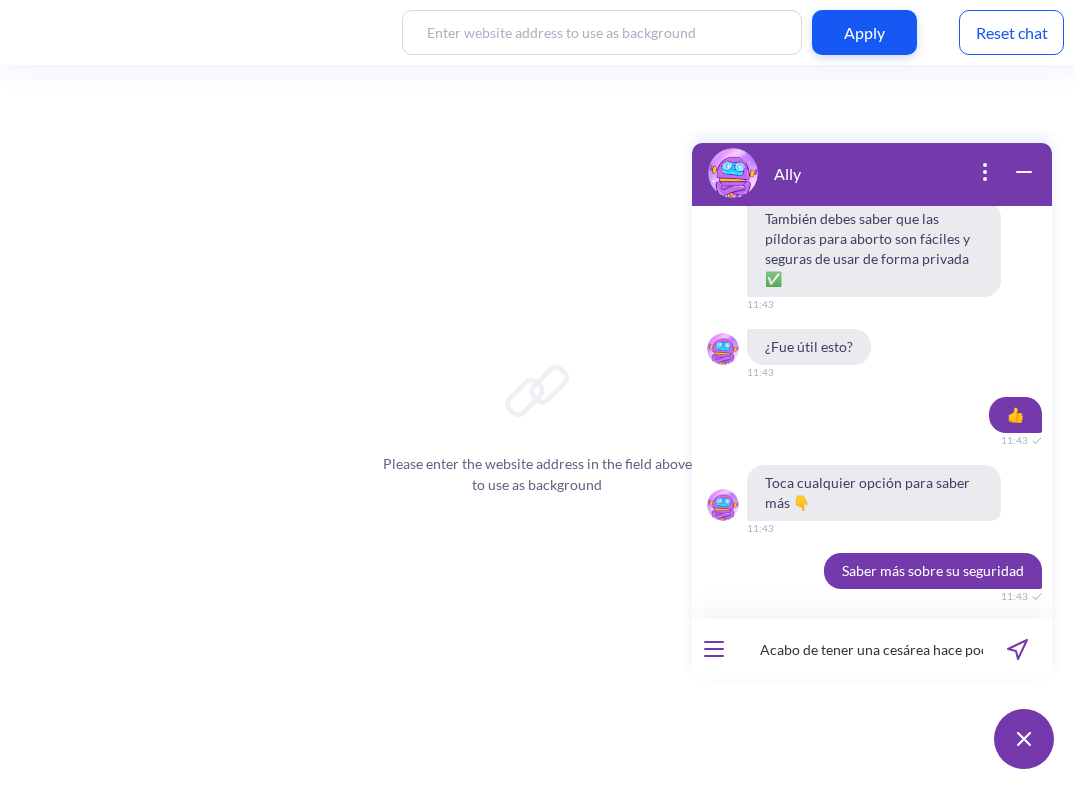 type on "Acabo de tener una cesárea hace pocos meses ¿puedo abortar con medicamentos?" 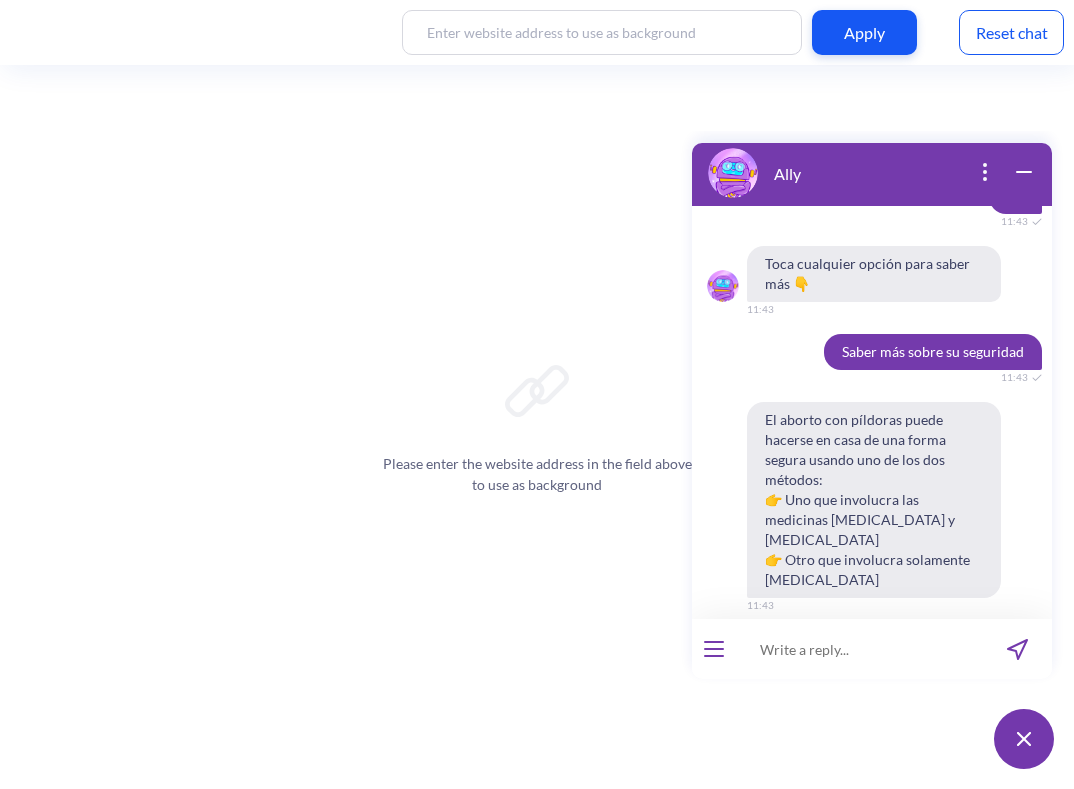 scroll, scrollTop: 24237, scrollLeft: 0, axis: vertical 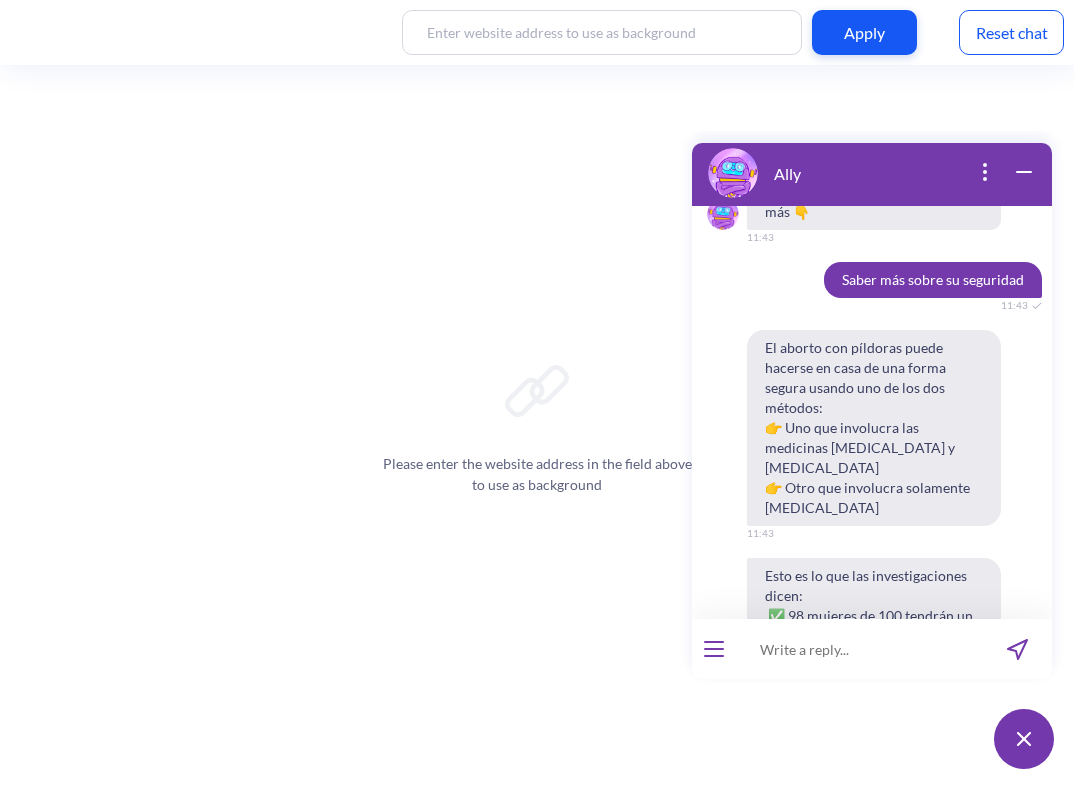 type 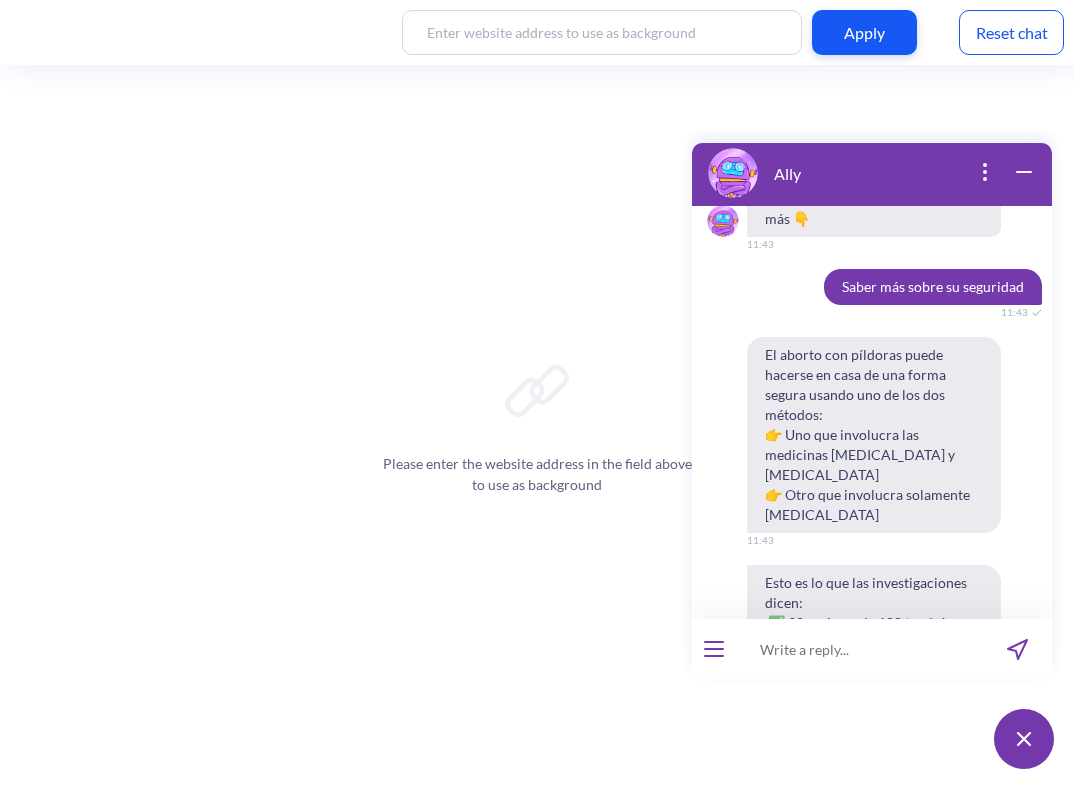 click at bounding box center (859, 649) 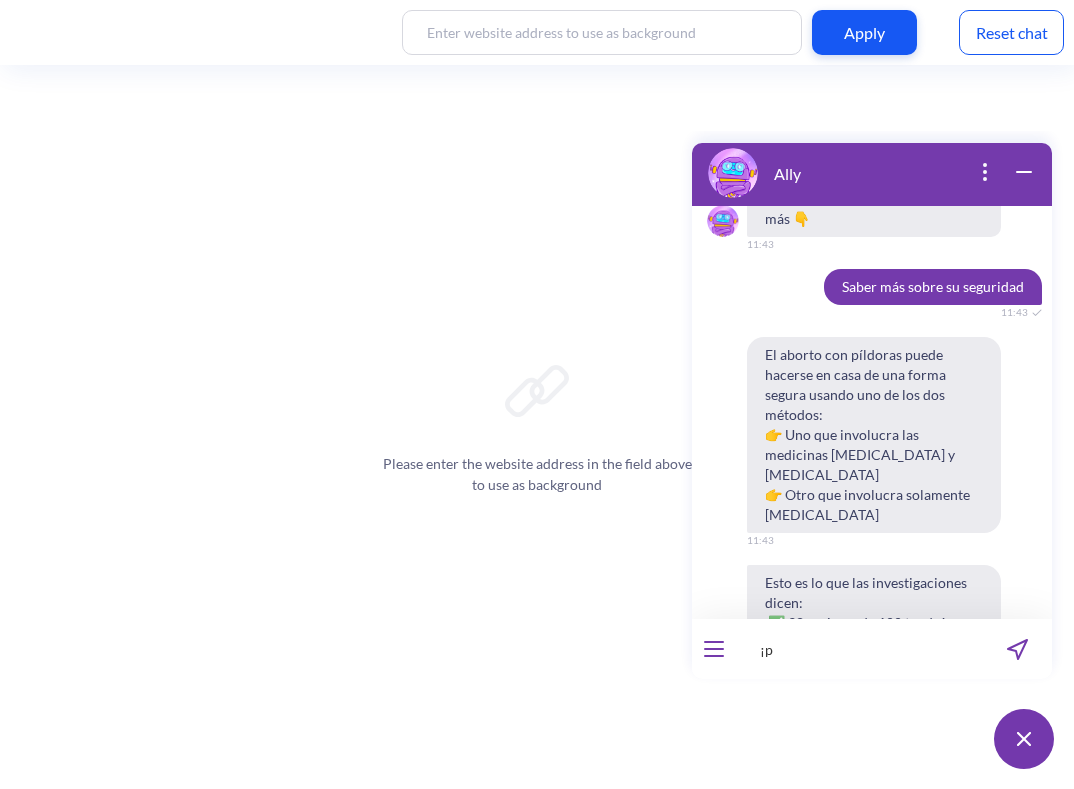type on "¡" 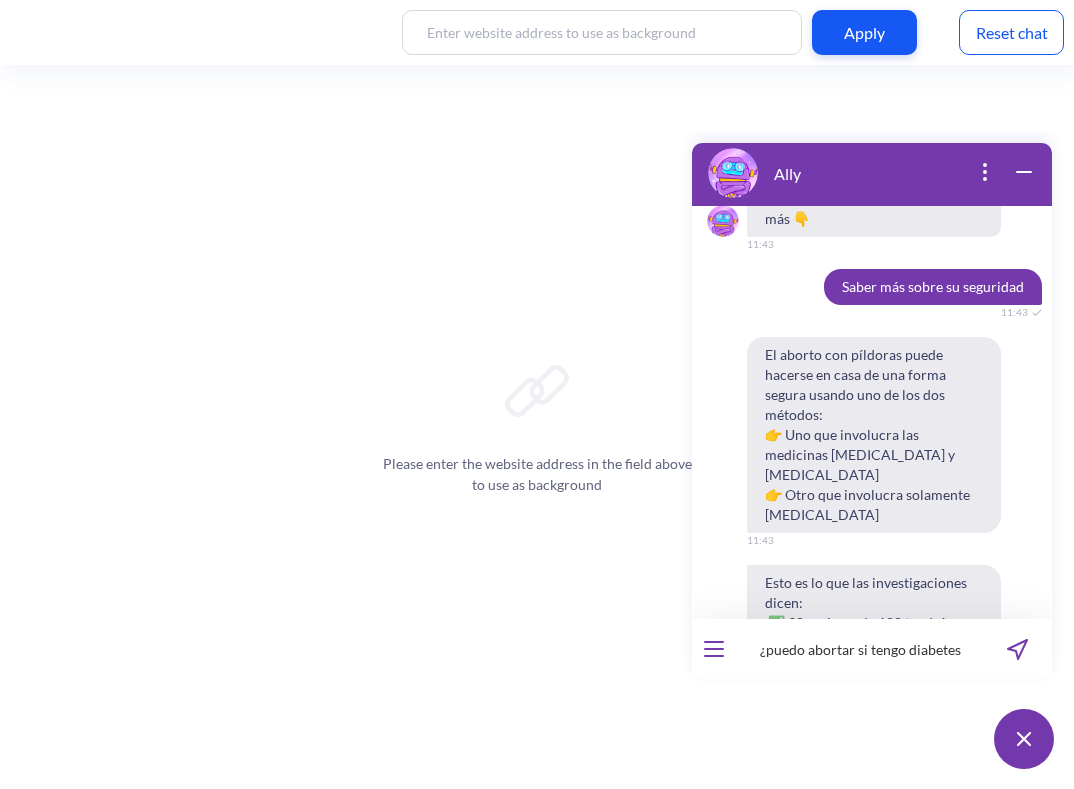 type on "¿puedo abortar si tengo diabetes?" 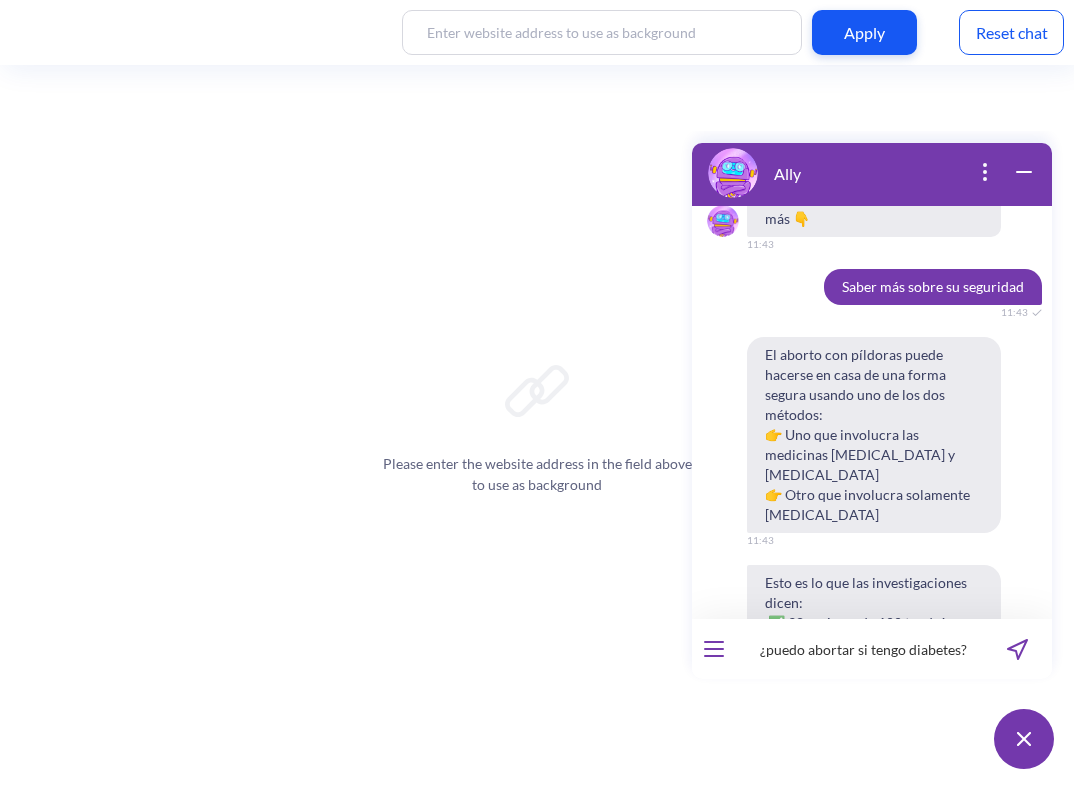type 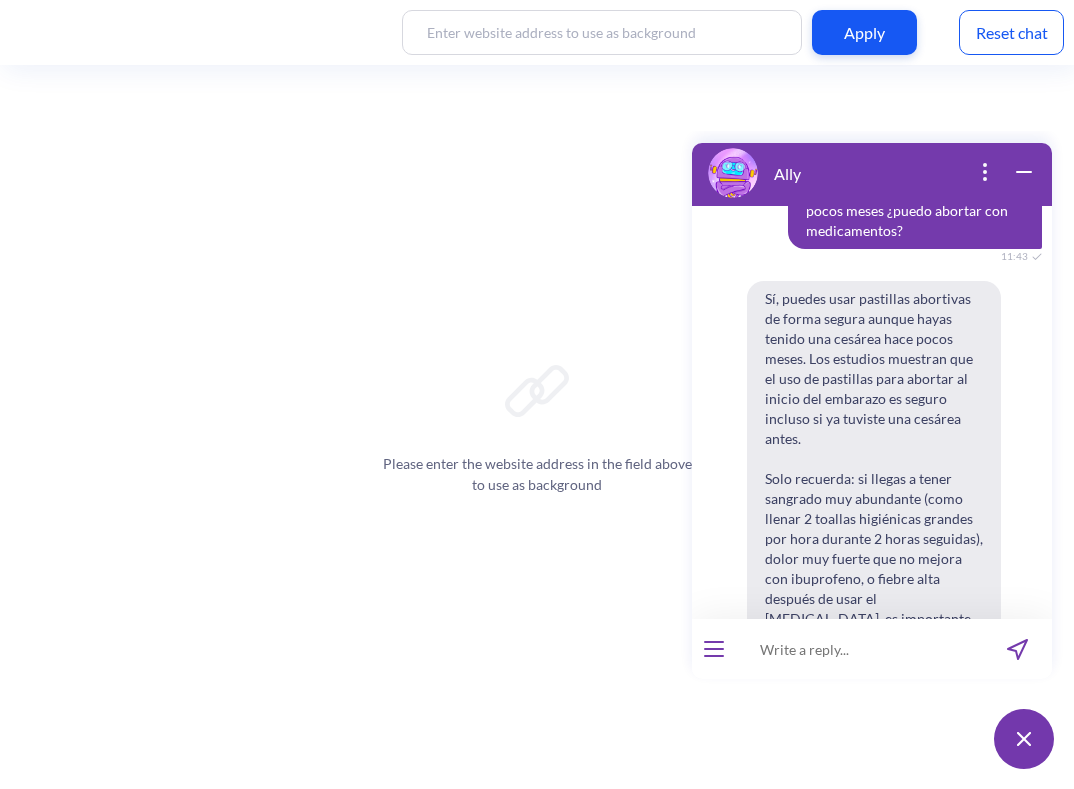 scroll, scrollTop: 25267, scrollLeft: 0, axis: vertical 